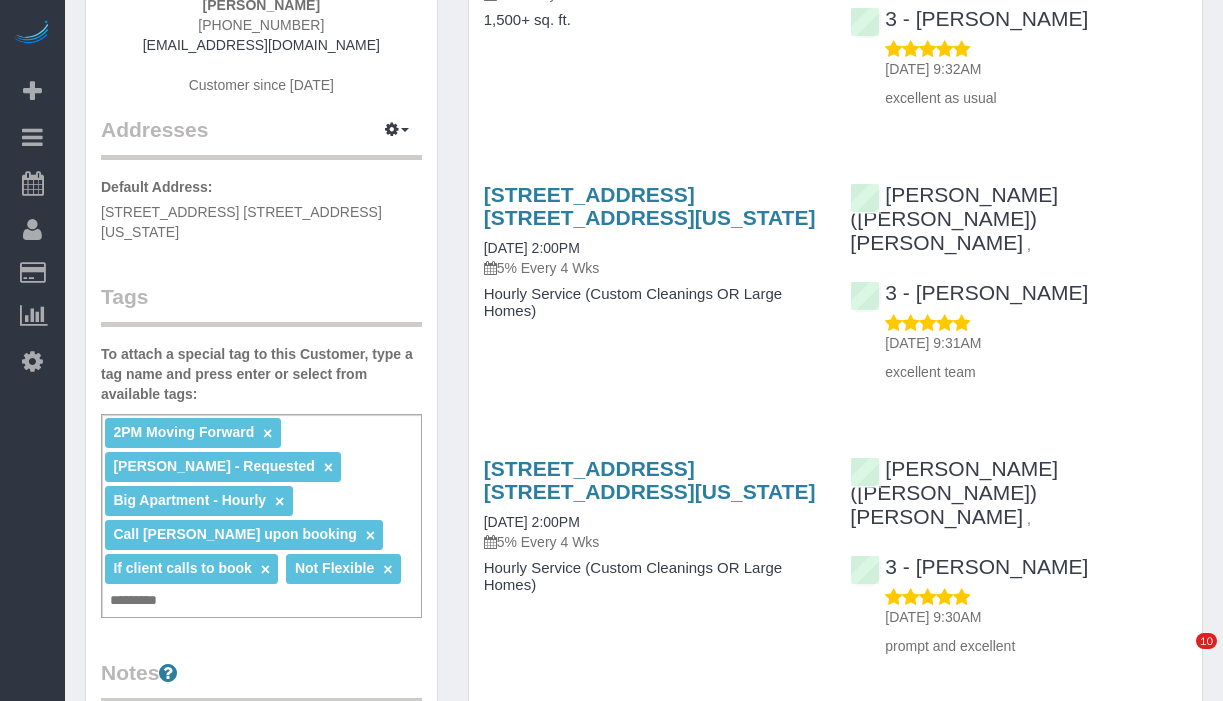 scroll, scrollTop: 306, scrollLeft: 0, axis: vertical 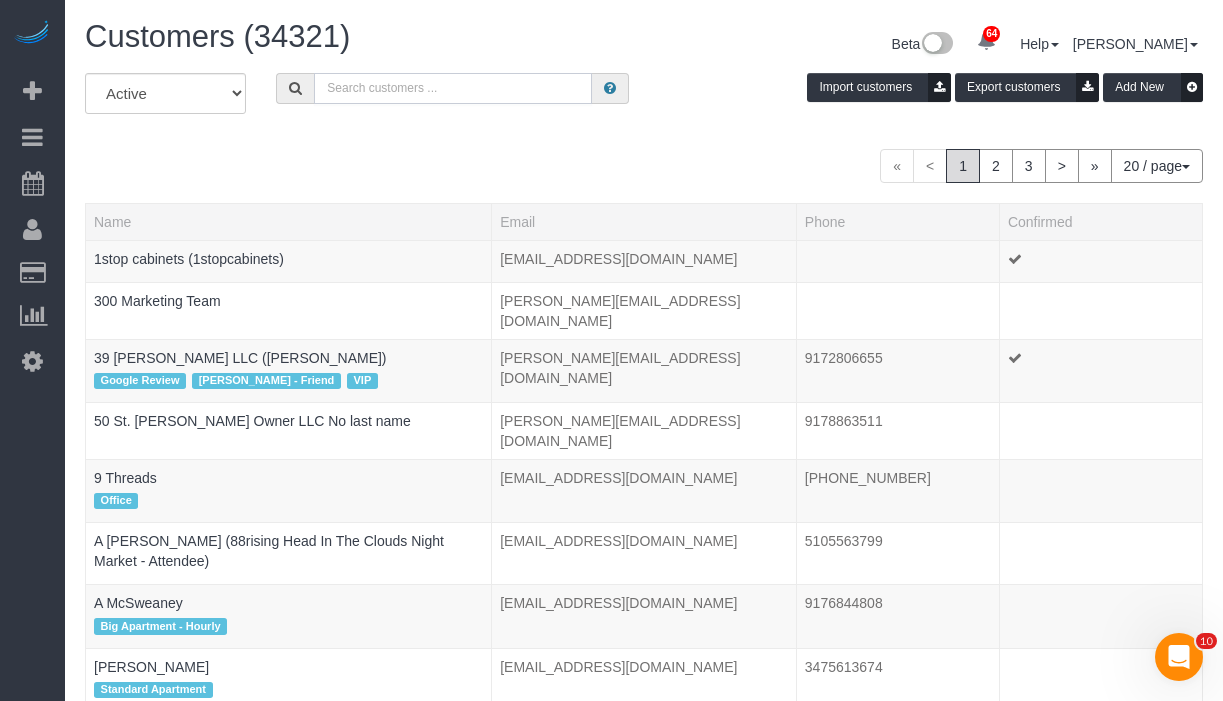 click at bounding box center [453, 88] 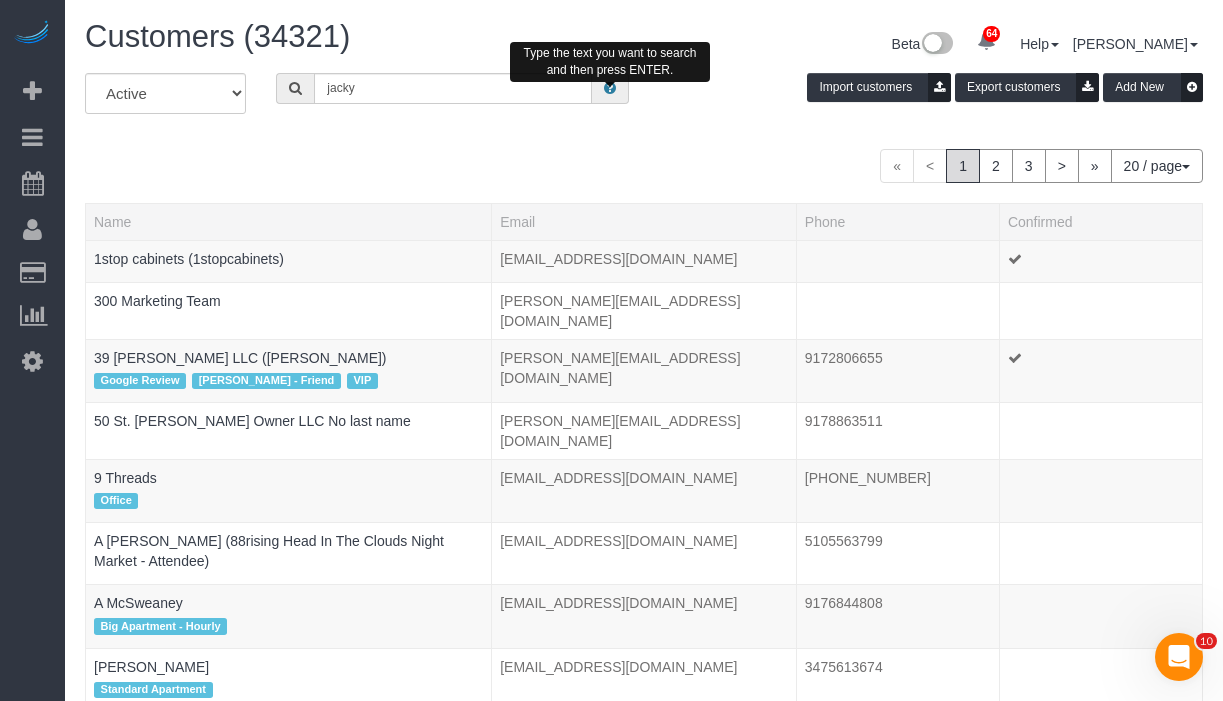 click at bounding box center [610, 88] 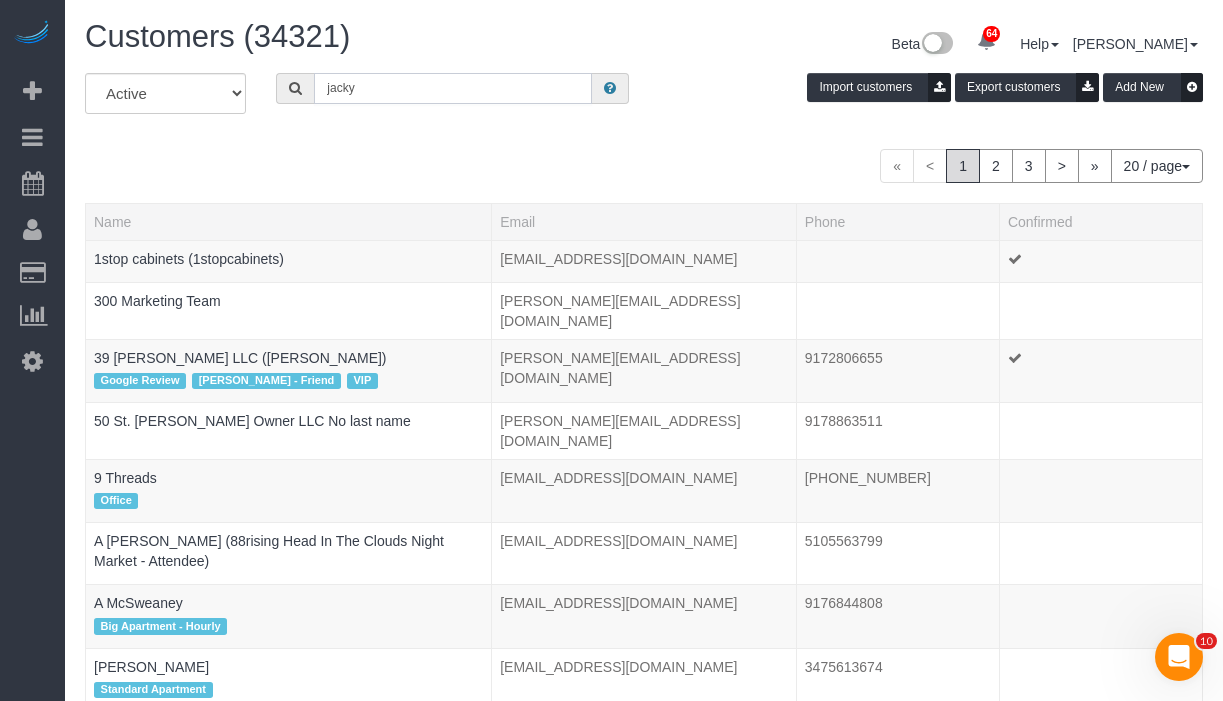 click on "jacky" at bounding box center (453, 88) 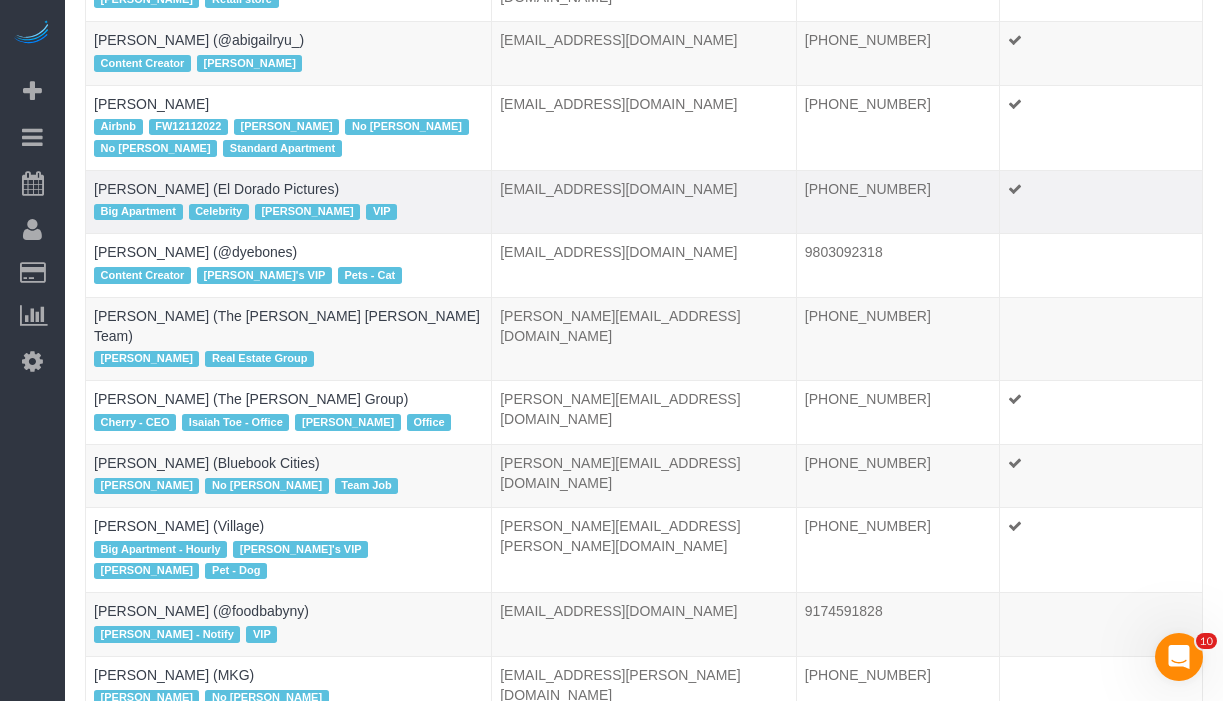 scroll, scrollTop: 0, scrollLeft: 0, axis: both 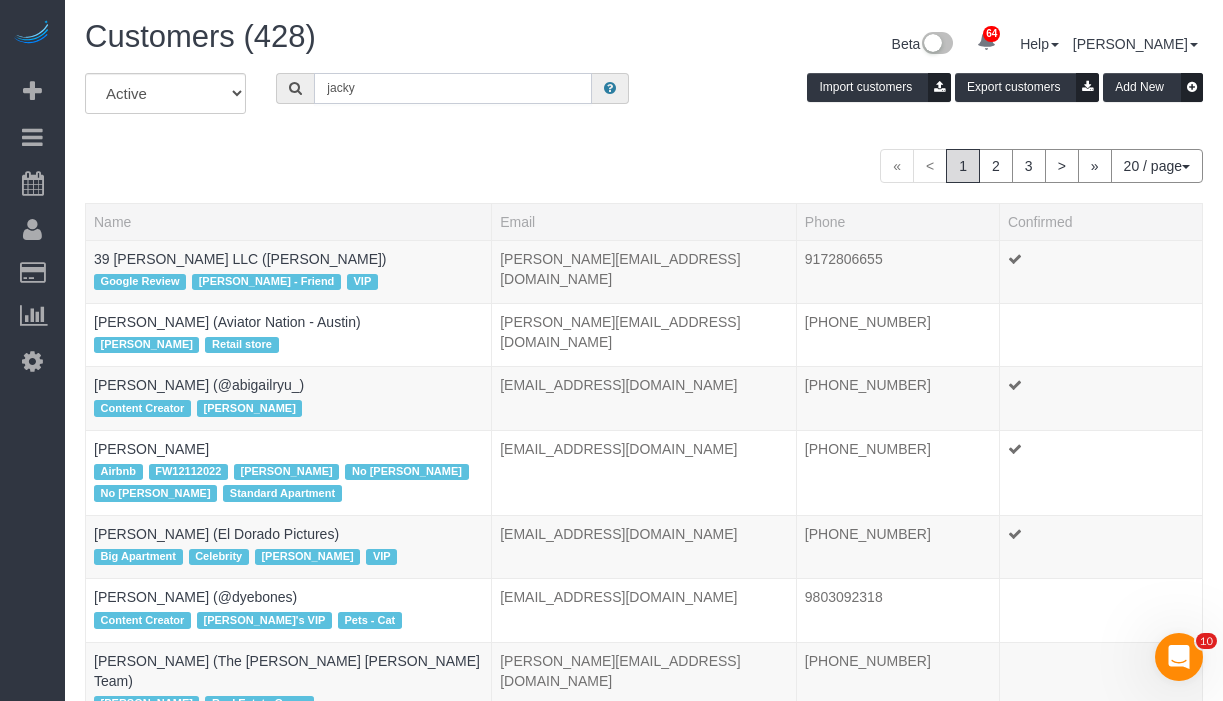 click on "jacky" at bounding box center (453, 88) 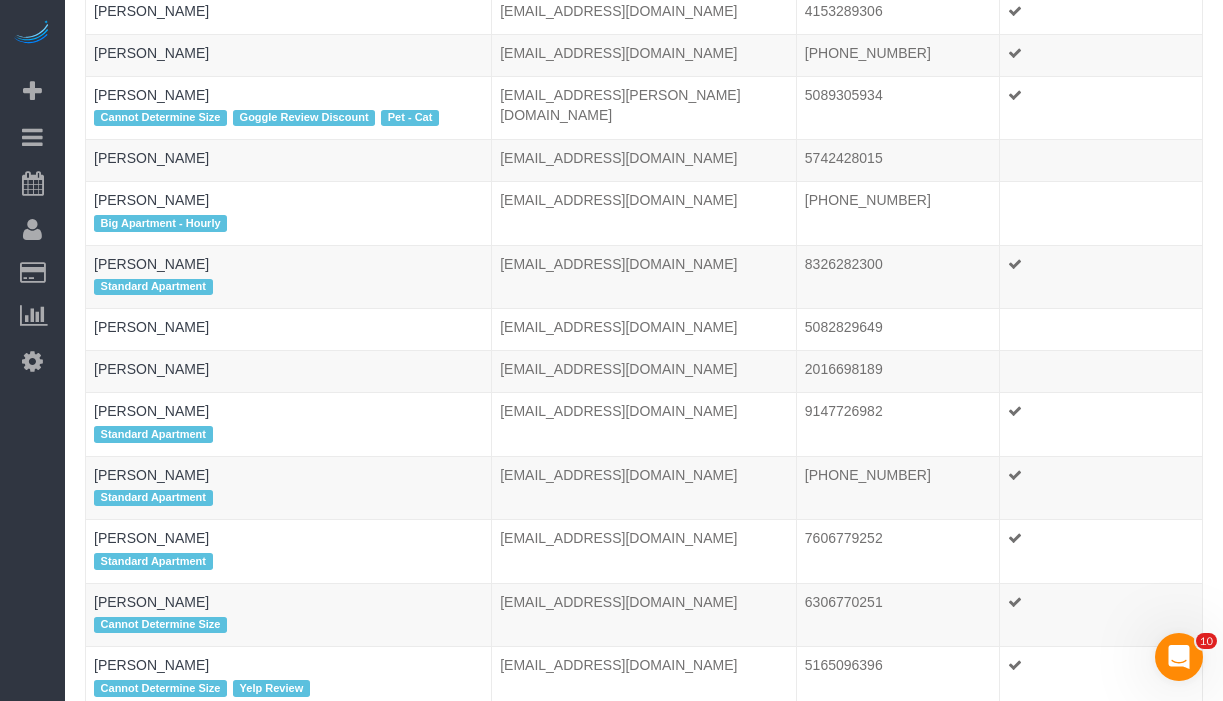 scroll, scrollTop: 0, scrollLeft: 0, axis: both 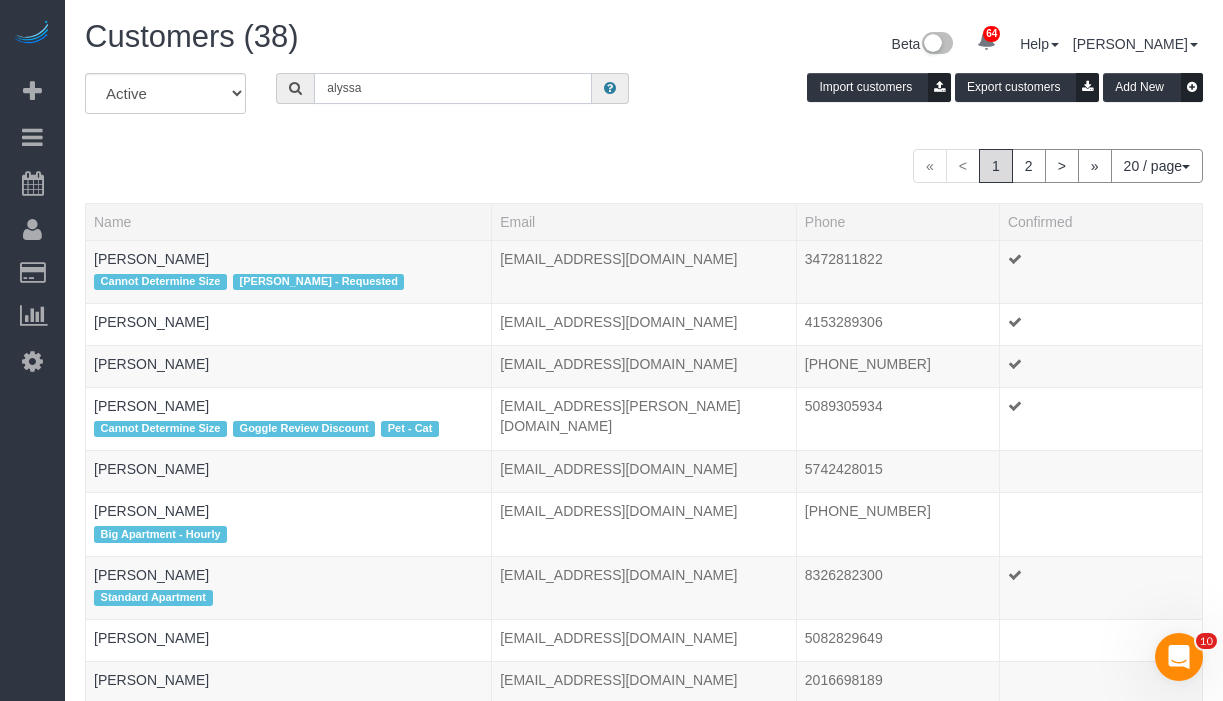 click on "alyssa" at bounding box center (453, 88) 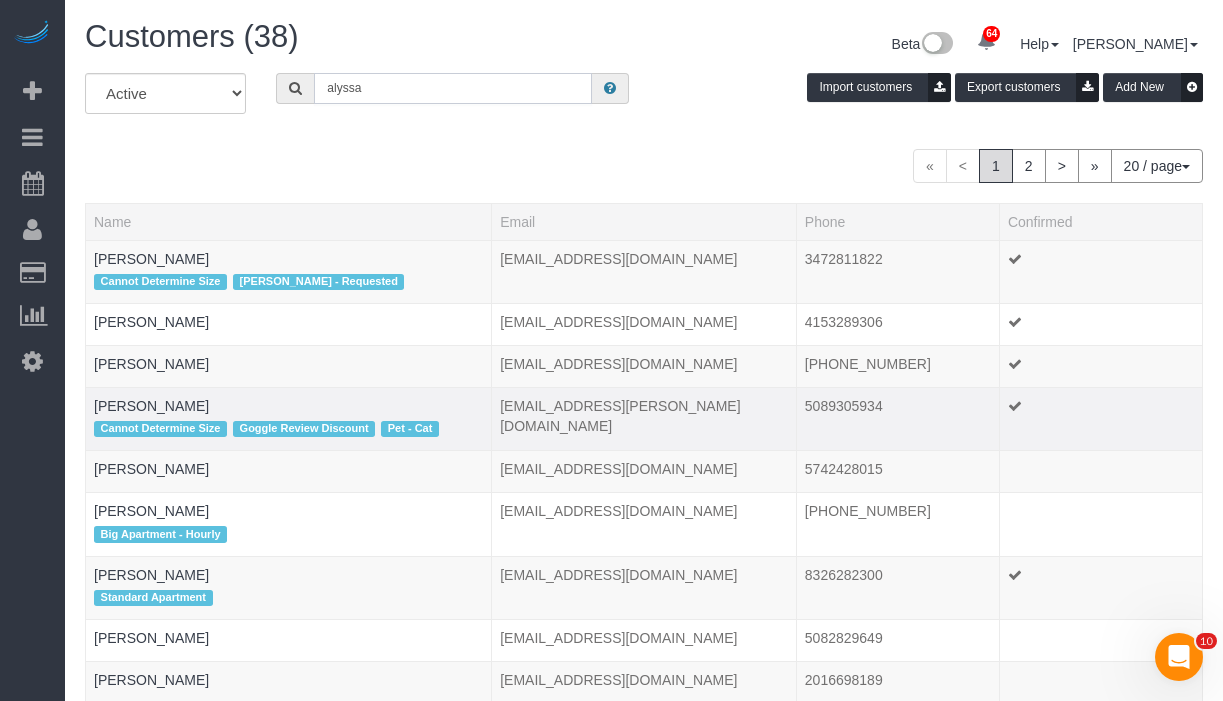 type on "alyssa" 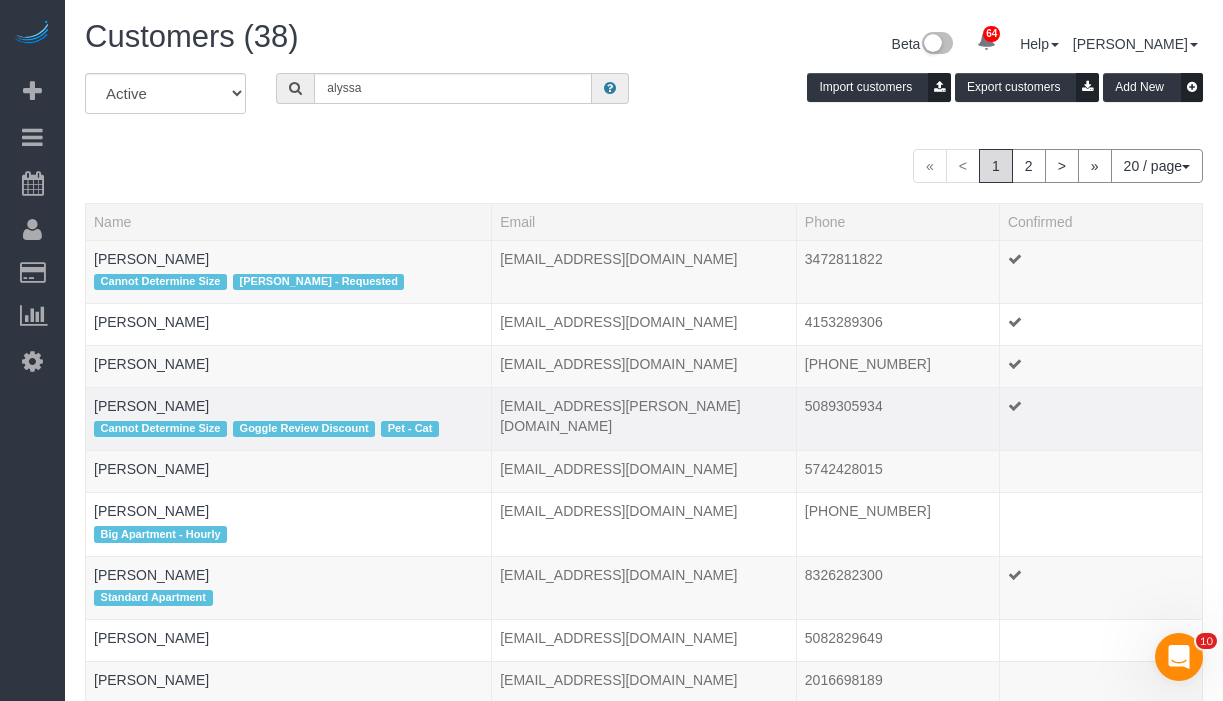 click on "[PERSON_NAME]
Cannot Determine Size
Goggle Review Discount
Pet - Cat" at bounding box center [289, 418] 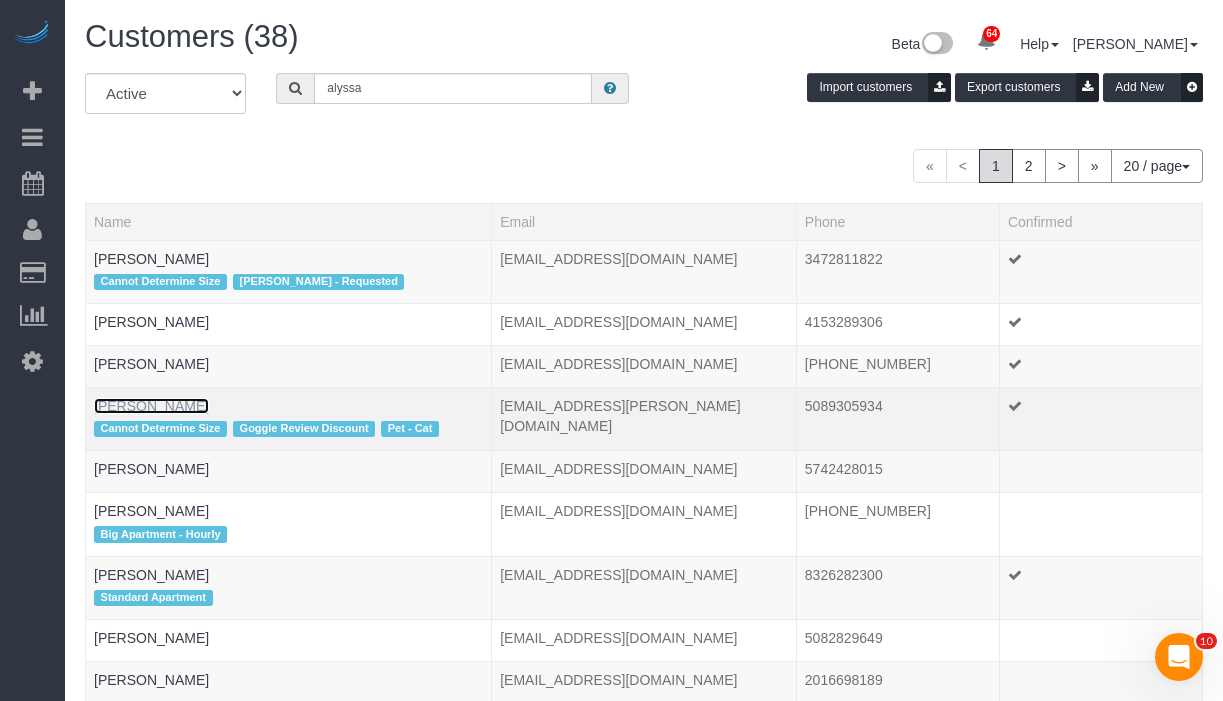 click on "[PERSON_NAME]" at bounding box center (151, 406) 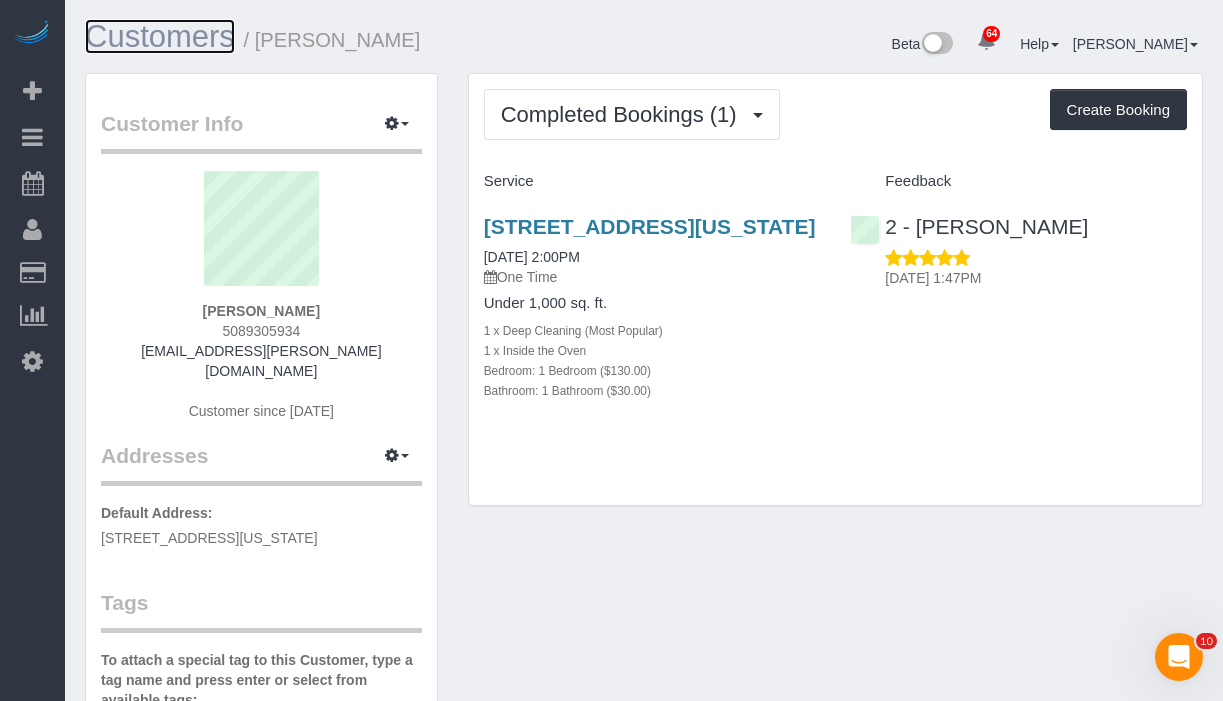 click on "Customers" at bounding box center [160, 36] 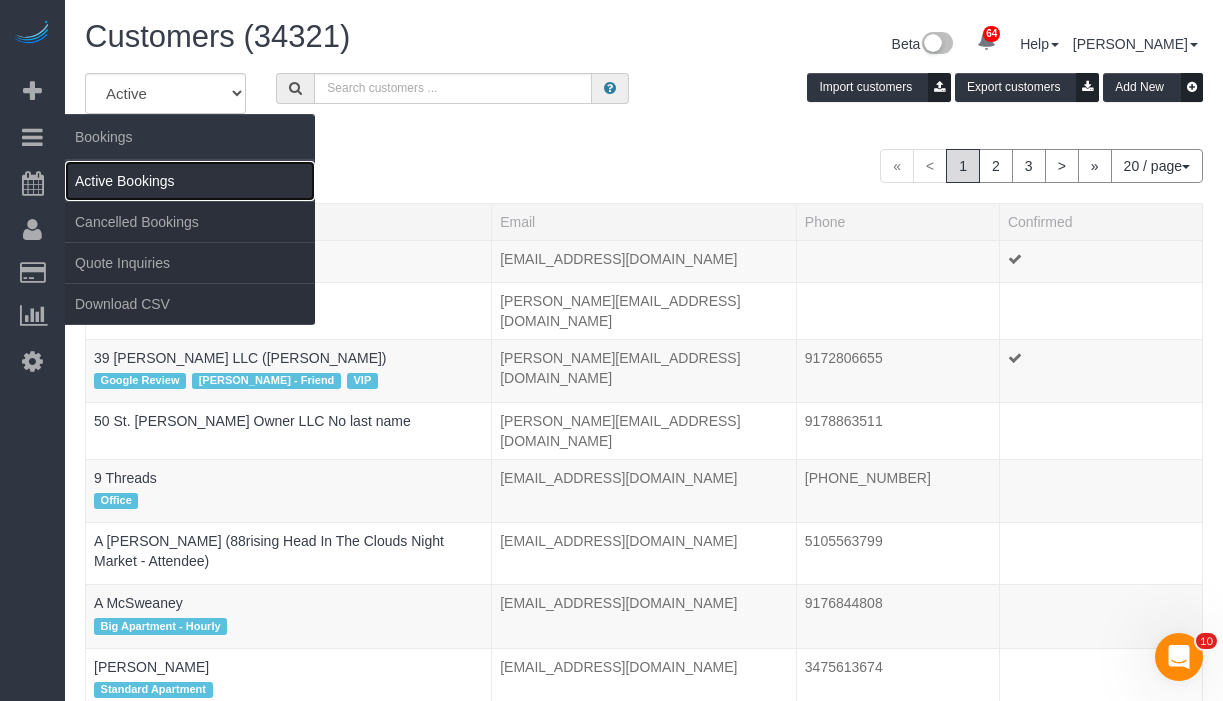 click on "Active Bookings" at bounding box center [190, 181] 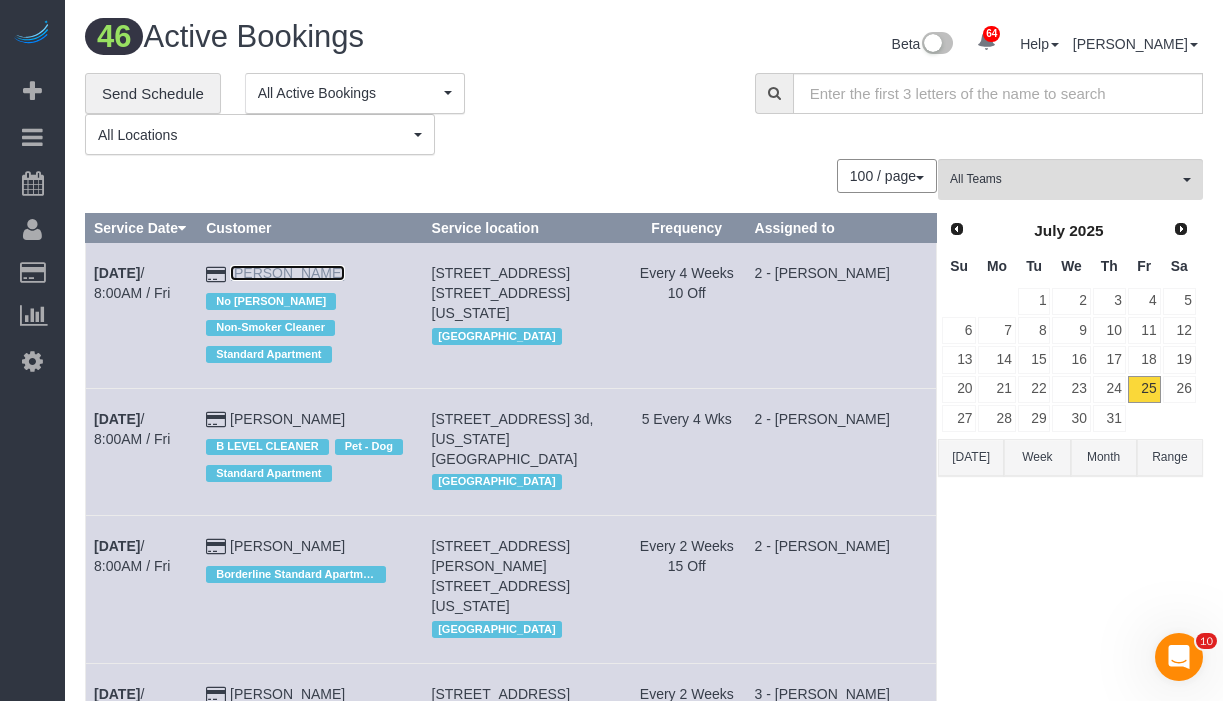 click on "[PERSON_NAME]" at bounding box center (287, 273) 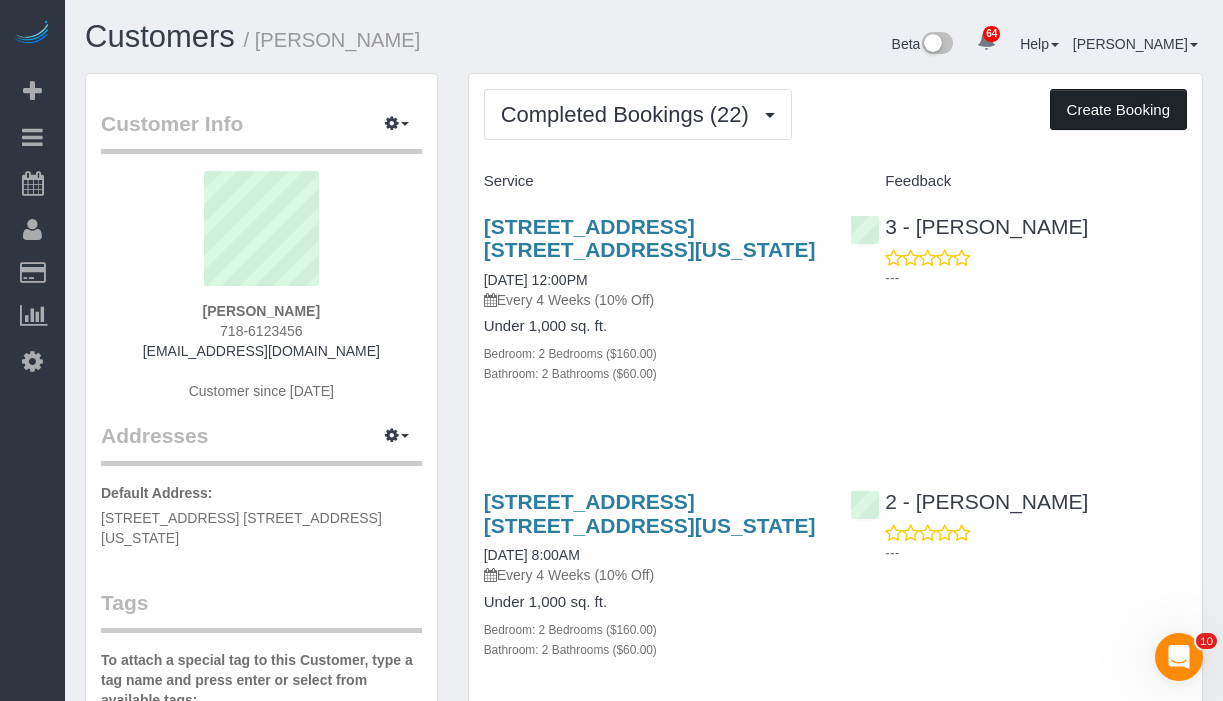 click on "Create Booking" at bounding box center (1118, 110) 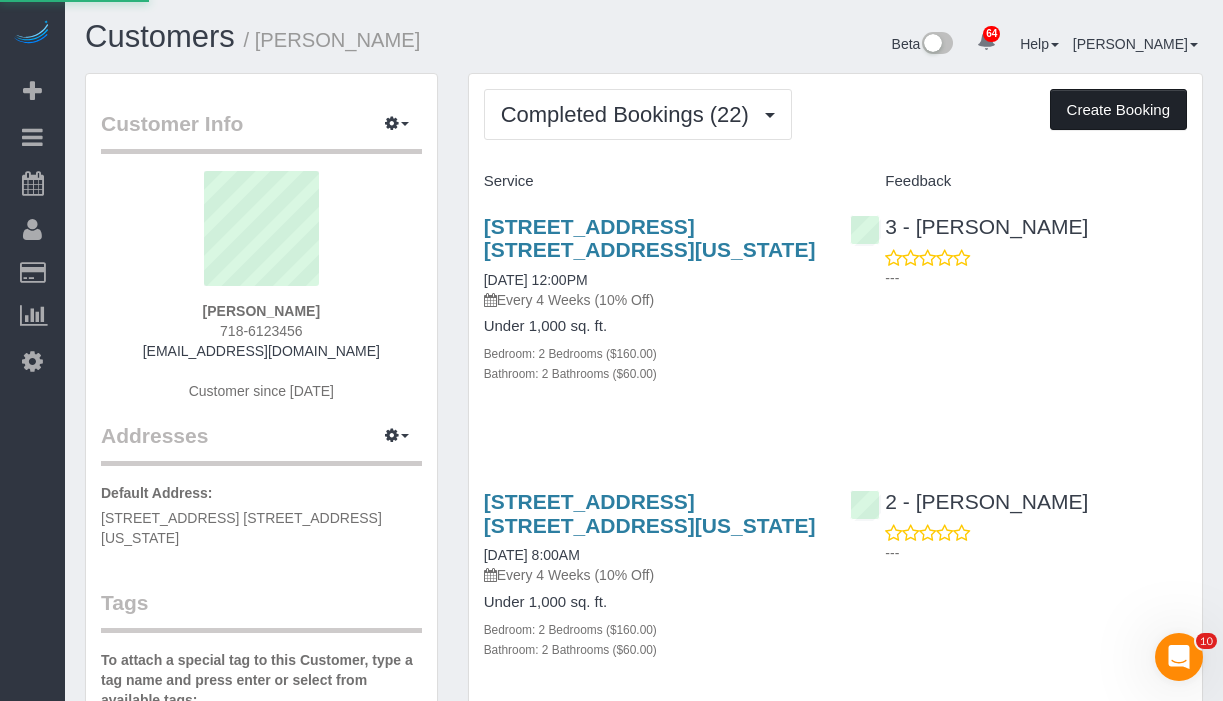 select on "NY" 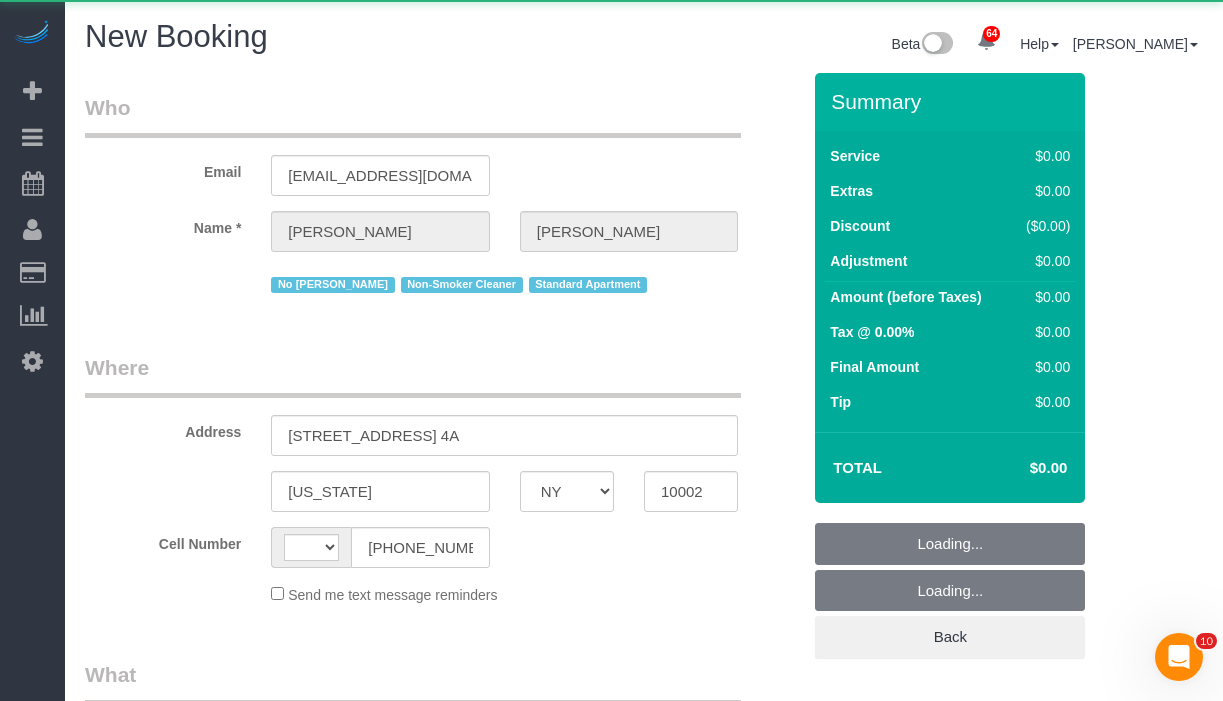 select on "number:89" 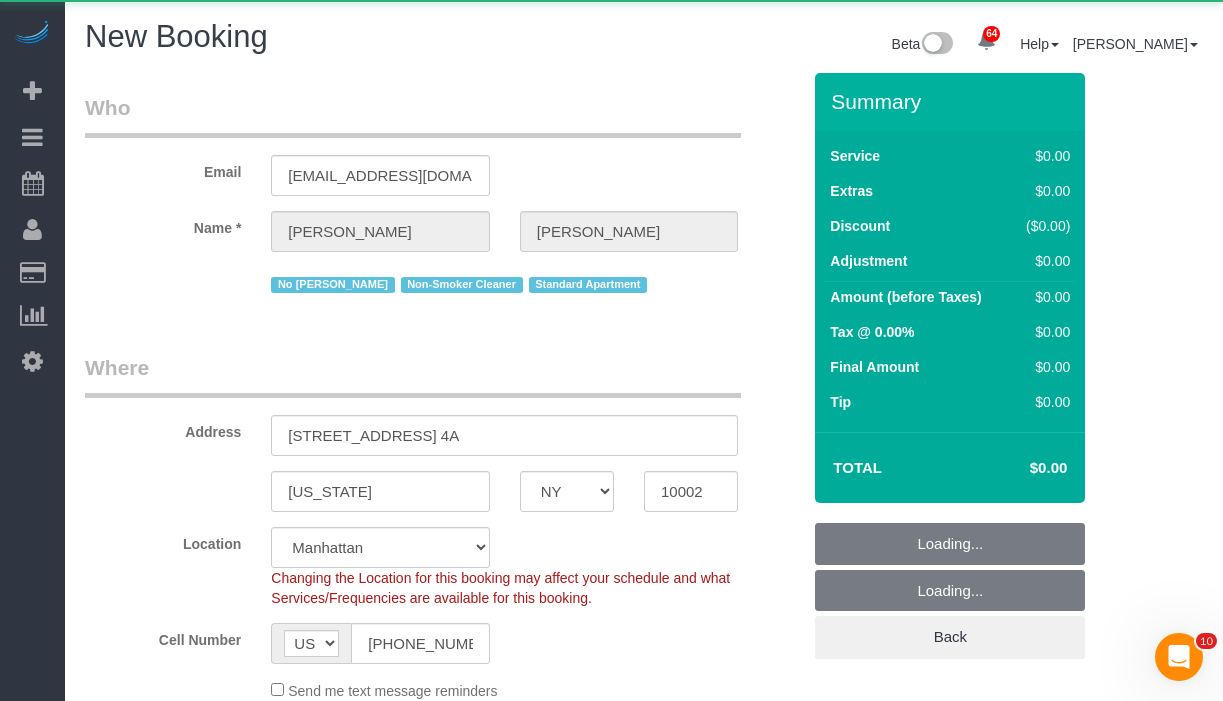 select on "string:[GEOGRAPHIC_DATA]" 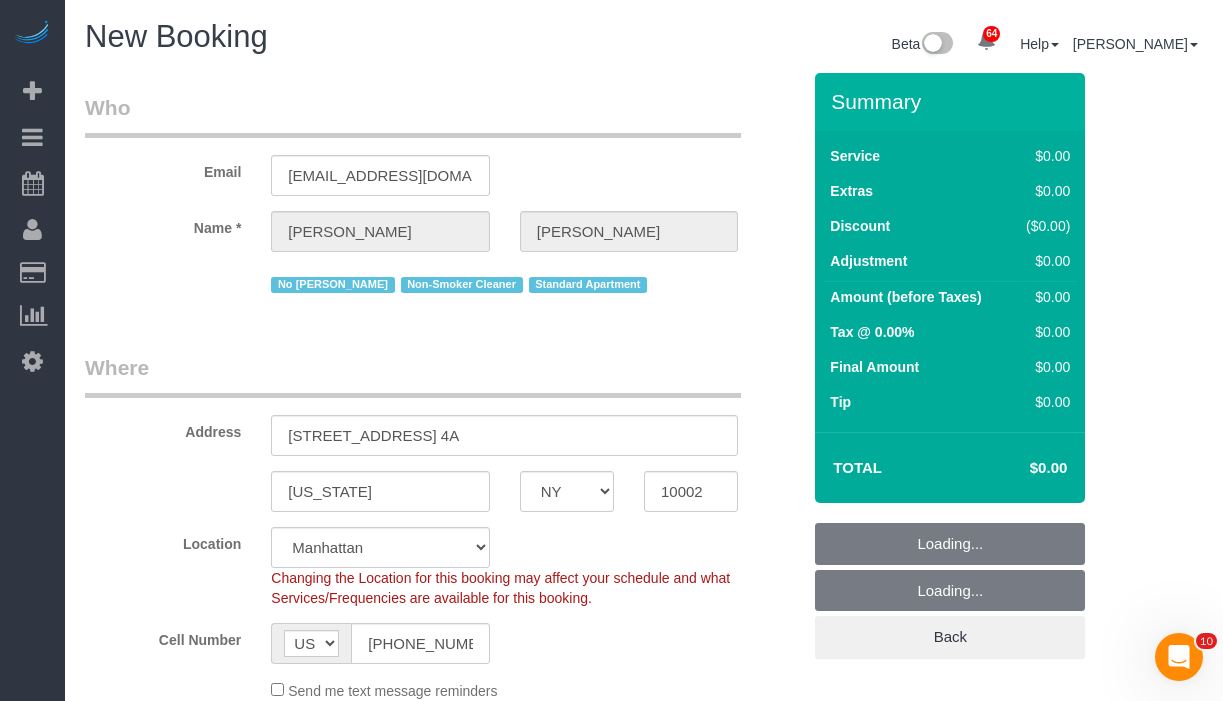 scroll, scrollTop: 272, scrollLeft: 0, axis: vertical 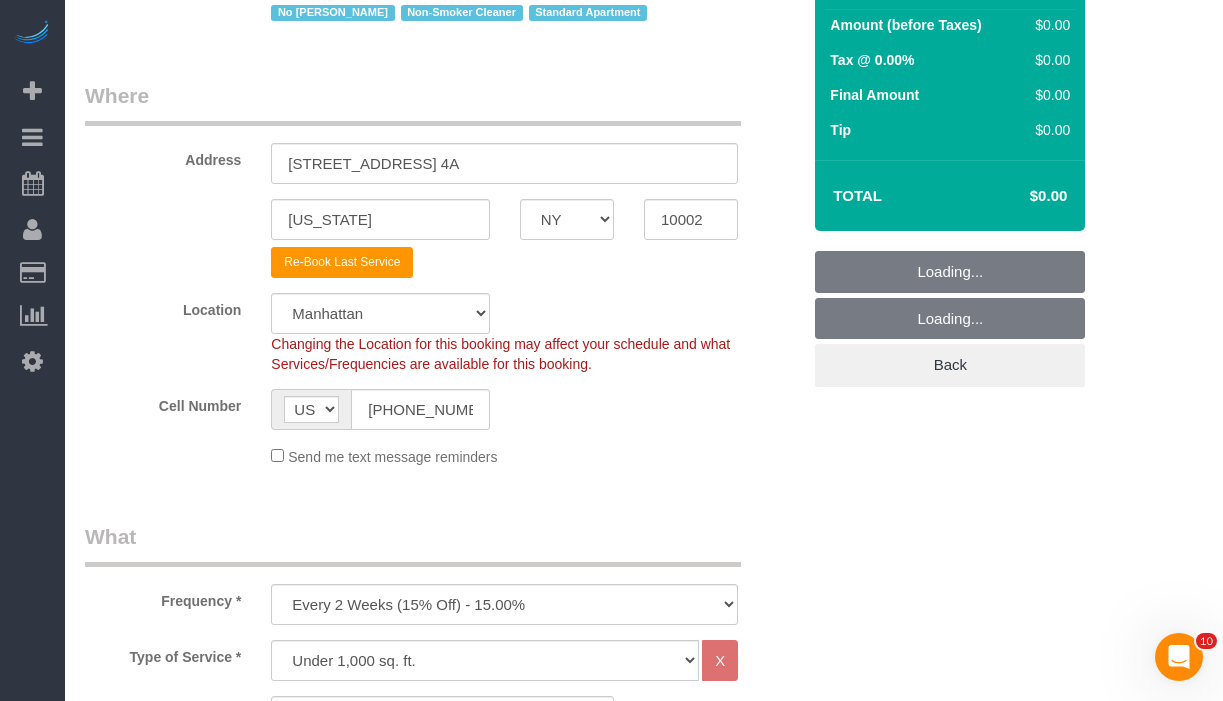 select on "object:37506" 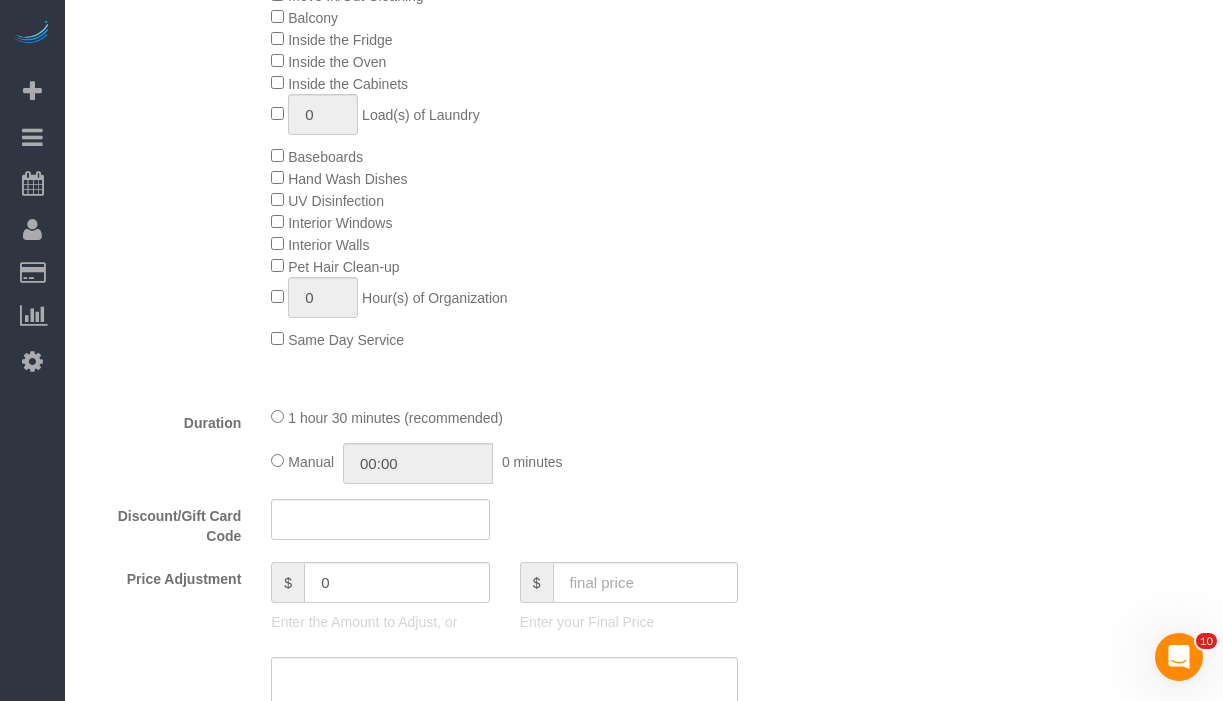 scroll, scrollTop: 1122, scrollLeft: 0, axis: vertical 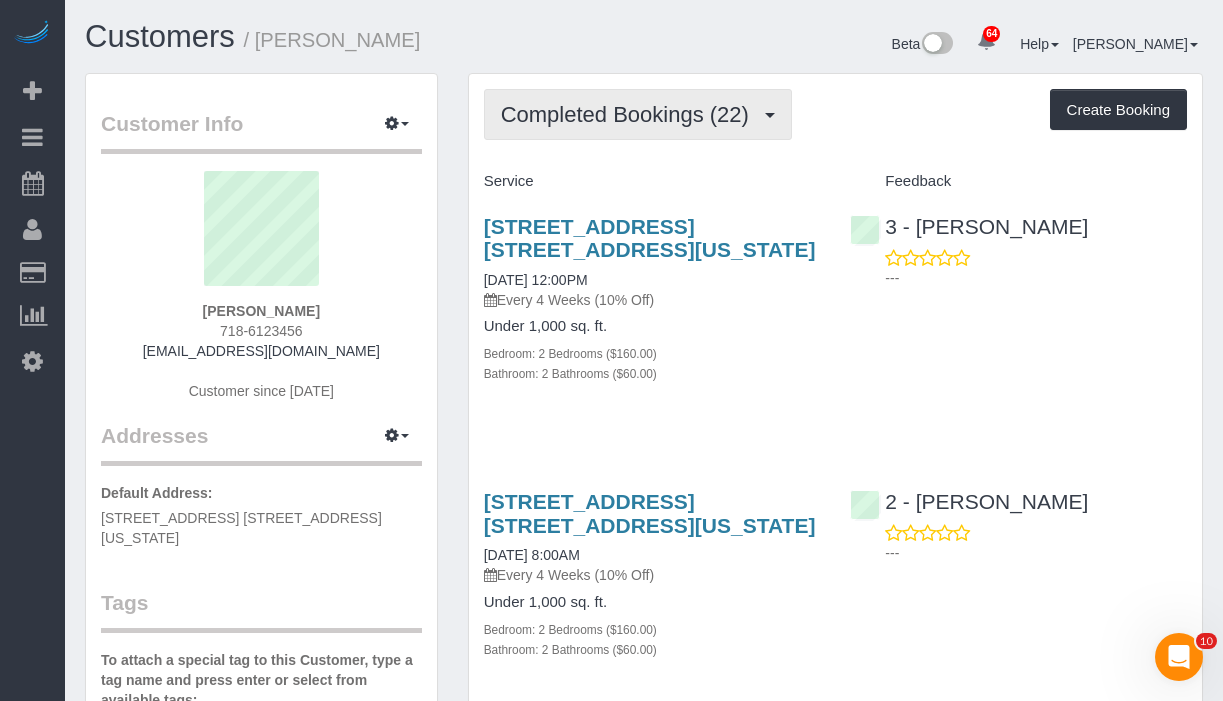 click on "Completed Bookings (22)" at bounding box center [630, 114] 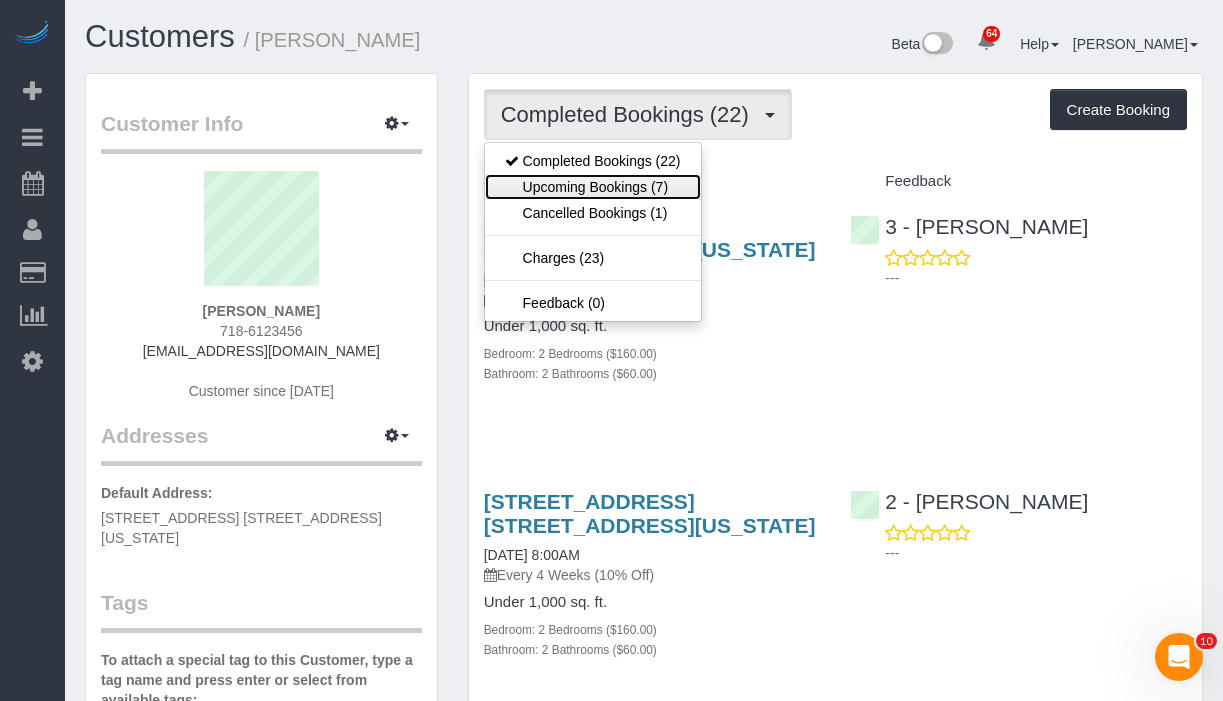 click on "Upcoming Bookings (7)" at bounding box center [593, 187] 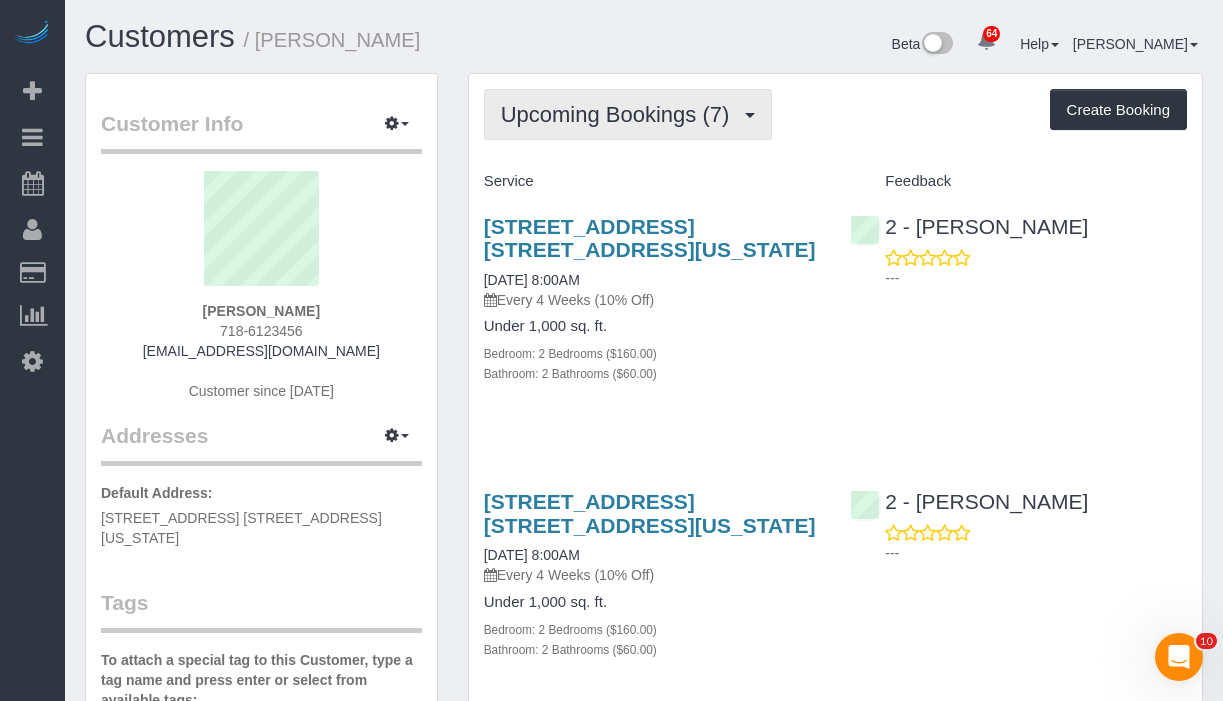 click on "Upcoming Bookings (7)" at bounding box center (620, 114) 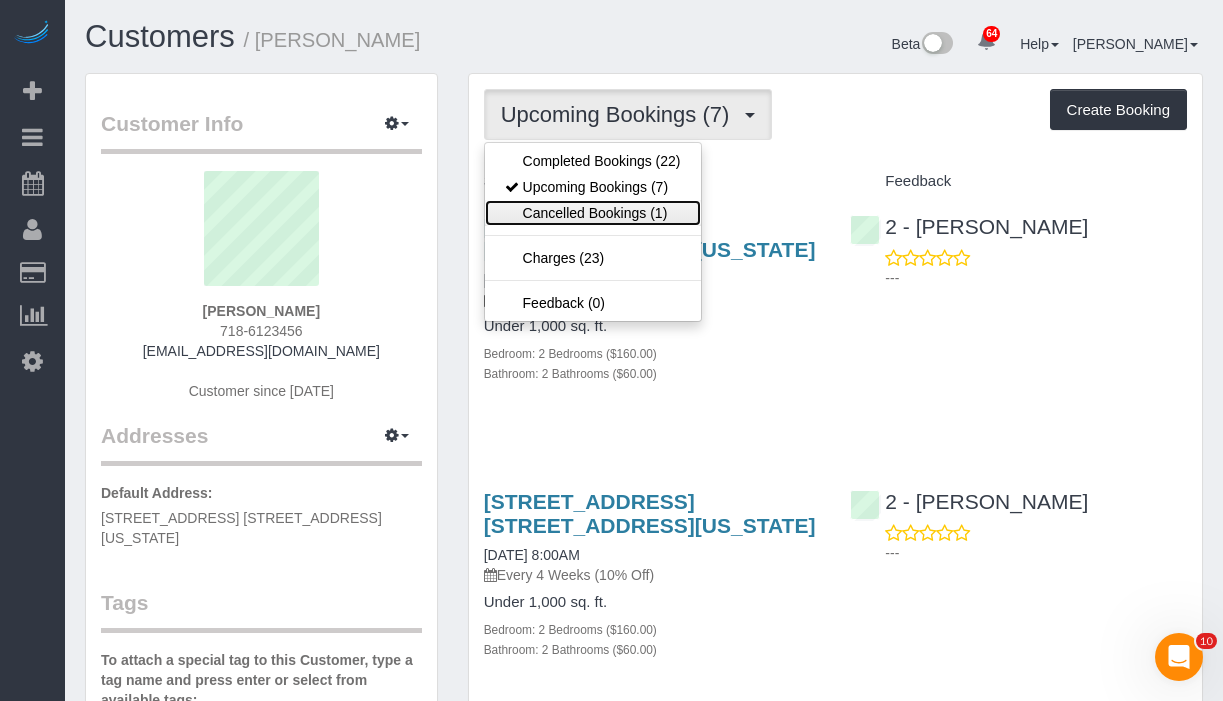 click on "Cancelled Bookings (1)" at bounding box center [593, 213] 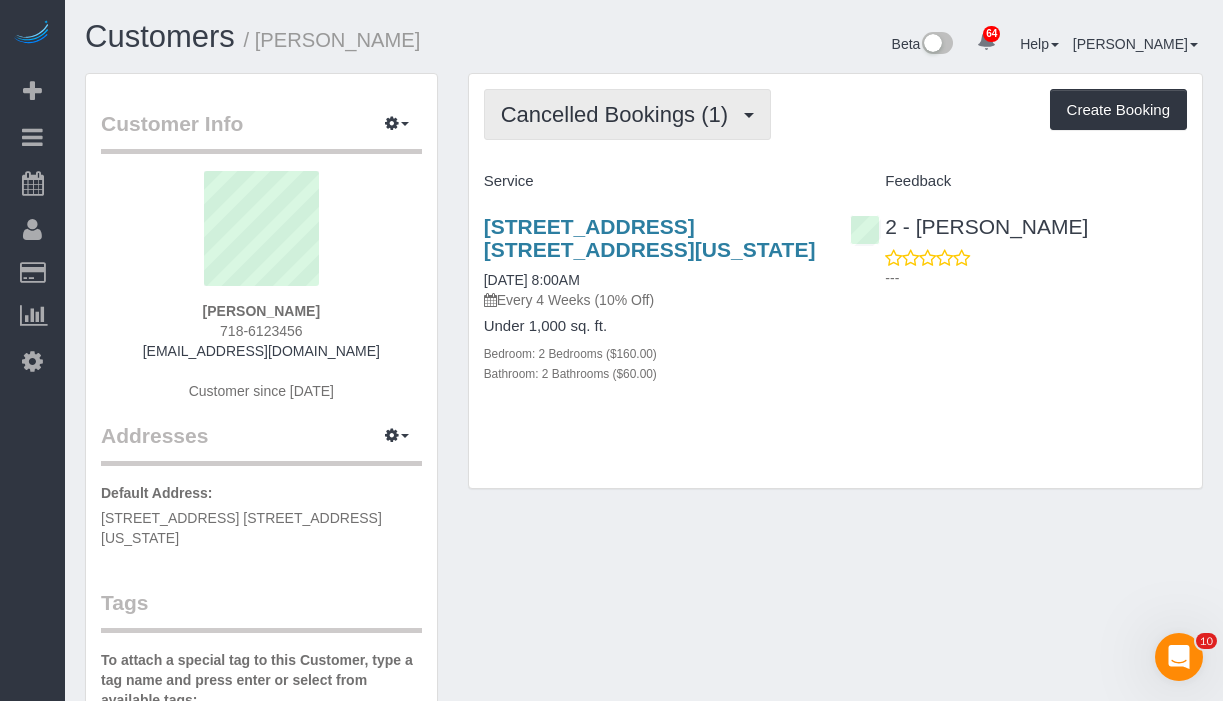 click on "Cancelled Bookings (1)" at bounding box center (619, 114) 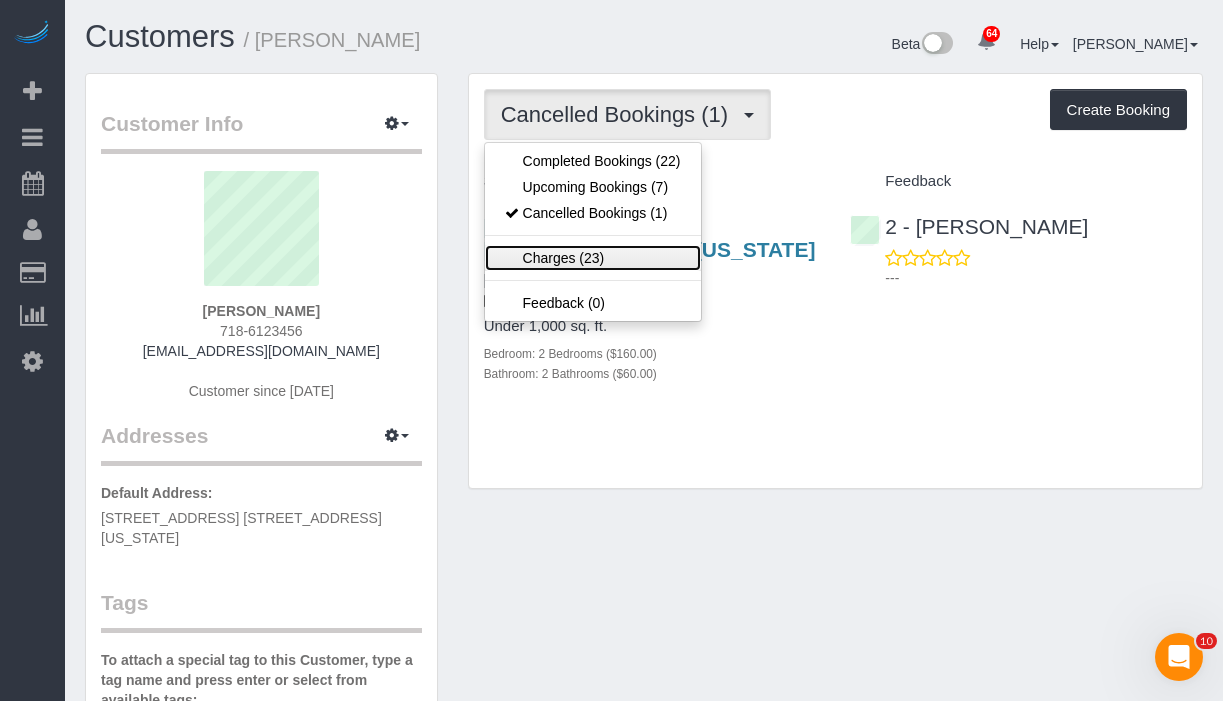 click on "Charges (23)" at bounding box center (593, 258) 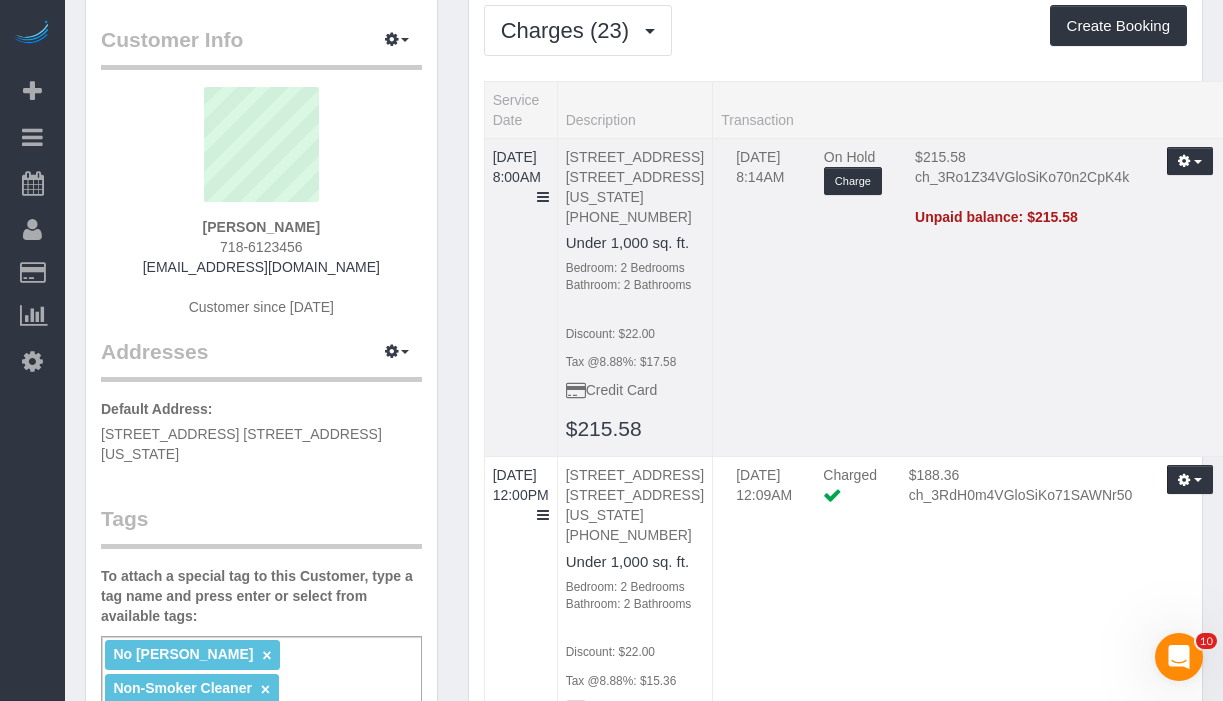 scroll, scrollTop: 0, scrollLeft: 0, axis: both 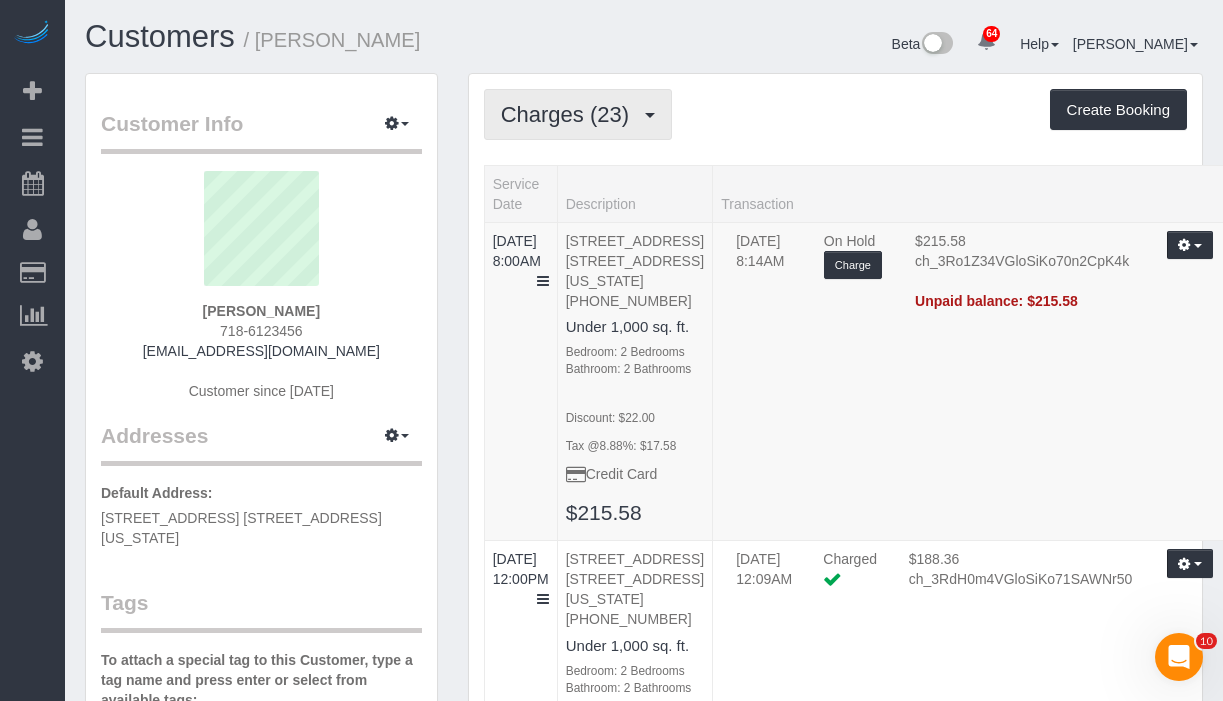 click on "Charges (23)" at bounding box center [578, 114] 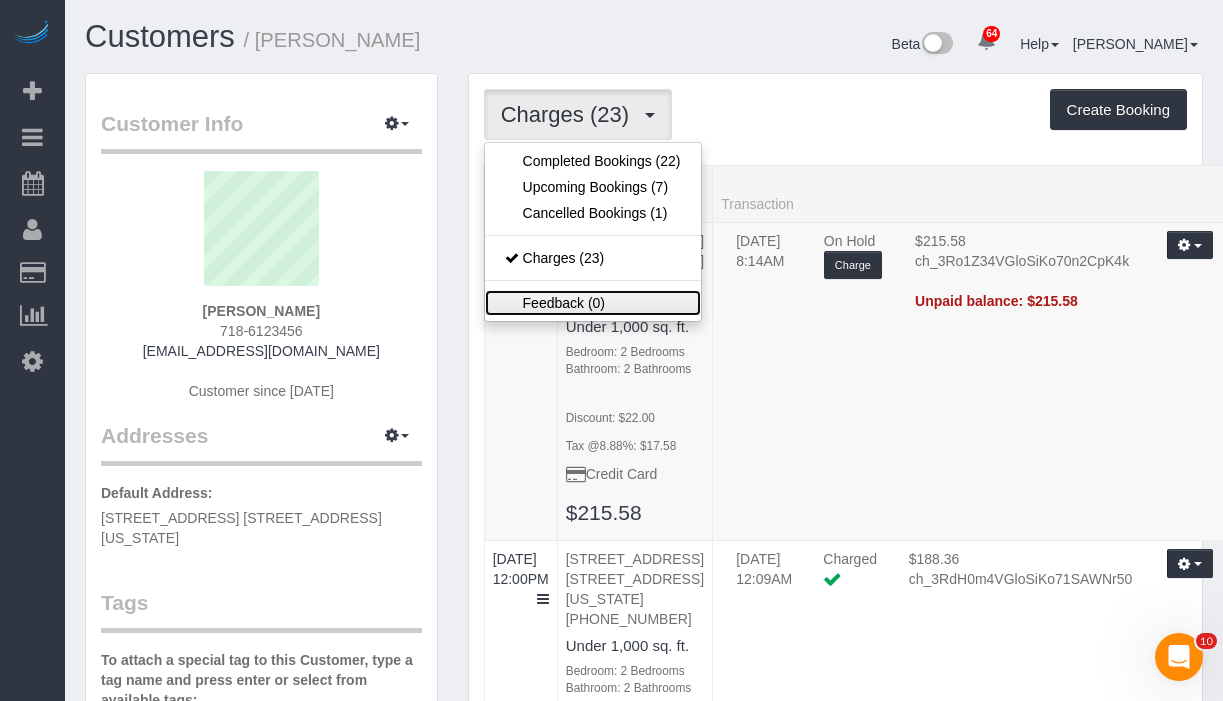 click on "Feedback (0)" at bounding box center [593, 303] 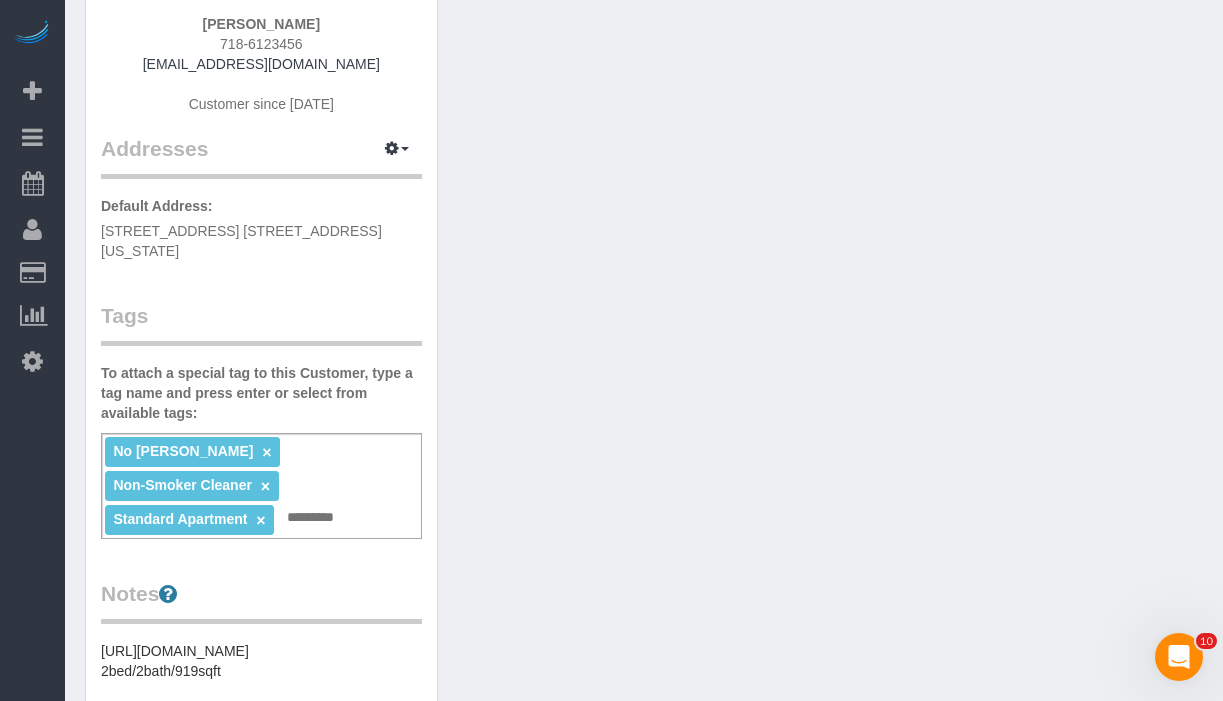 scroll, scrollTop: 288, scrollLeft: 0, axis: vertical 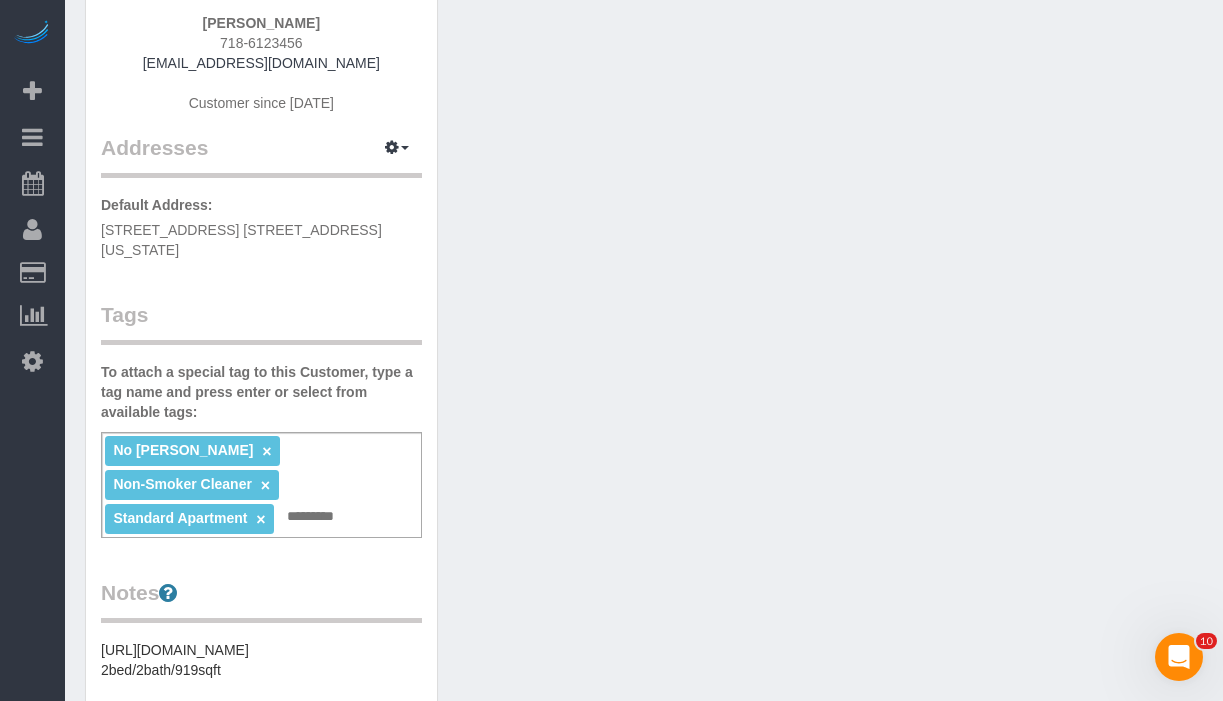 click on "No [PERSON_NAME]   × Non-Smoker Cleaner   × Standard Apartment   × Add a tag" at bounding box center (261, 485) 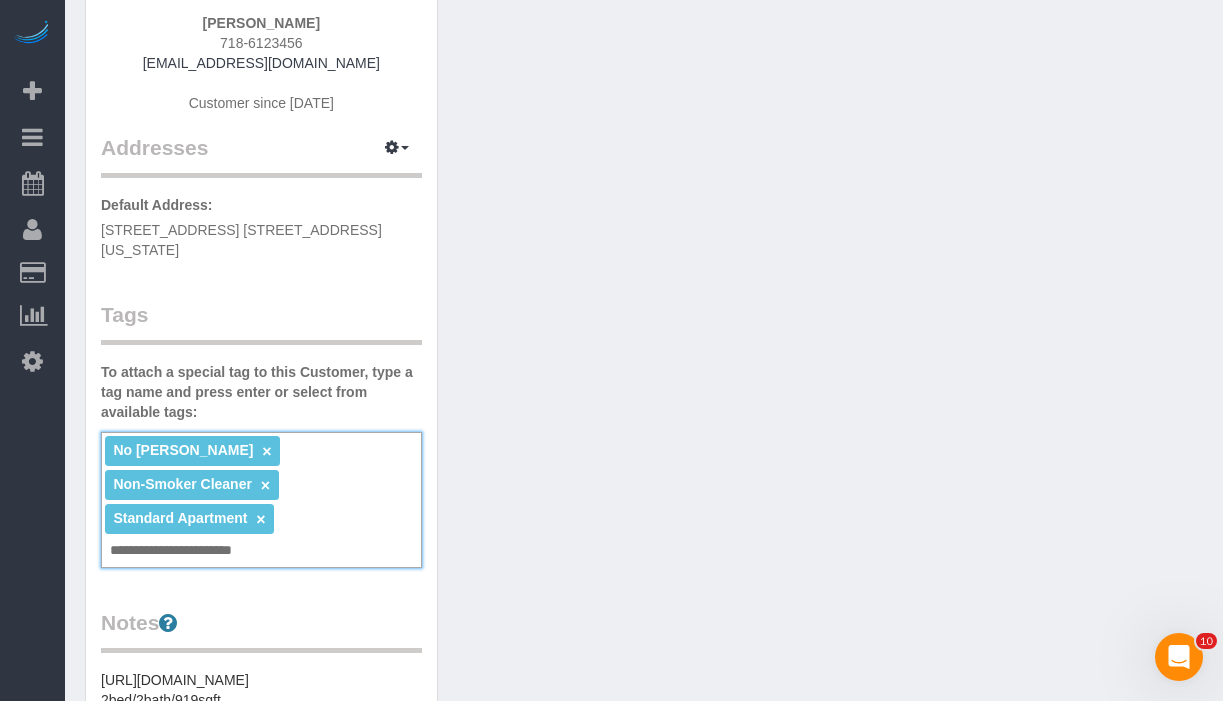 type on "**********" 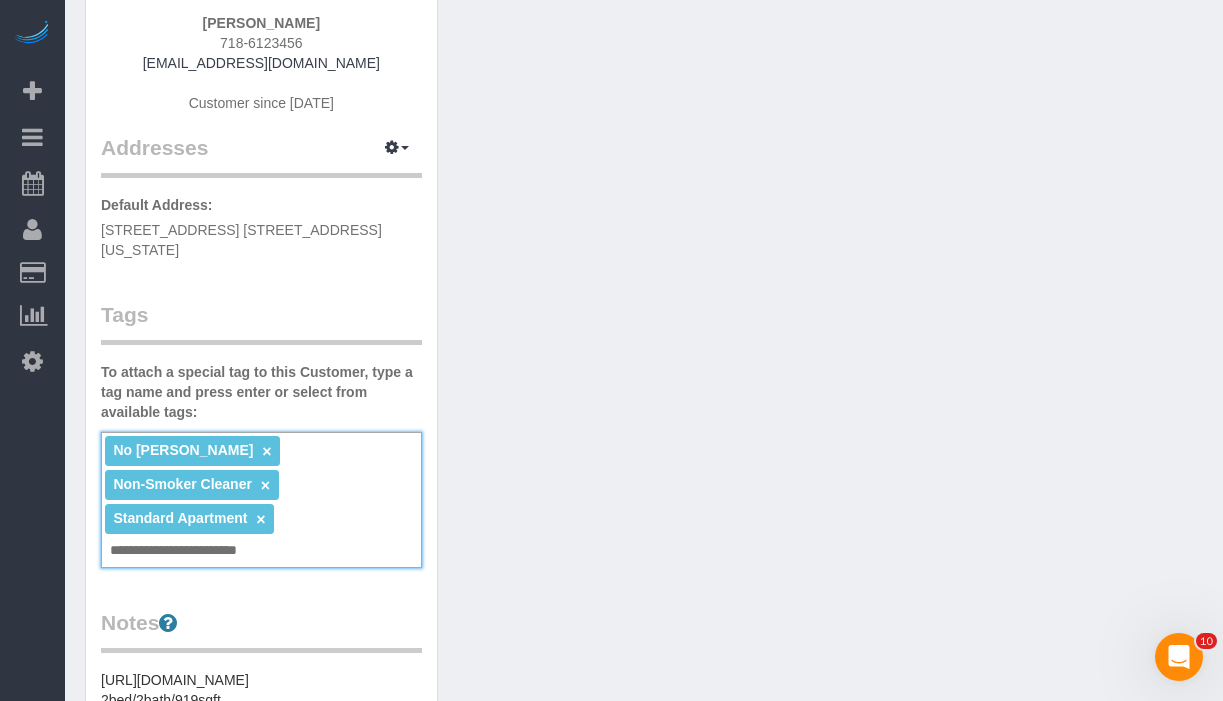 type 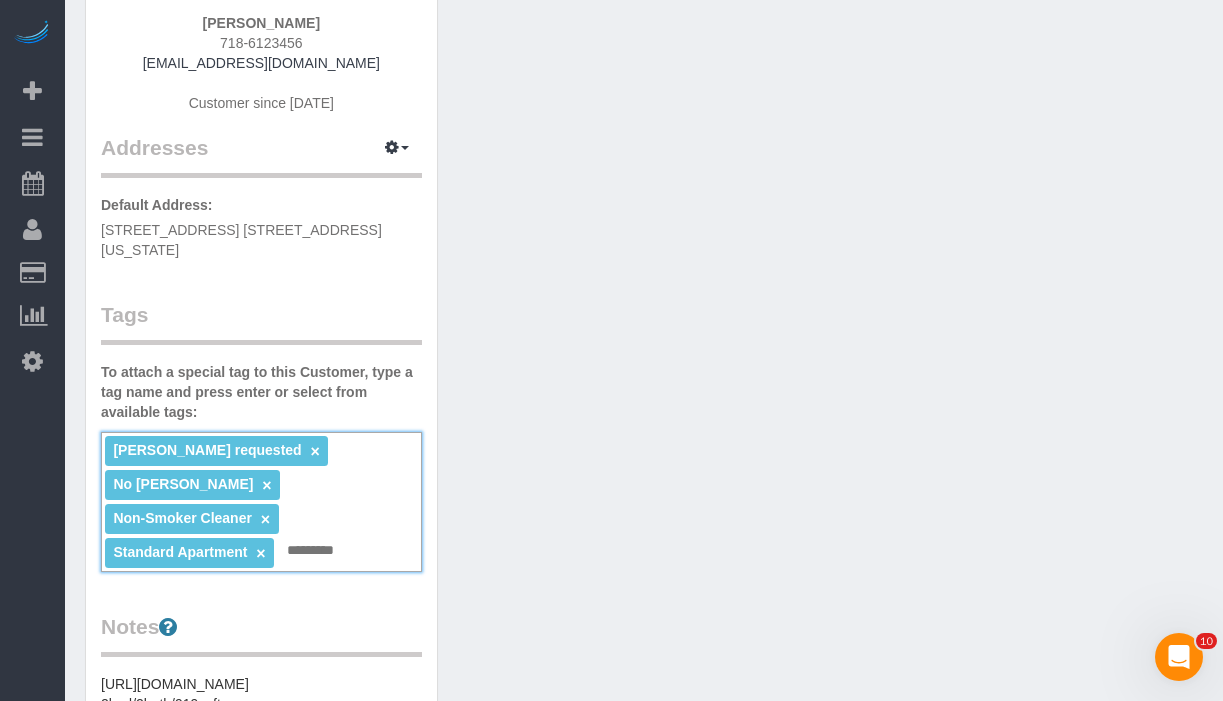click on "×" at bounding box center (315, 451) 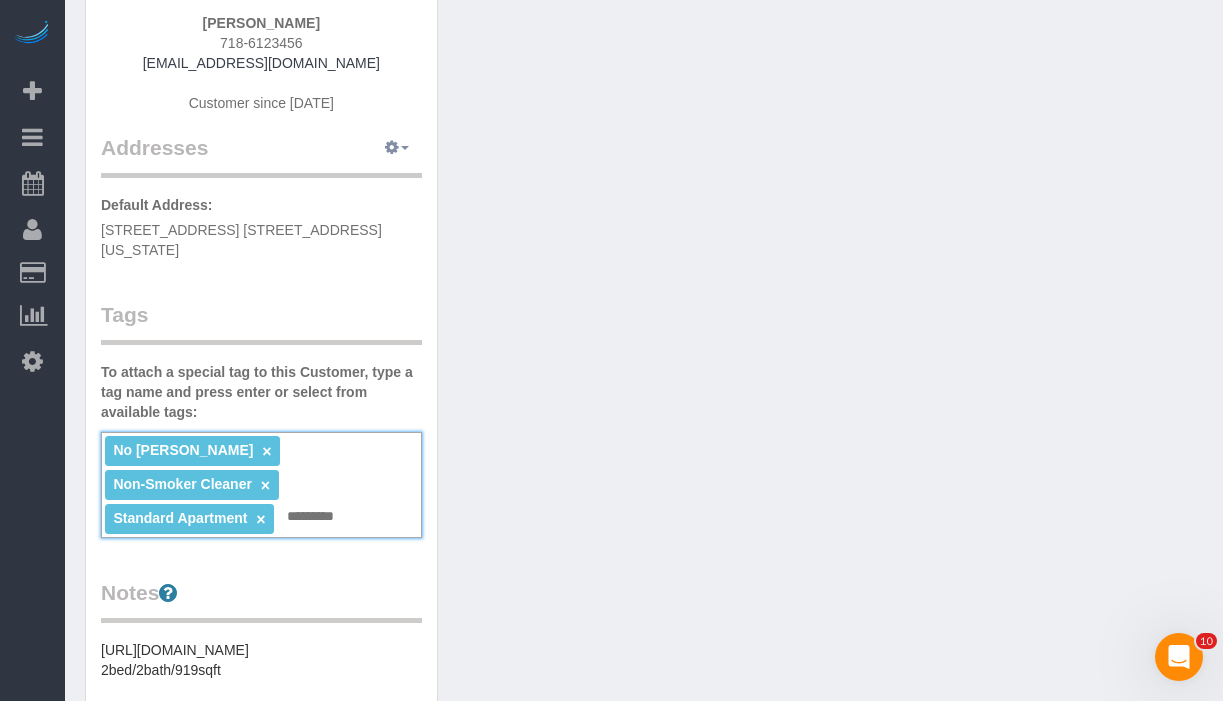 click at bounding box center [397, 148] 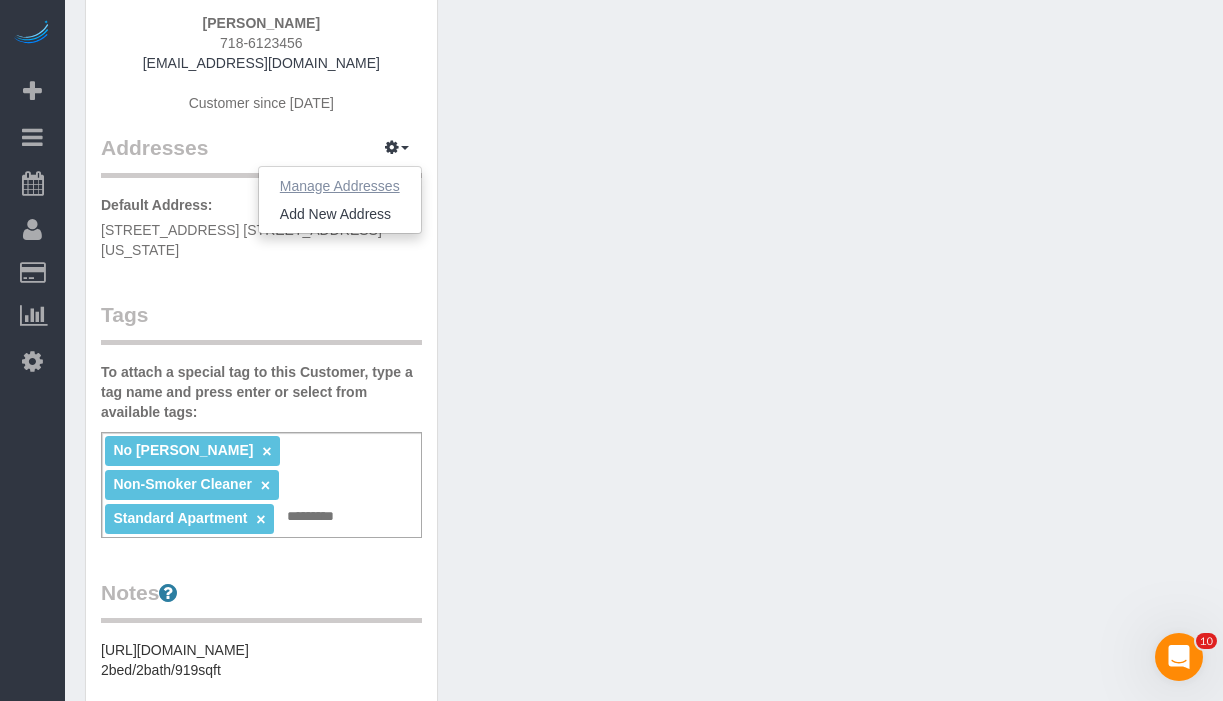 click on "Manage Addresses" at bounding box center (340, 186) 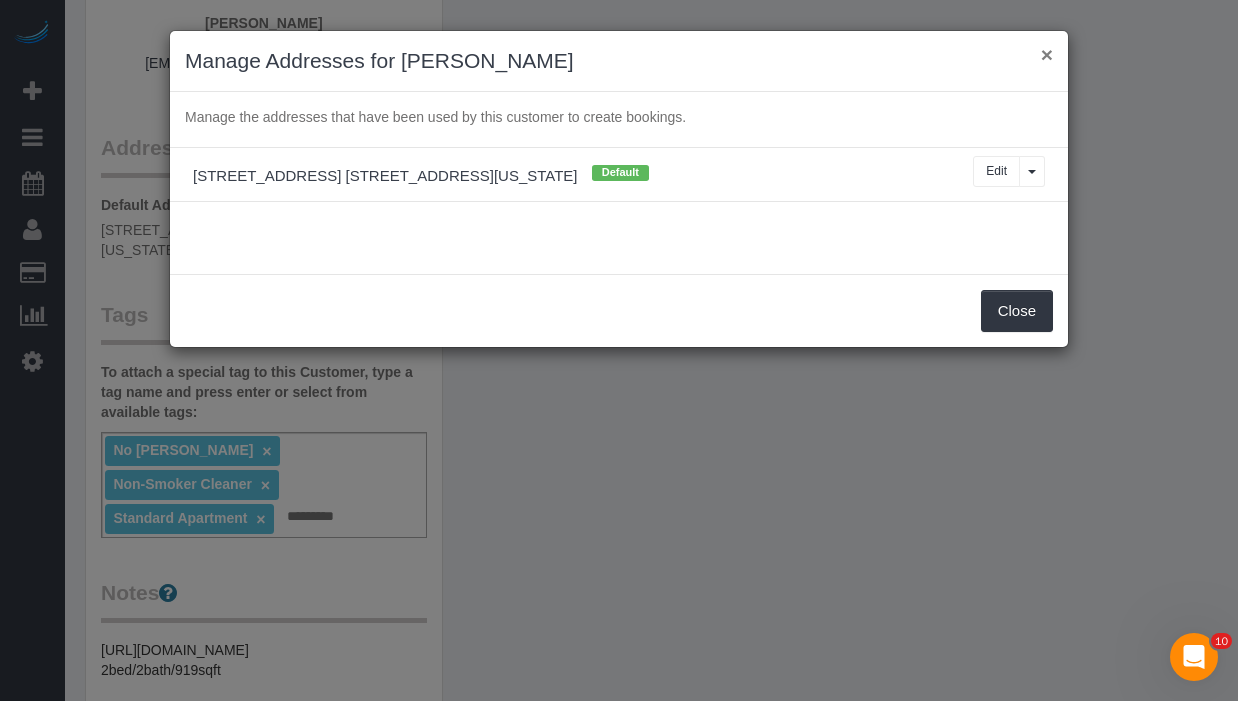 click on "×
Manage Addresses for [PERSON_NAME]" at bounding box center (619, 61) 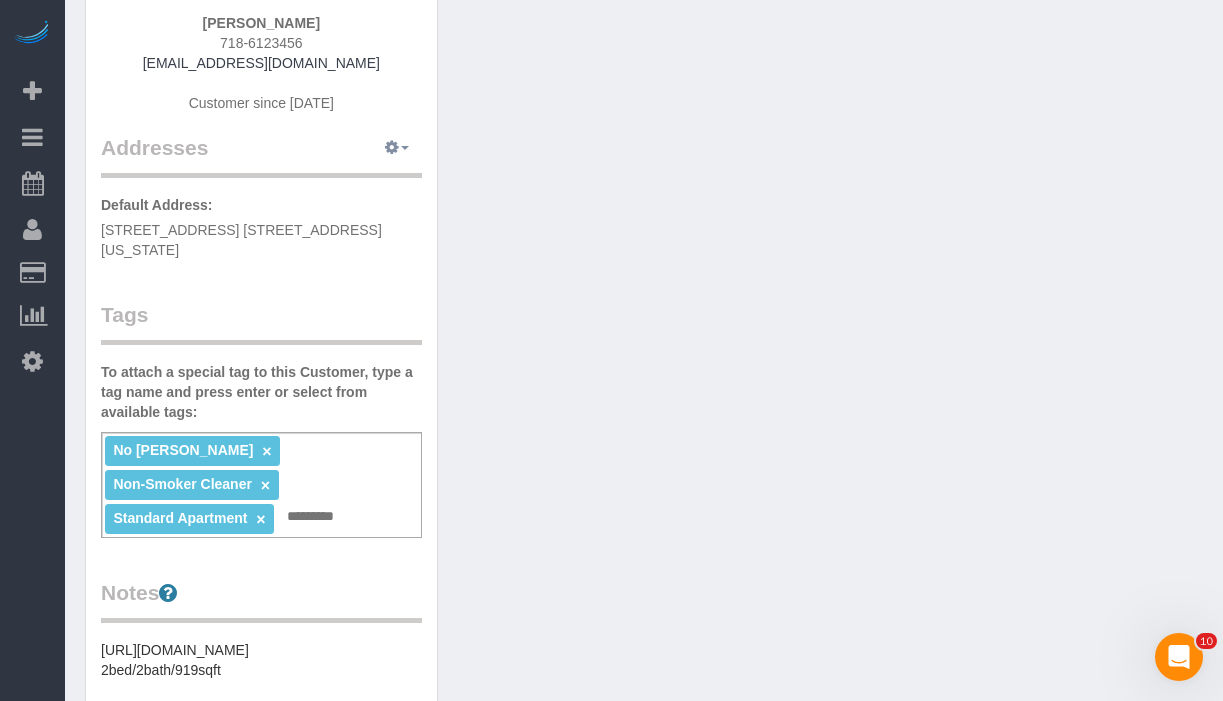 click at bounding box center [405, 148] 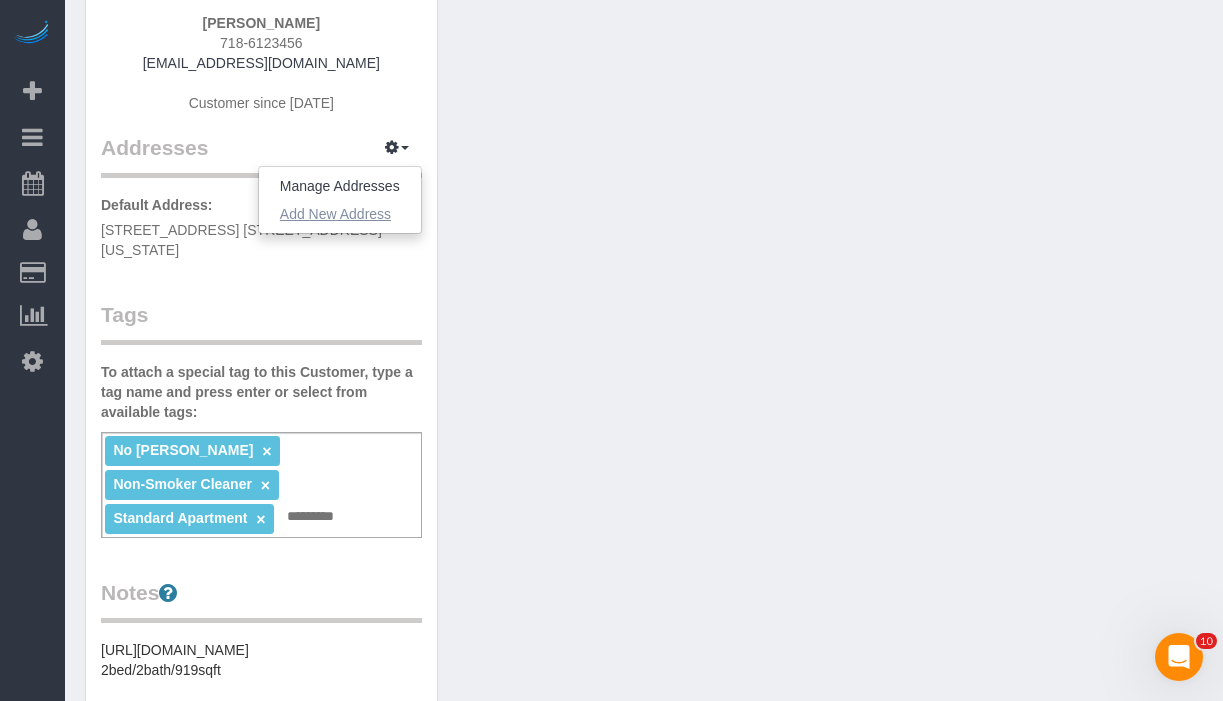 click on "Add New Address" at bounding box center (335, 214) 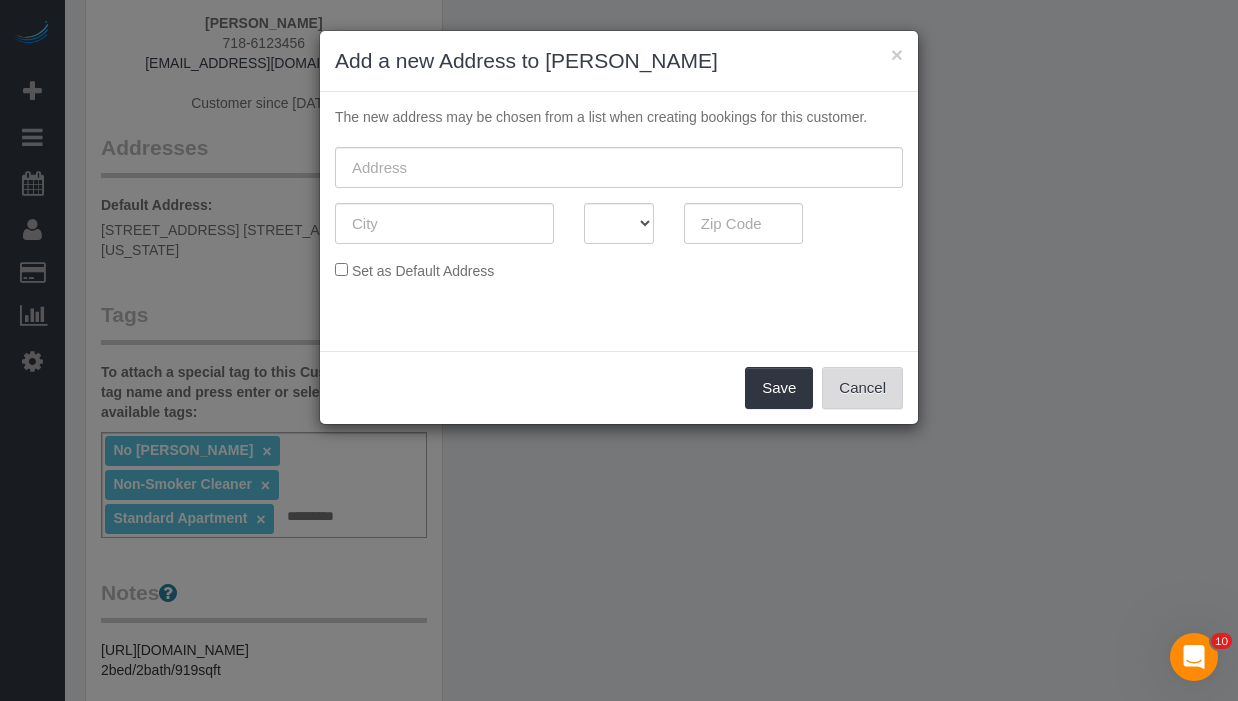 click on "Cancel" at bounding box center [862, 388] 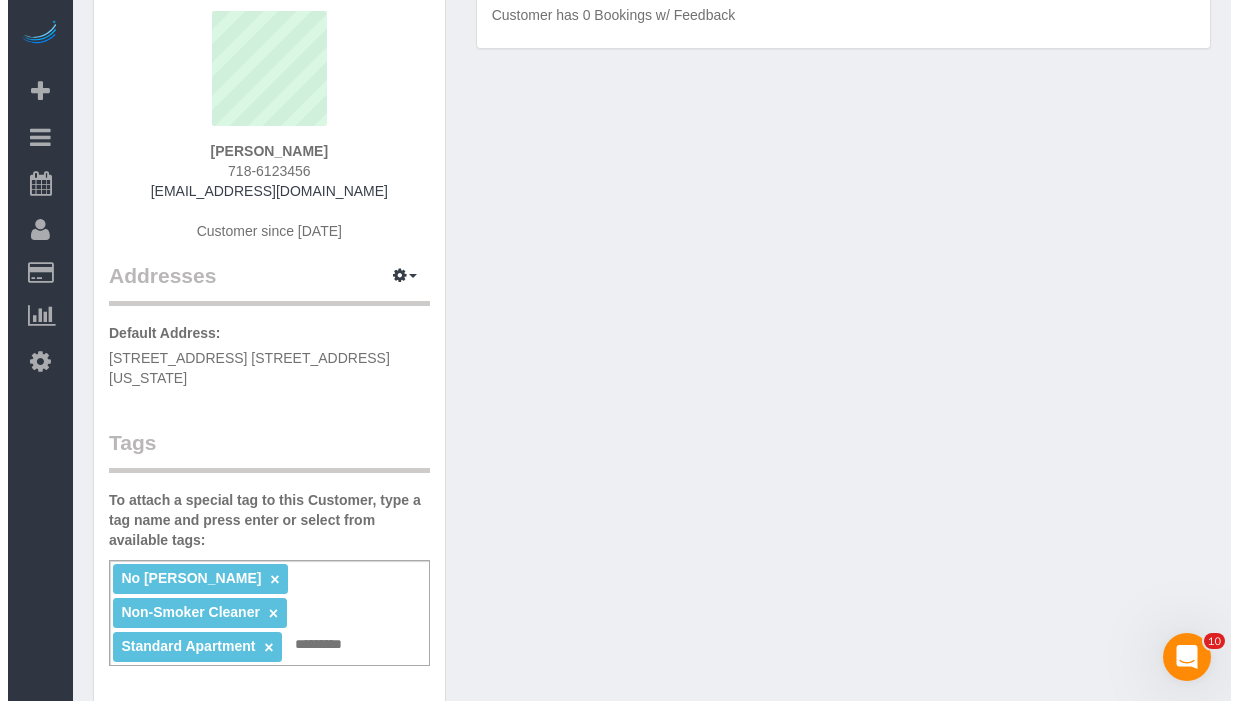 scroll, scrollTop: 61, scrollLeft: 0, axis: vertical 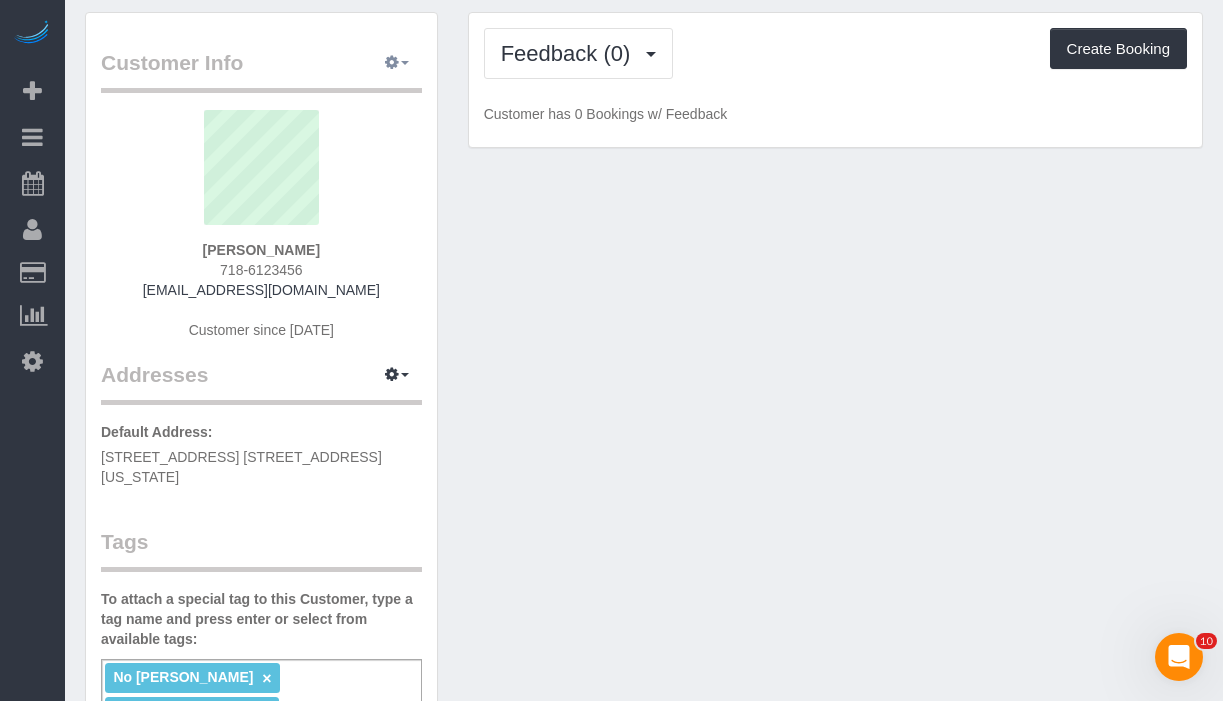 click at bounding box center [397, 63] 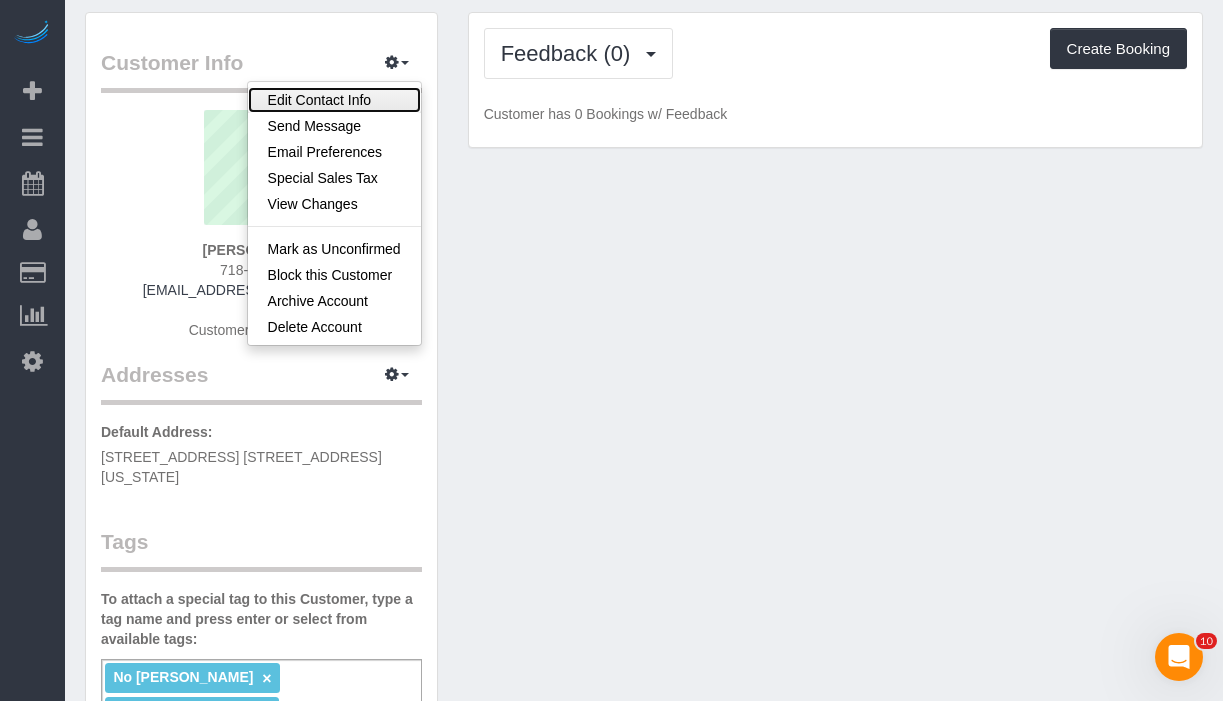 click on "Edit Contact Info" at bounding box center [334, 100] 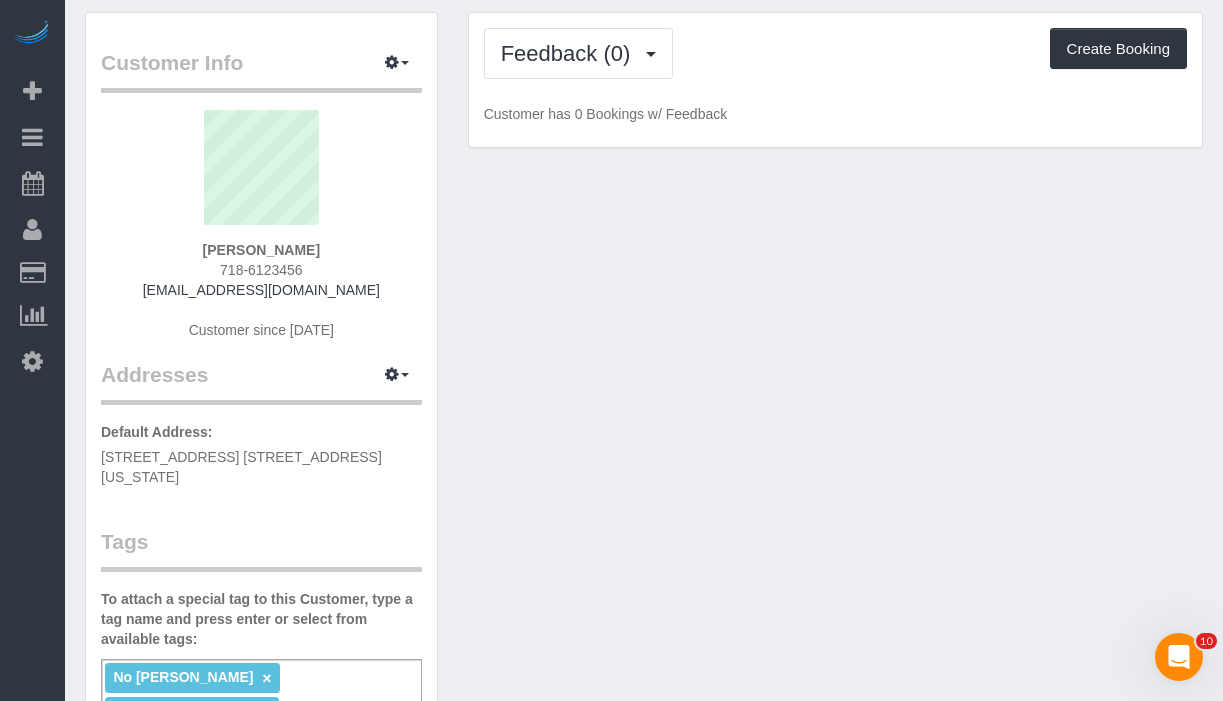 select on "NY" 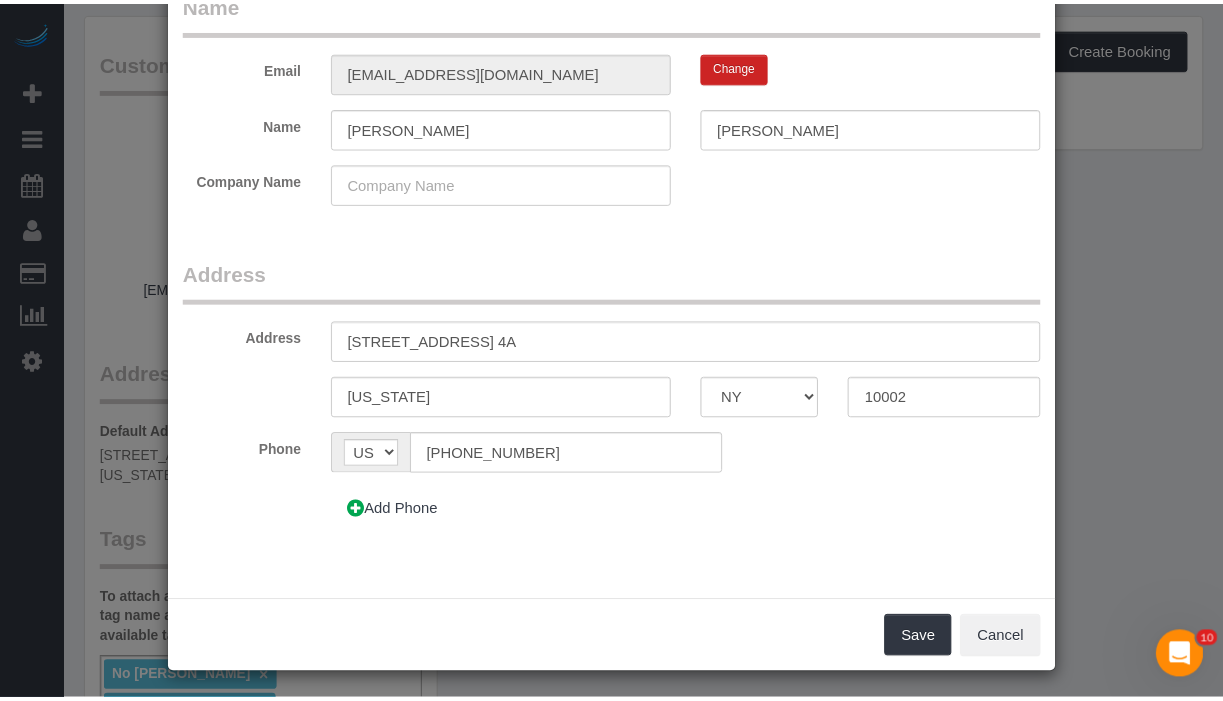 scroll, scrollTop: 142, scrollLeft: 0, axis: vertical 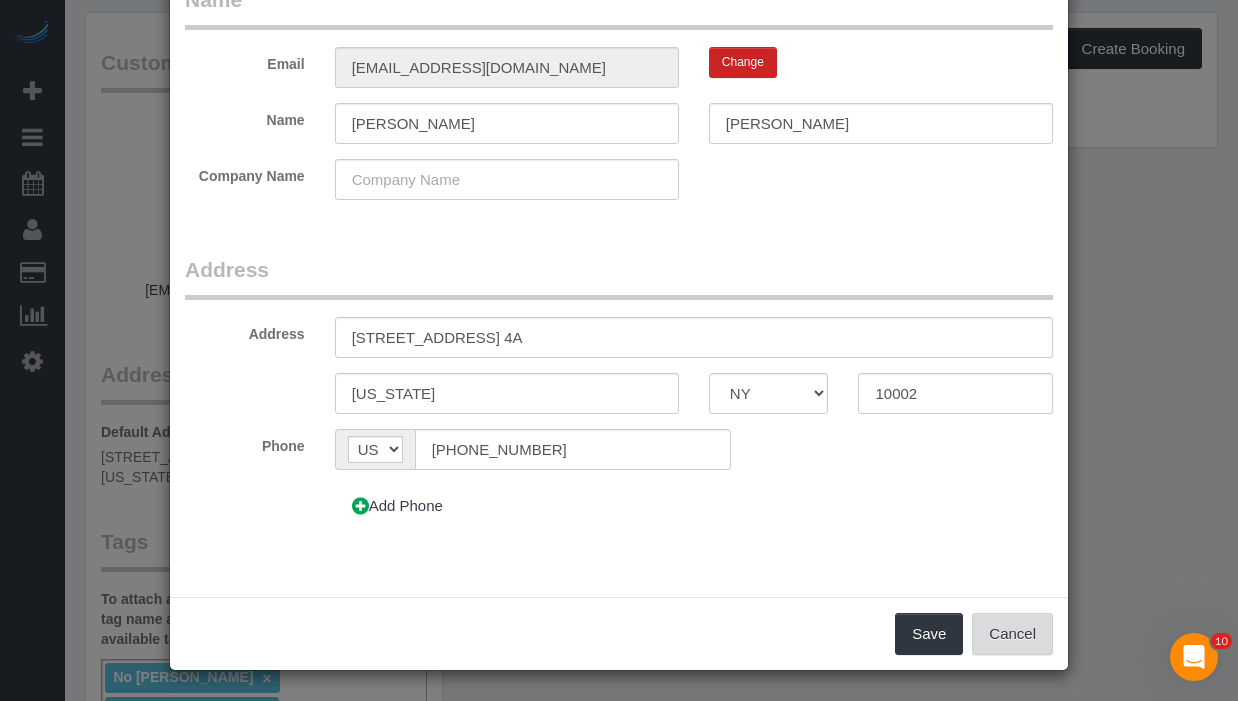 click on "Cancel" at bounding box center [1012, 634] 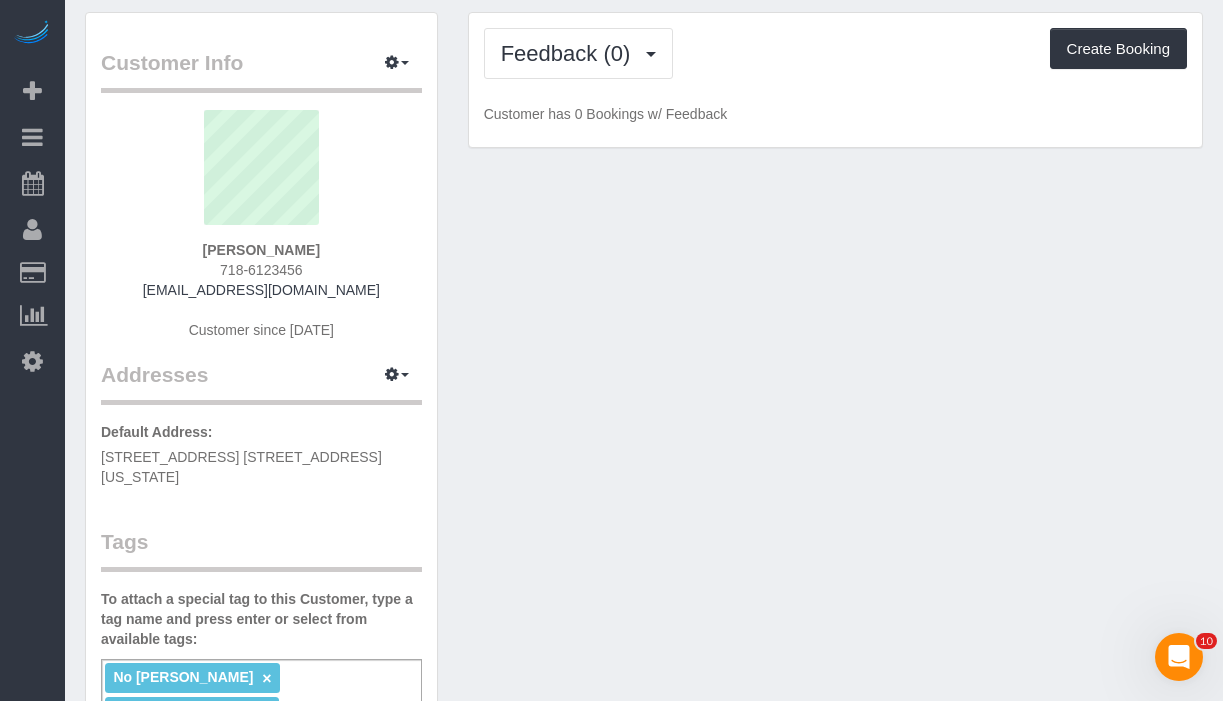 scroll, scrollTop: 68, scrollLeft: 0, axis: vertical 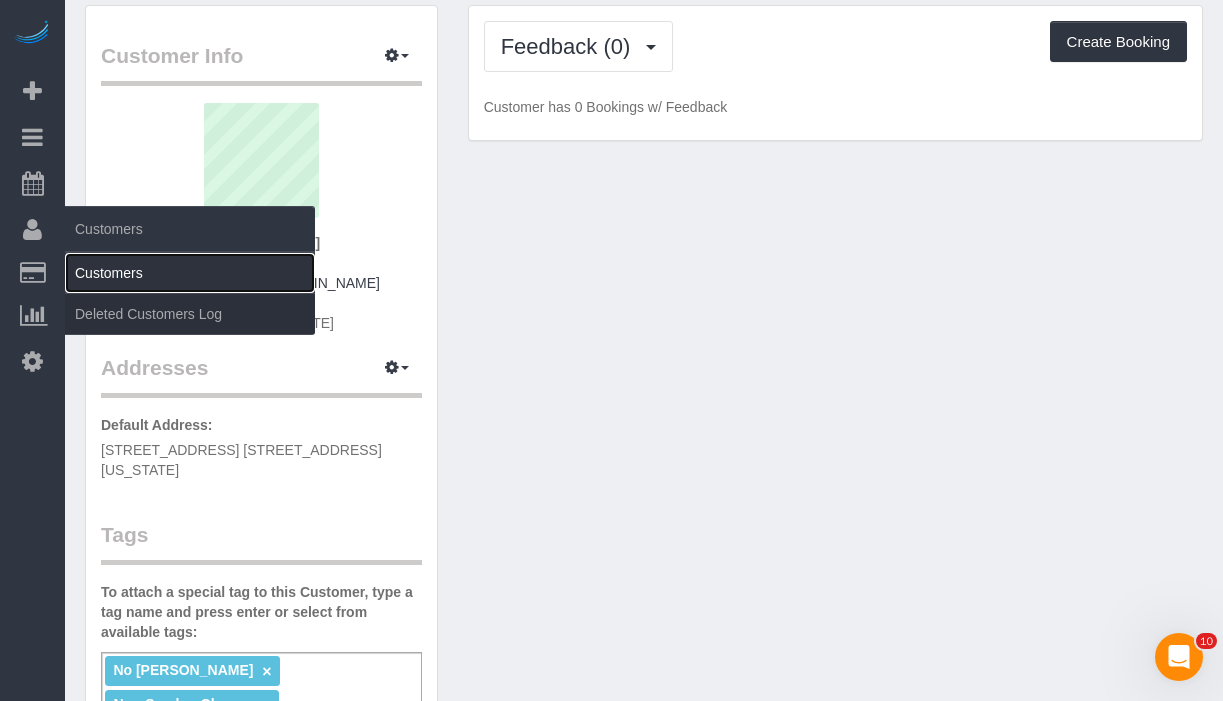 click on "Customers" at bounding box center (190, 273) 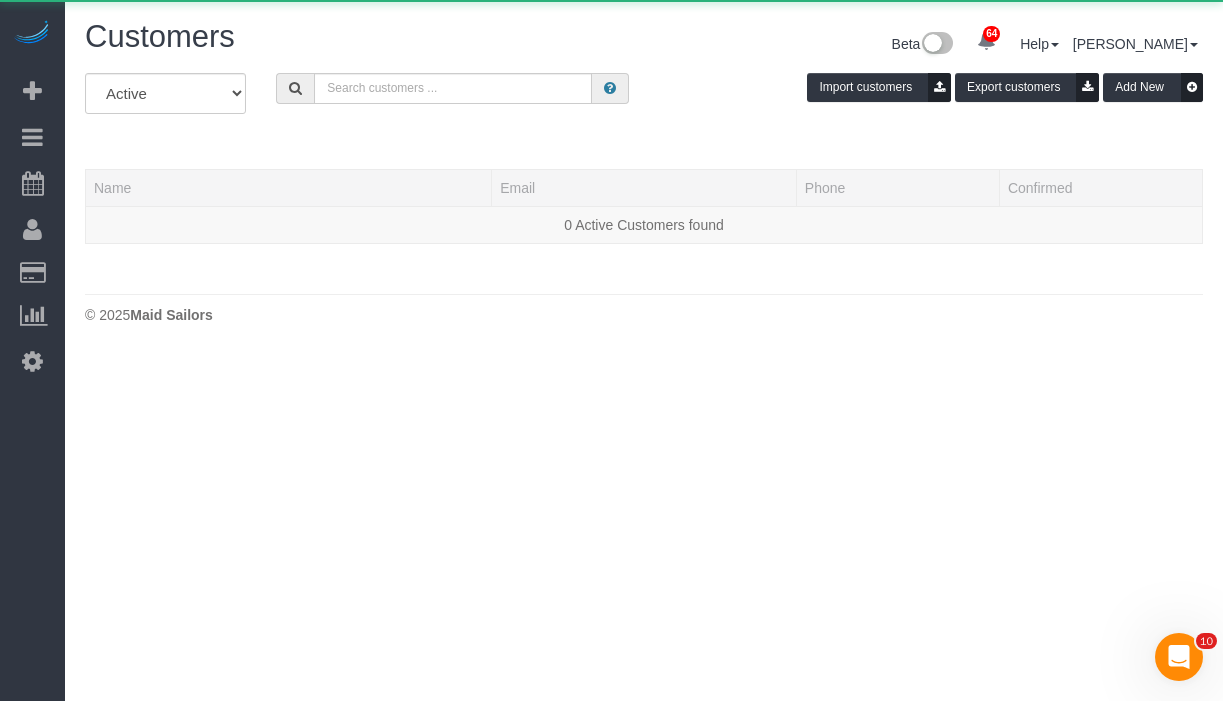 scroll, scrollTop: 0, scrollLeft: 0, axis: both 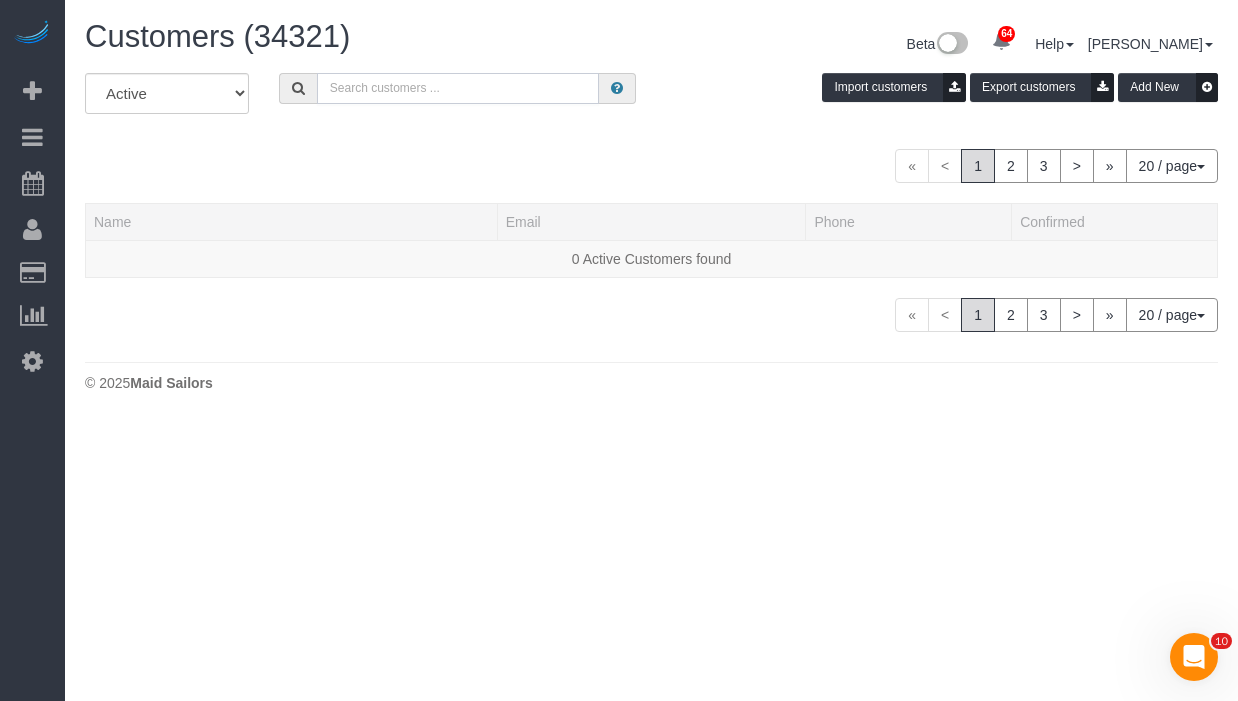 click at bounding box center (458, 88) 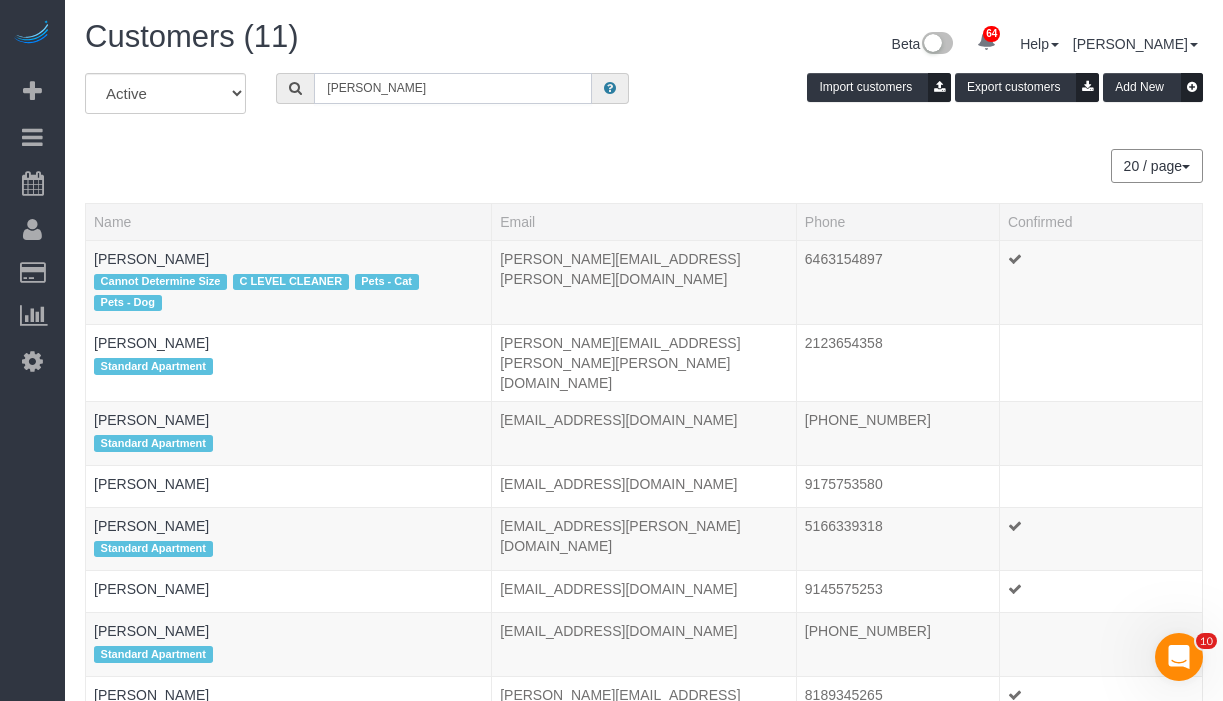 click on "[PERSON_NAME]" at bounding box center (453, 88) 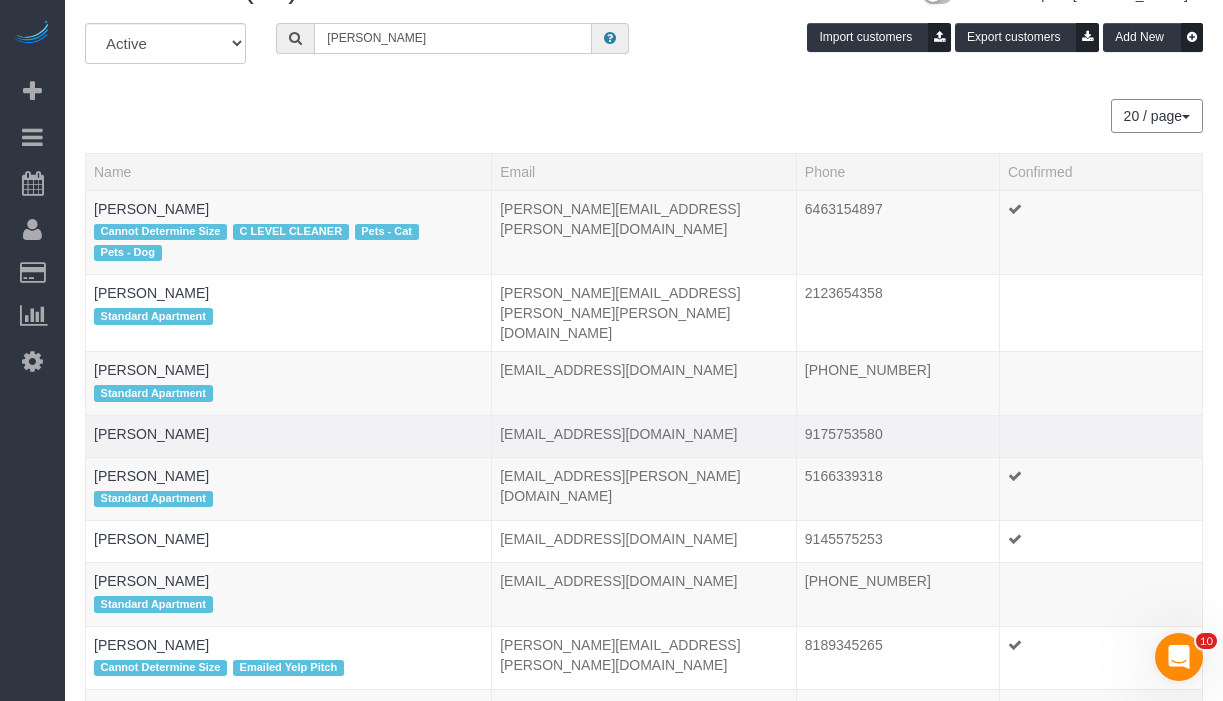 scroll, scrollTop: 57, scrollLeft: 0, axis: vertical 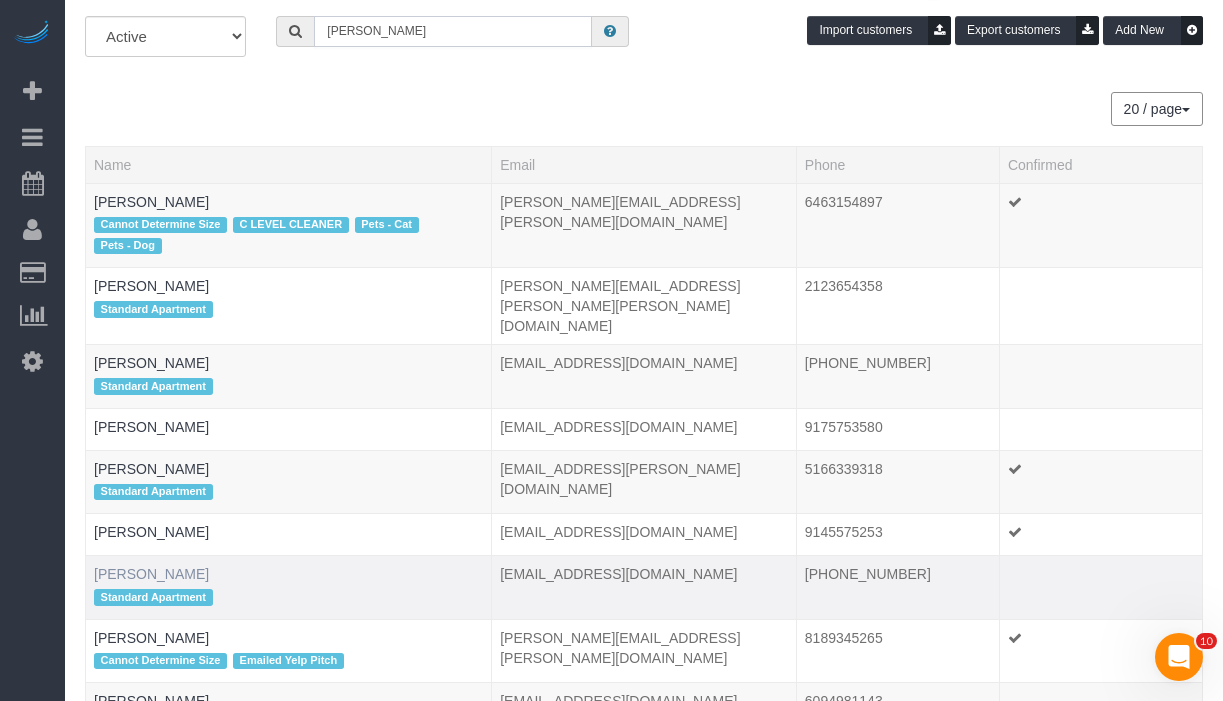 type on "[PERSON_NAME]" 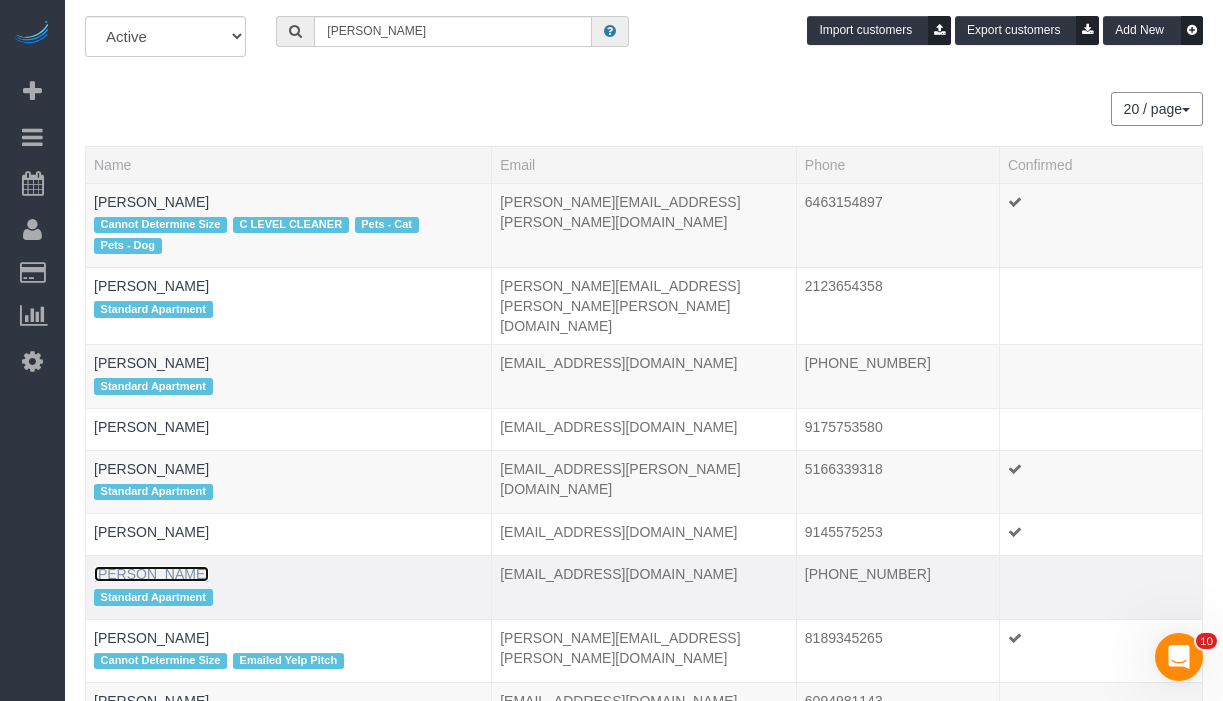 click on "[PERSON_NAME]" at bounding box center (151, 574) 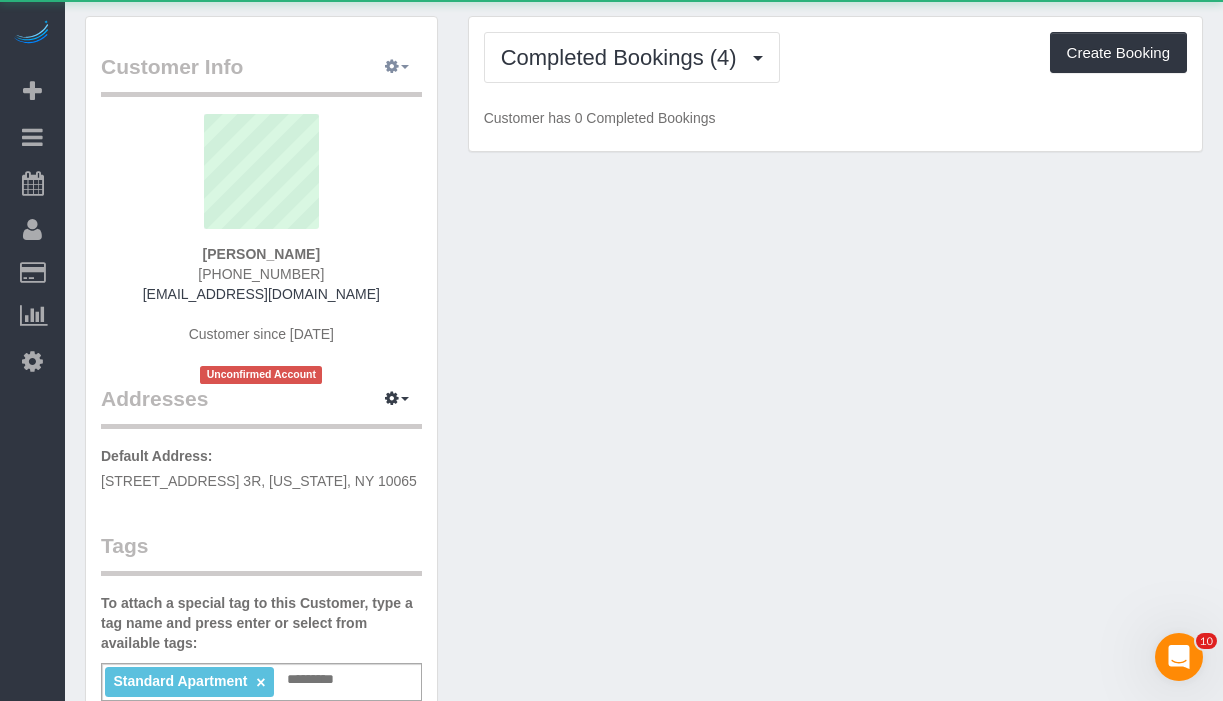 click at bounding box center (397, 67) 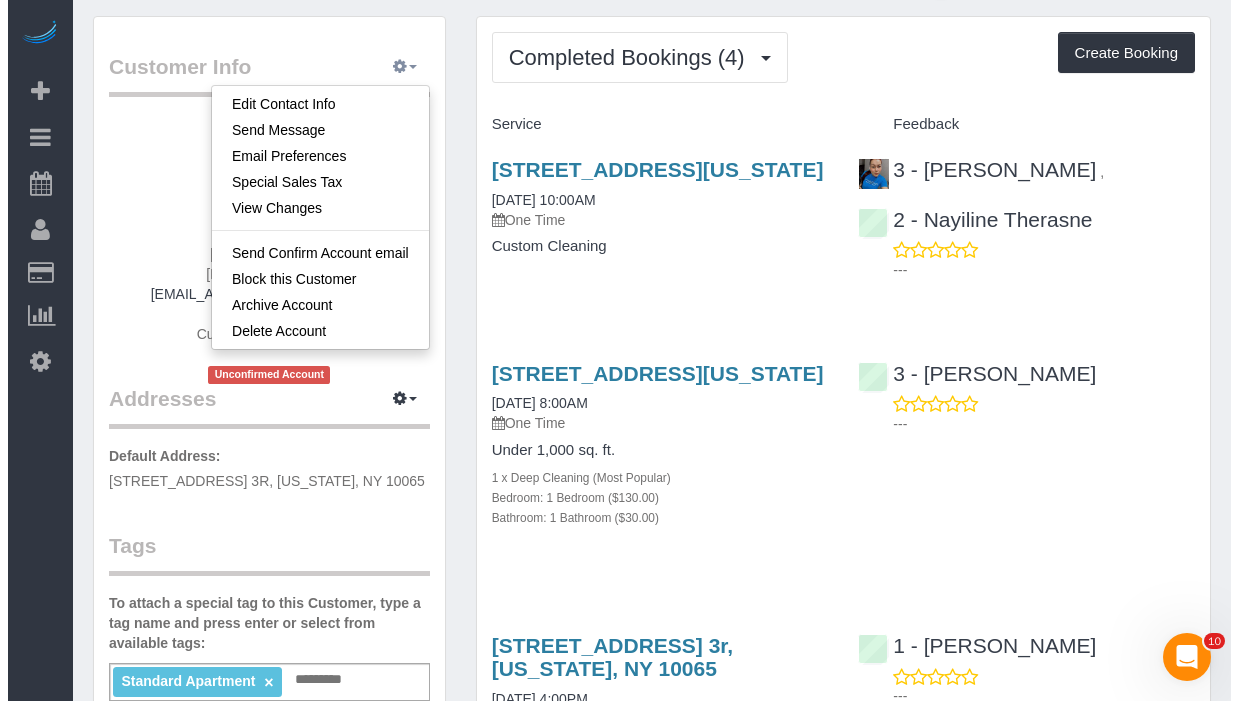 scroll, scrollTop: 0, scrollLeft: 0, axis: both 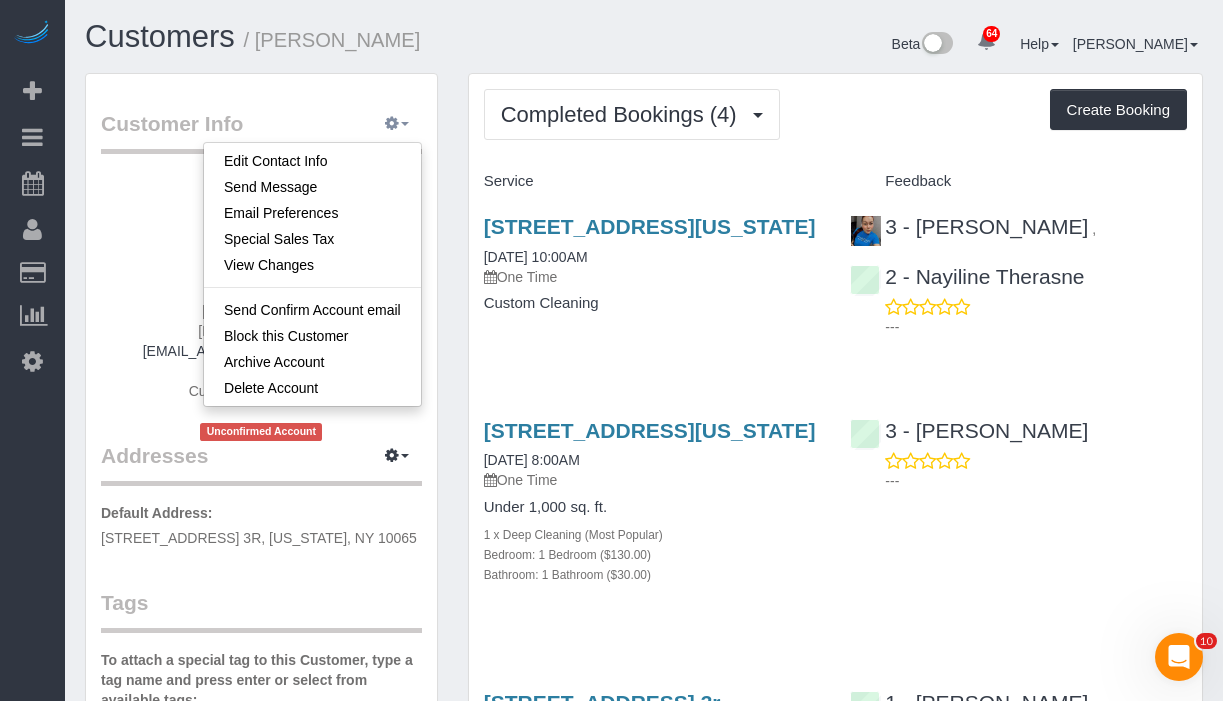 click at bounding box center [405, 124] 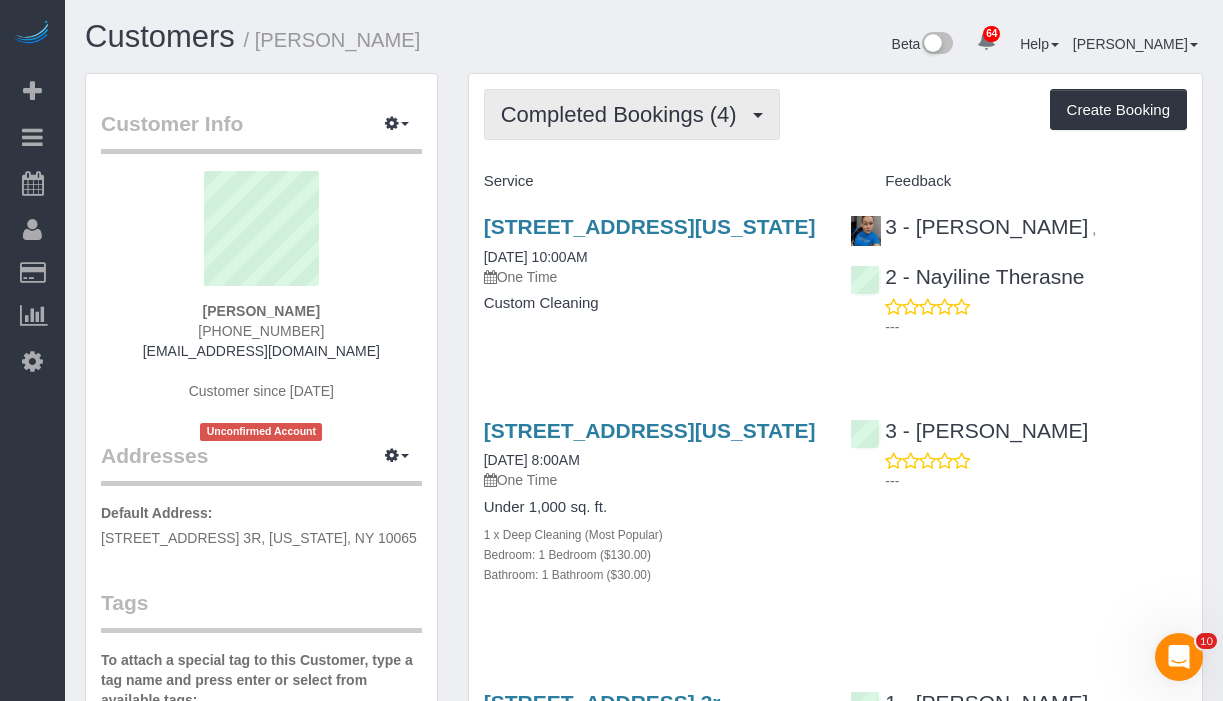 click on "Completed Bookings (4)" at bounding box center (624, 114) 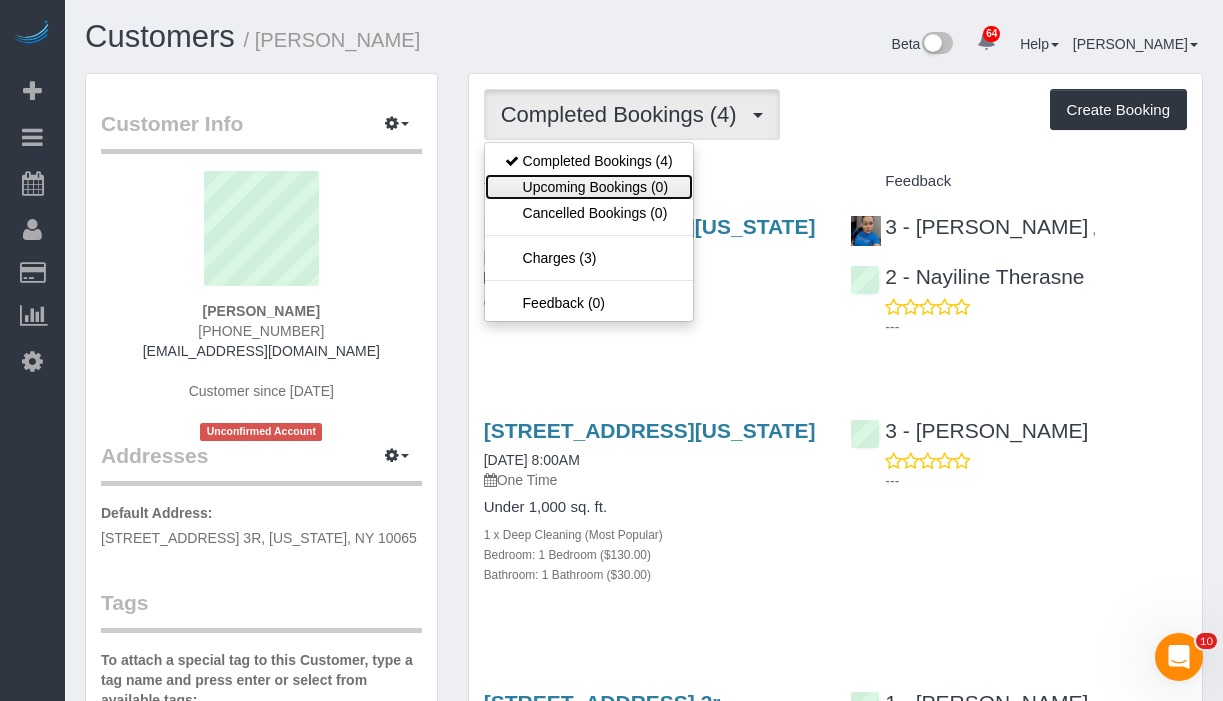 click on "Upcoming Bookings (0)" at bounding box center (589, 187) 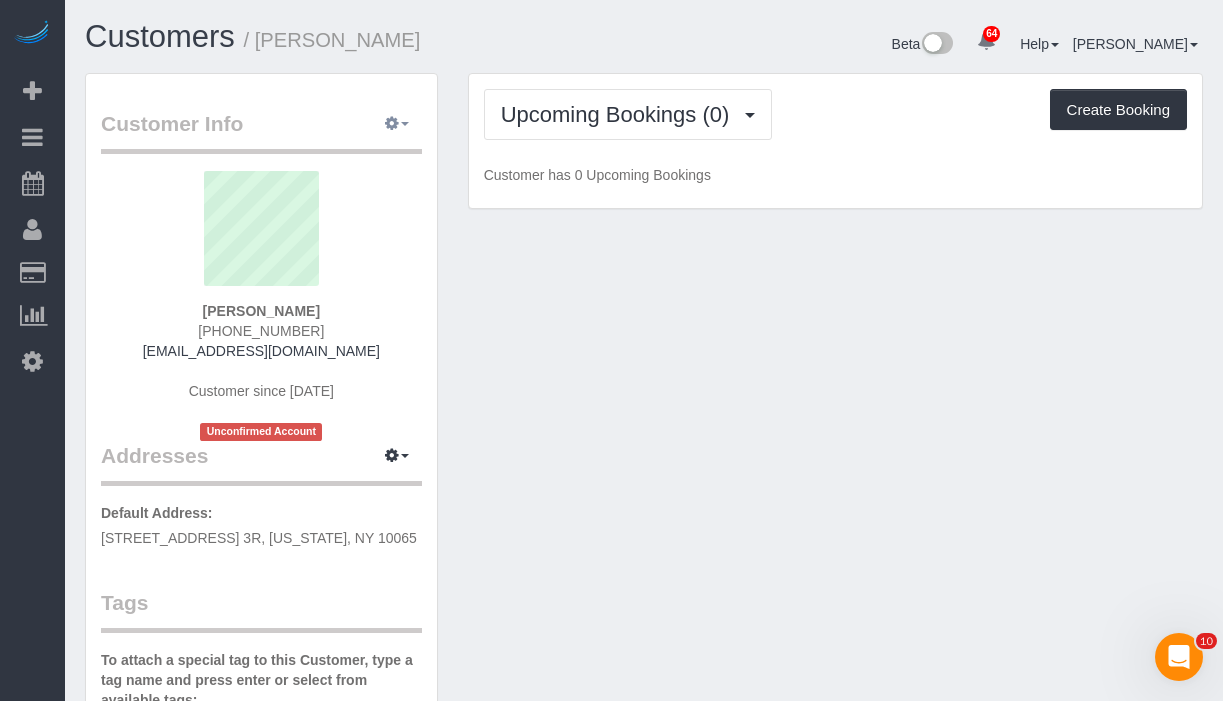 click at bounding box center (392, 123) 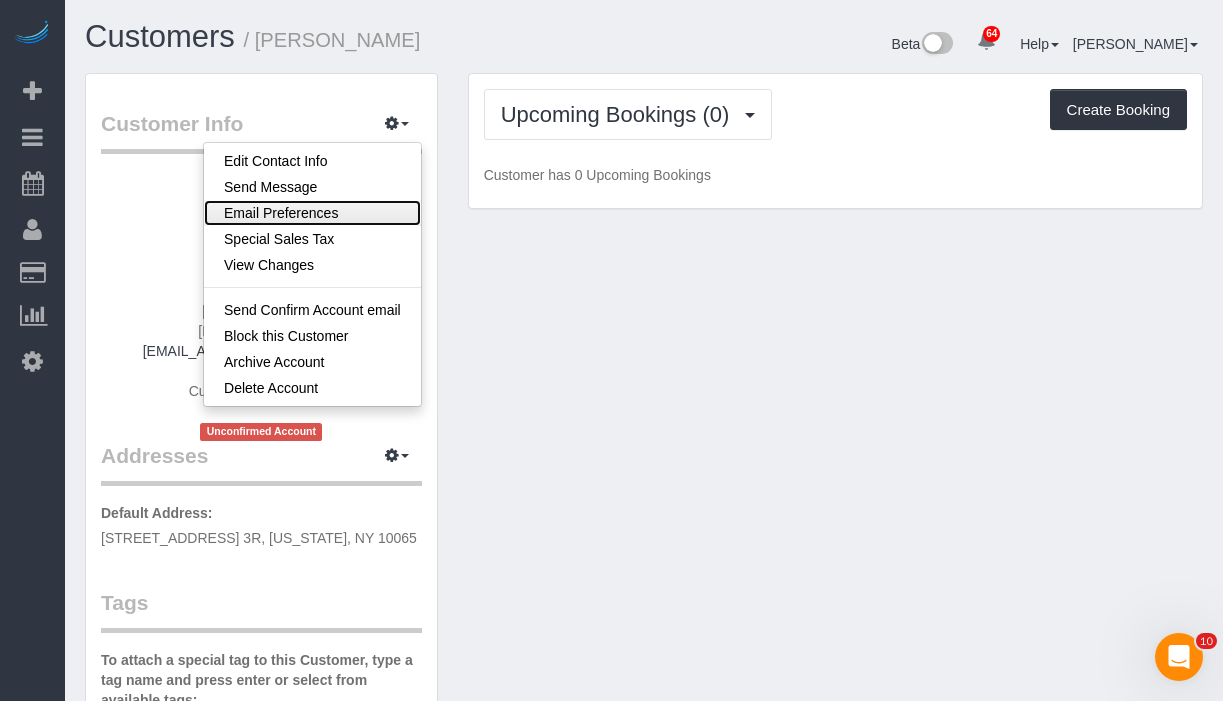 click on "Email Preferences" at bounding box center (312, 213) 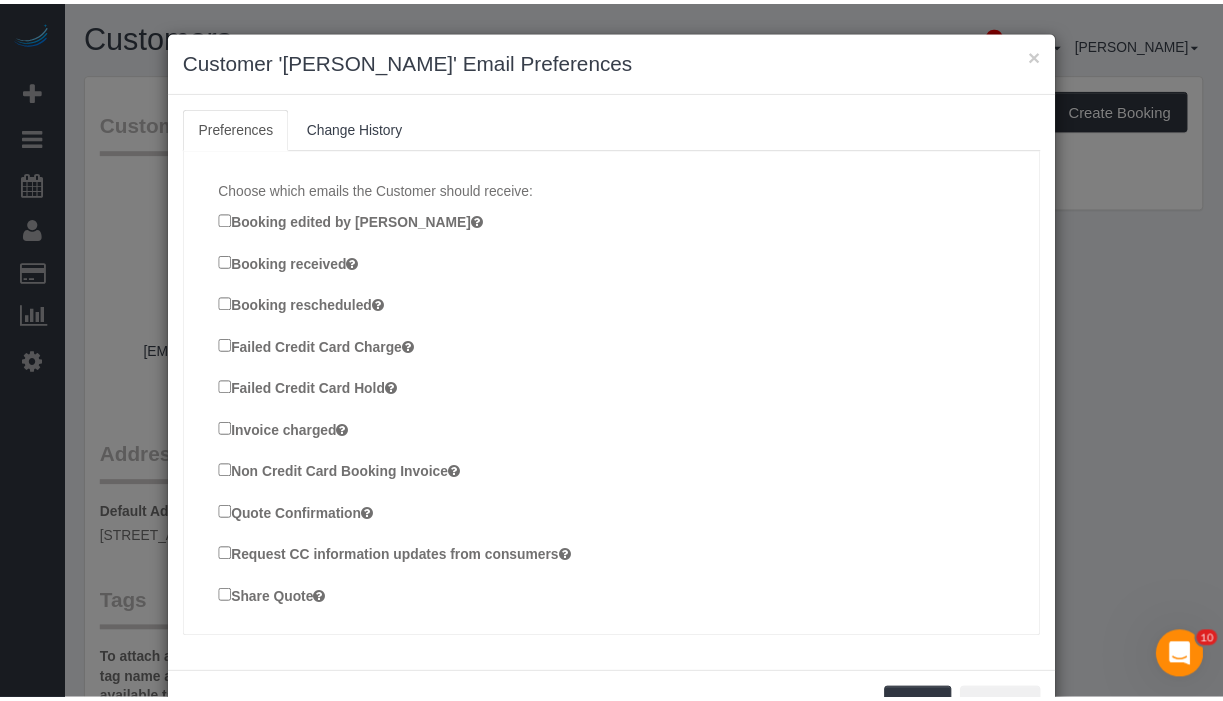 scroll, scrollTop: 500, scrollLeft: 0, axis: vertical 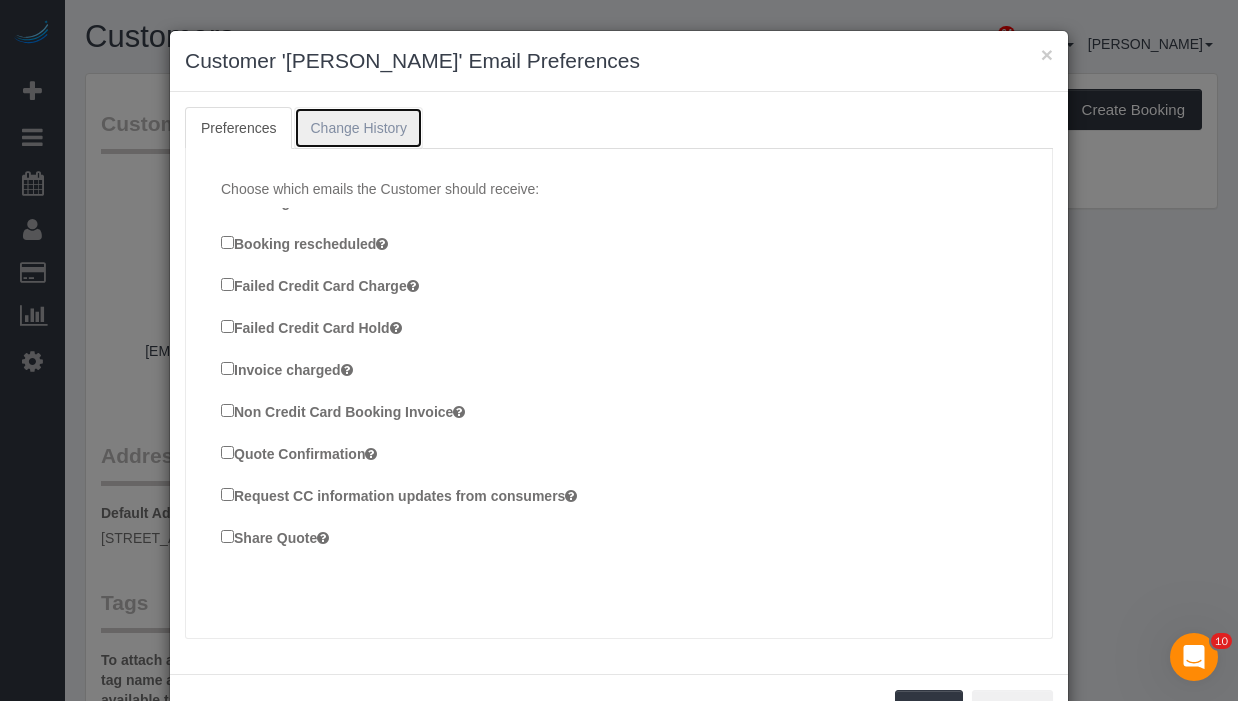 click on "Change History" at bounding box center [358, 128] 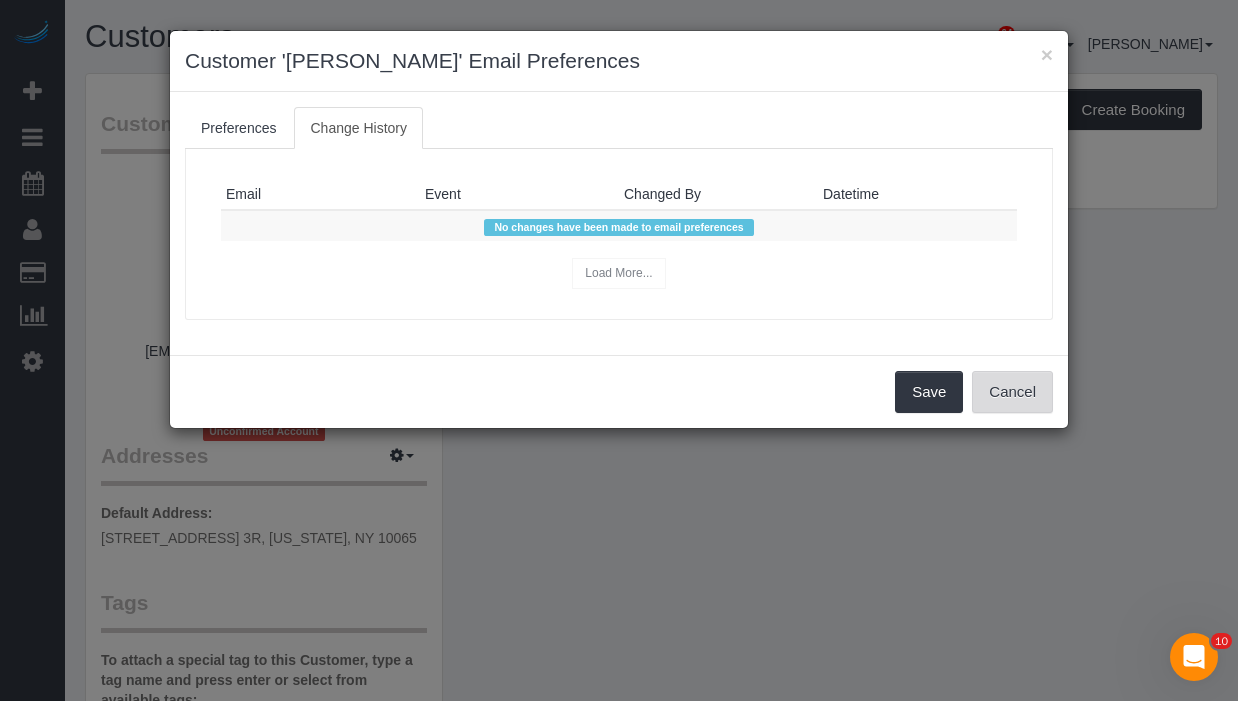click on "Cancel" at bounding box center [1012, 392] 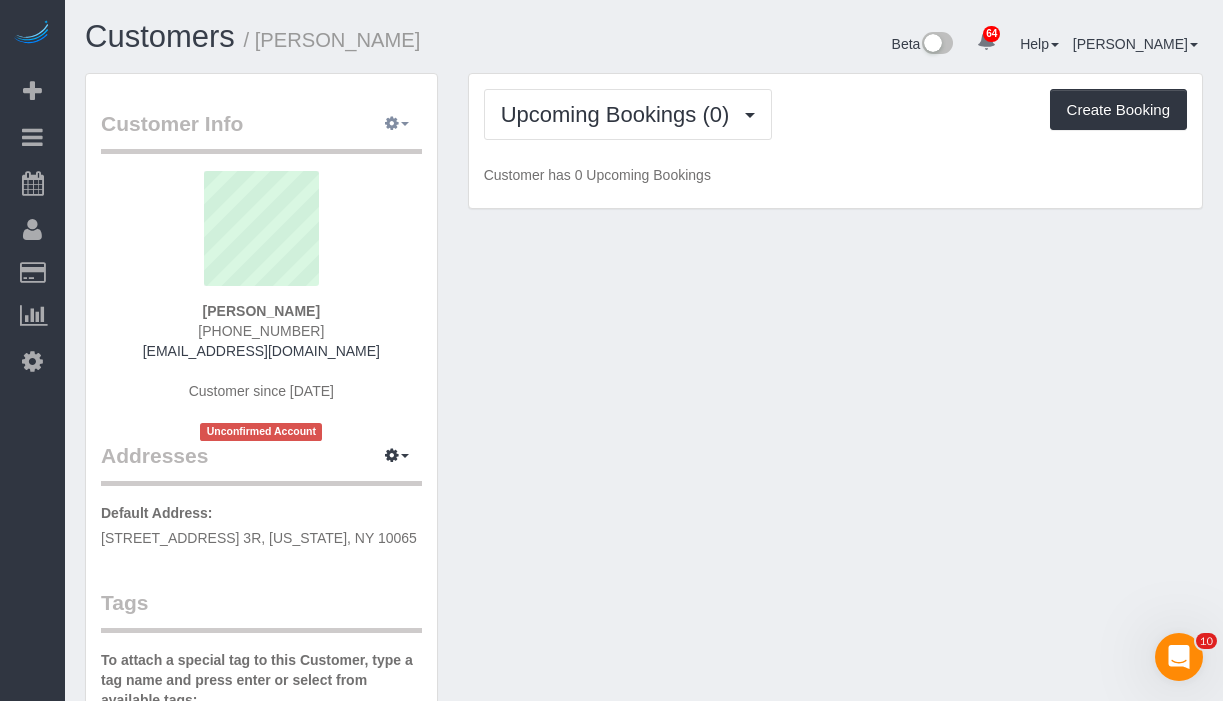 click at bounding box center [397, 124] 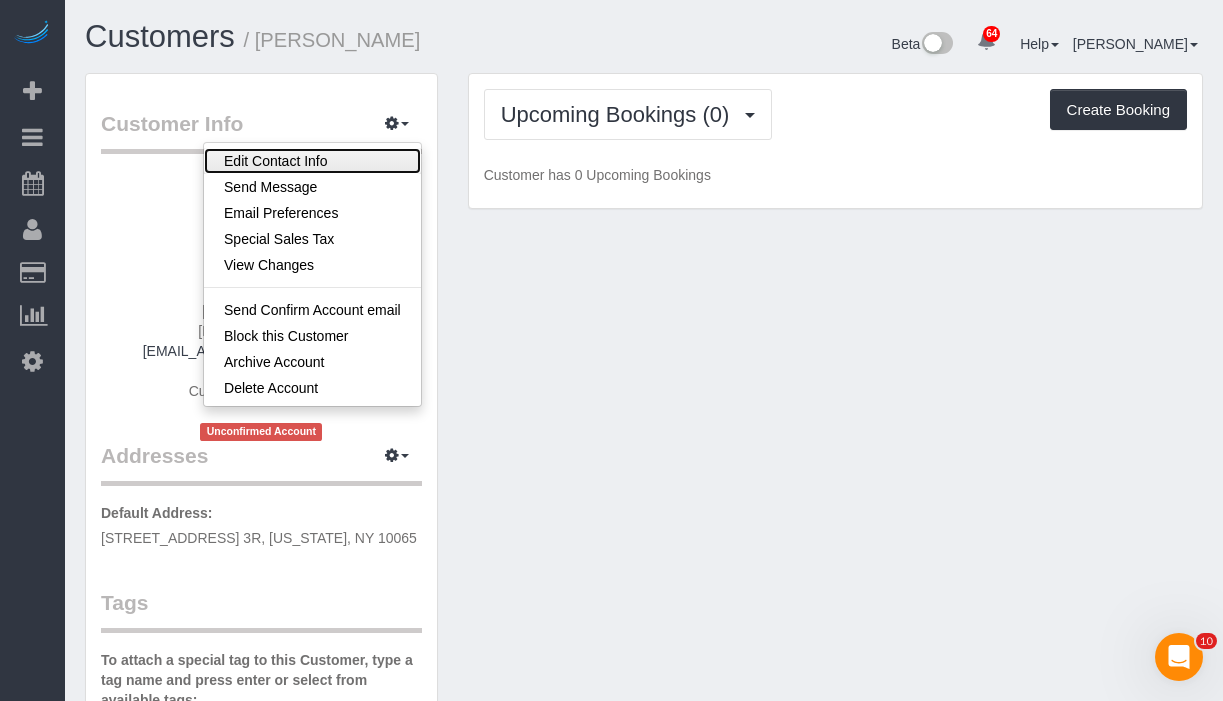 click on "Edit Contact Info" at bounding box center (312, 161) 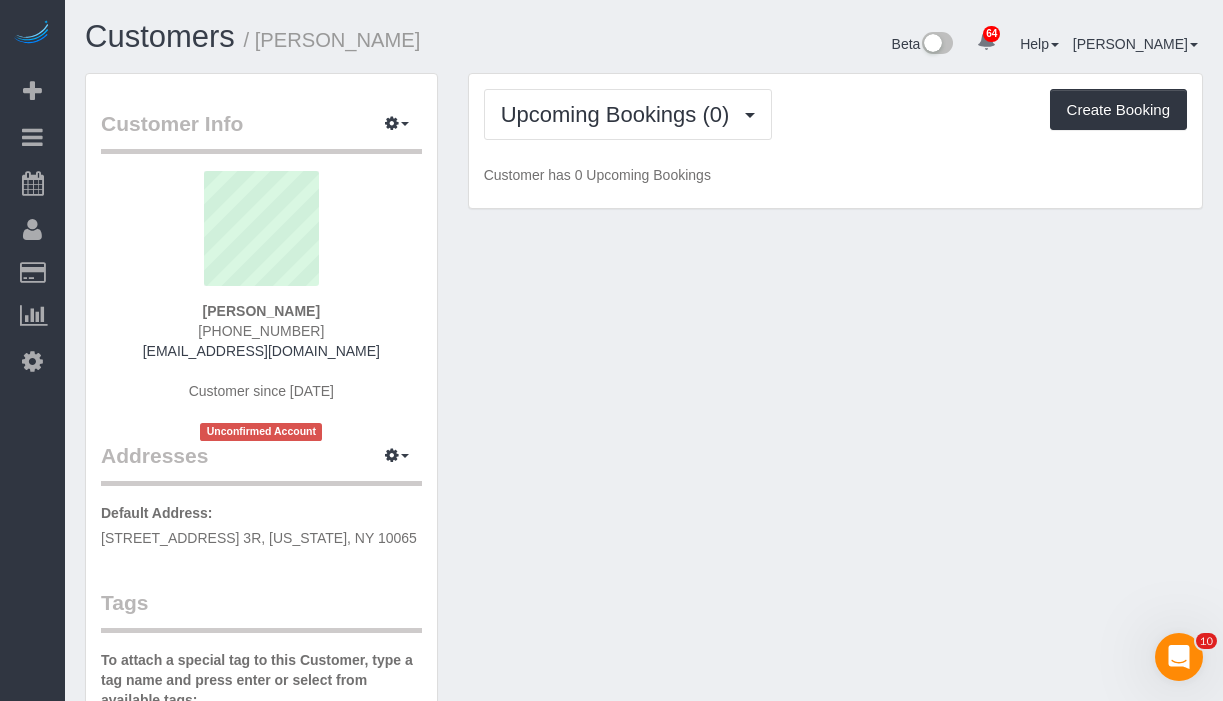 select on "NY" 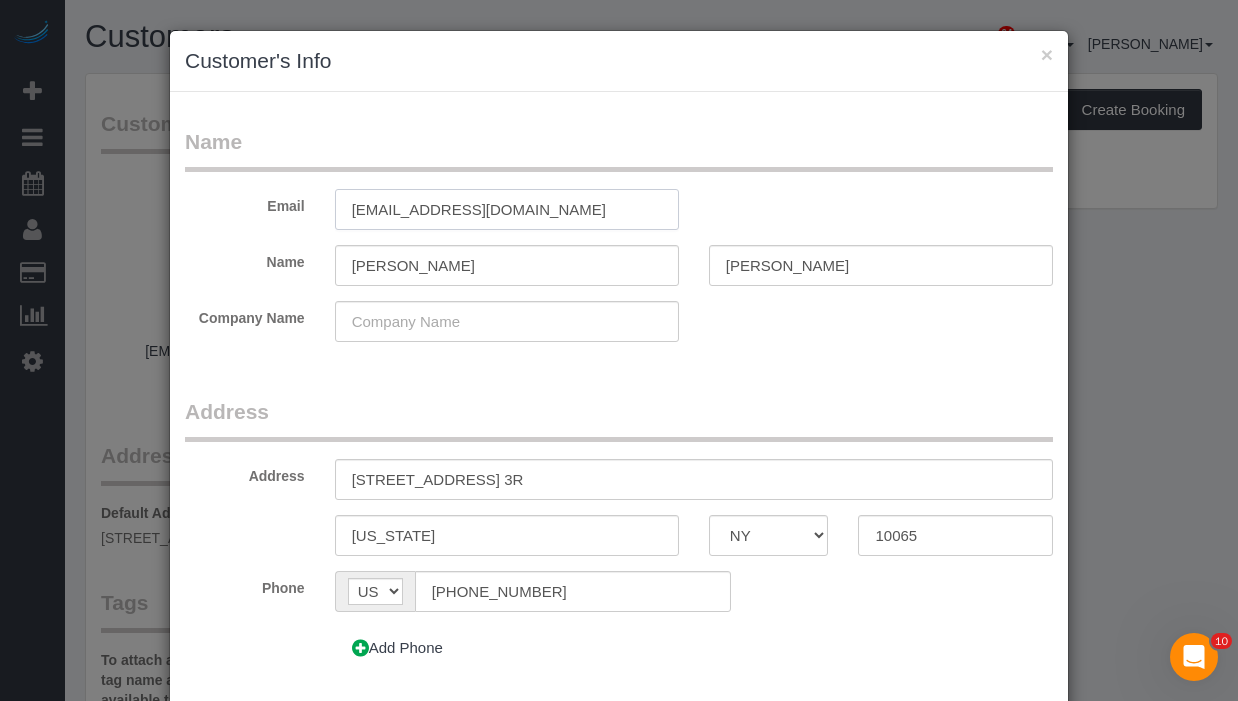 click on "[EMAIL_ADDRESS][DOMAIN_NAME]" at bounding box center [507, 209] 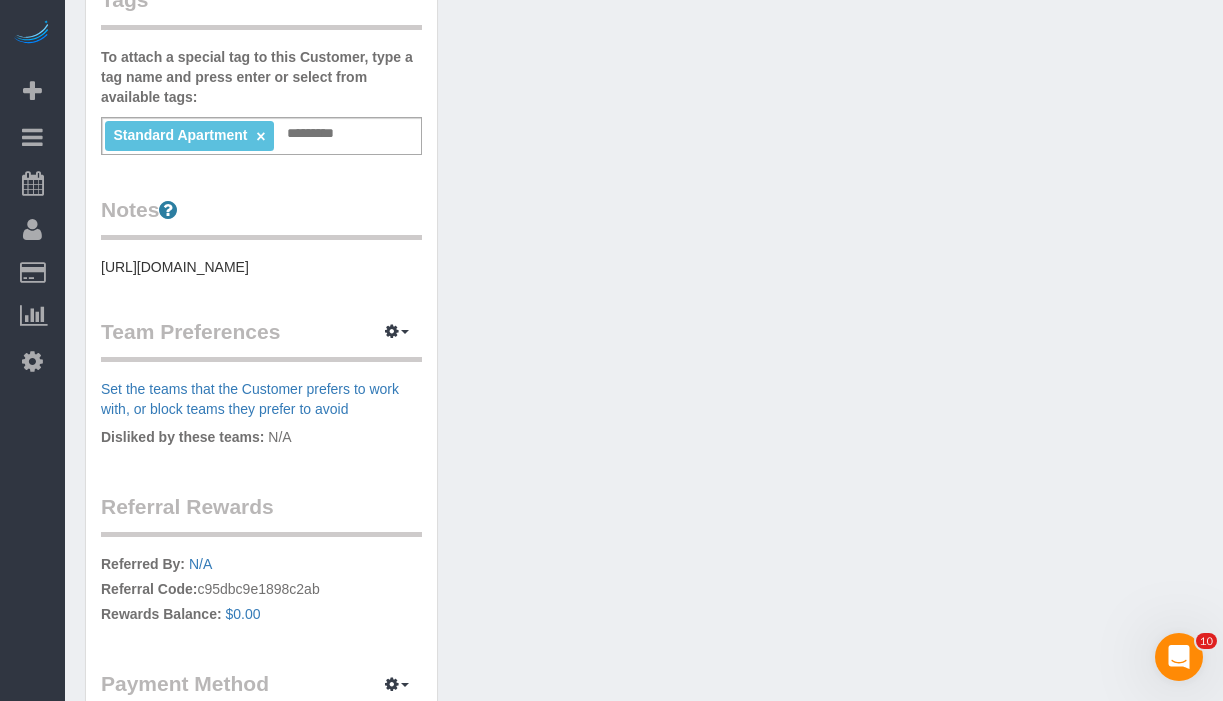 scroll, scrollTop: 608, scrollLeft: 0, axis: vertical 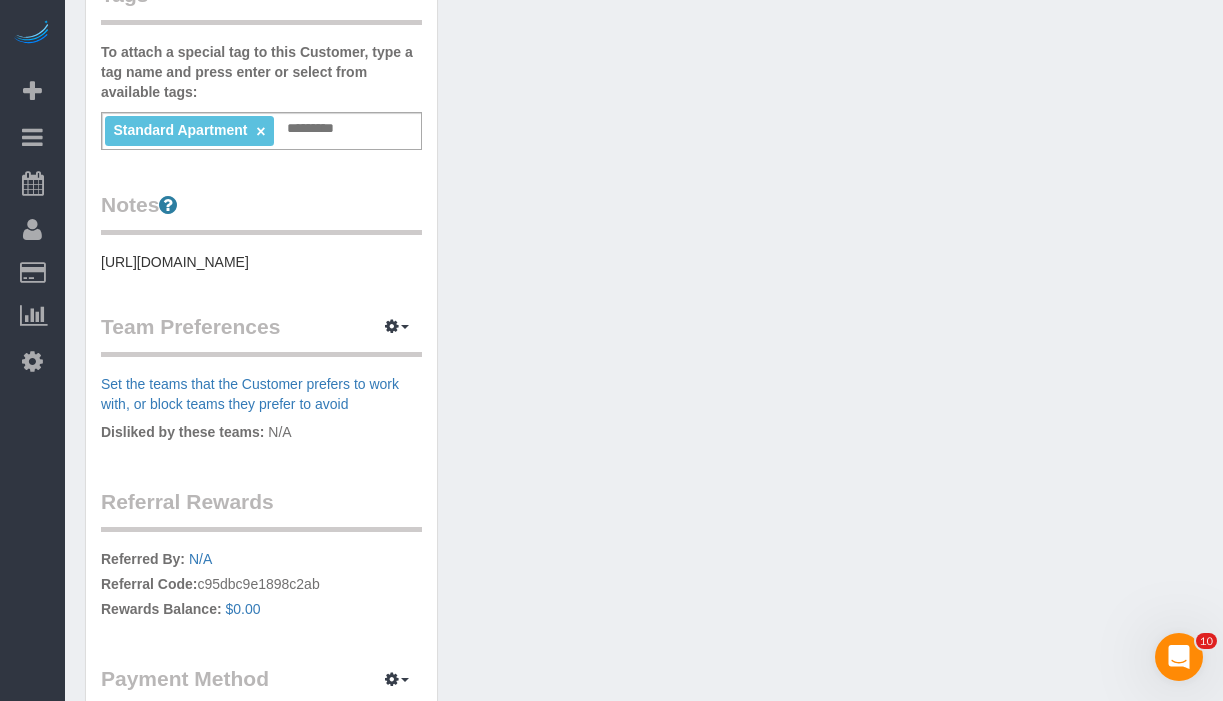click on "[URL][DOMAIN_NAME]" at bounding box center [261, 262] 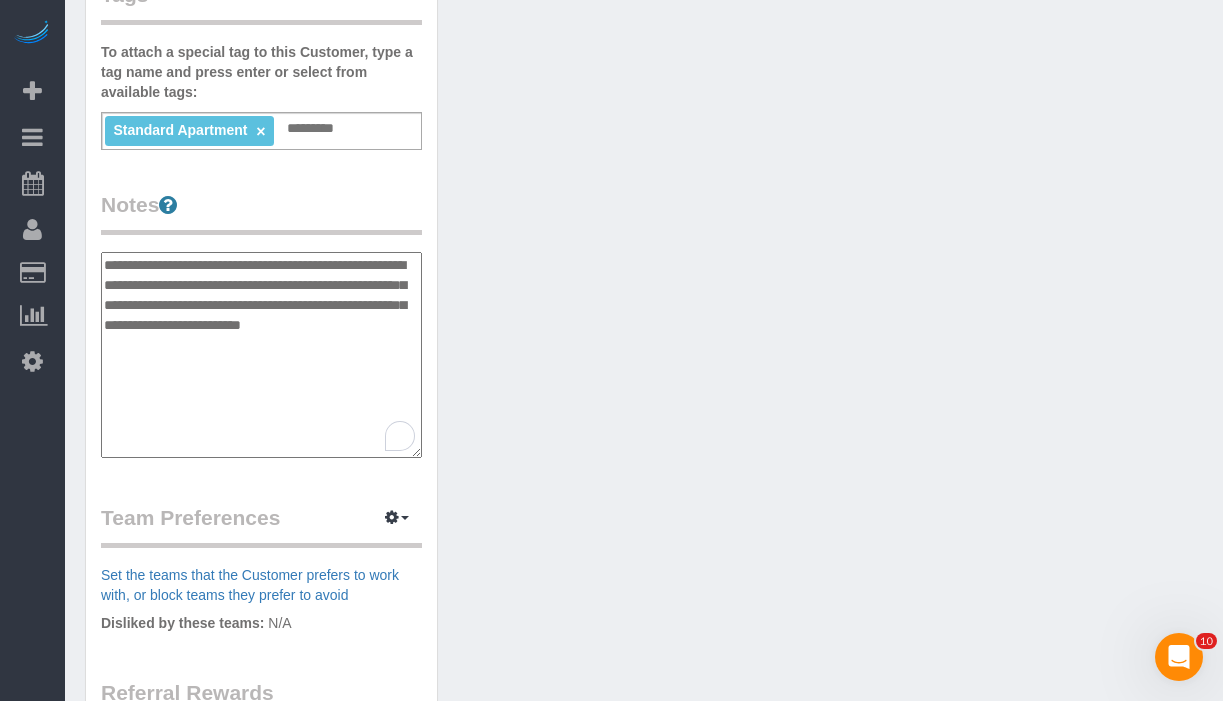 click on "Customer Info
Edit Contact Info
Send Message
Email Preferences
Special Sales Tax
View Changes
Send Confirm Account email
Block this Customer
Archive Account
Delete Account
[PERSON_NAME]
[PHONE_NUMBER]" 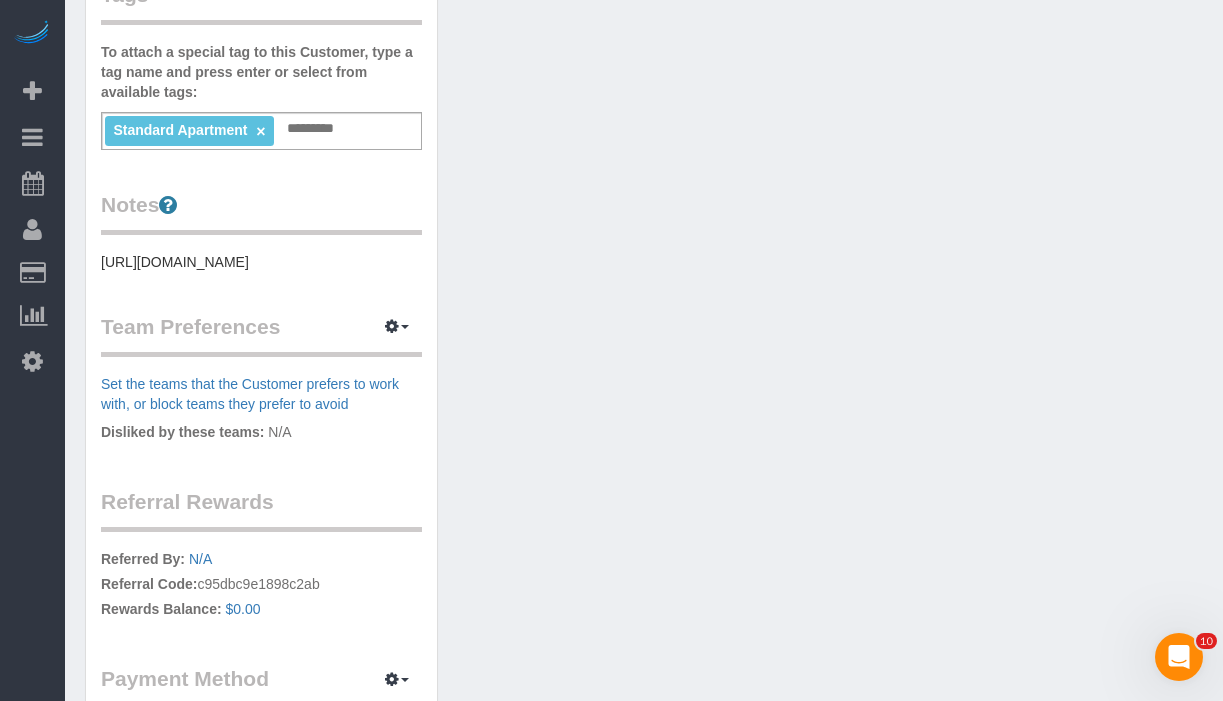 click on "[URL][DOMAIN_NAME]" at bounding box center (261, 262) 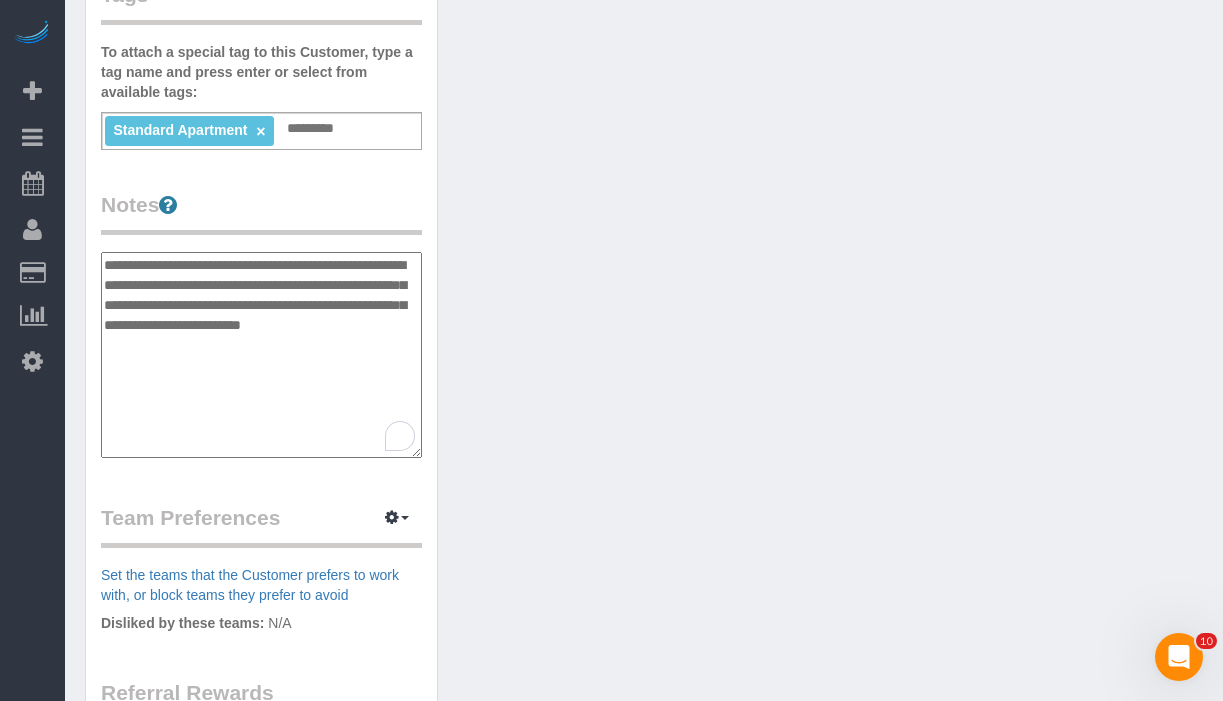 click on "**********" at bounding box center [261, 355] 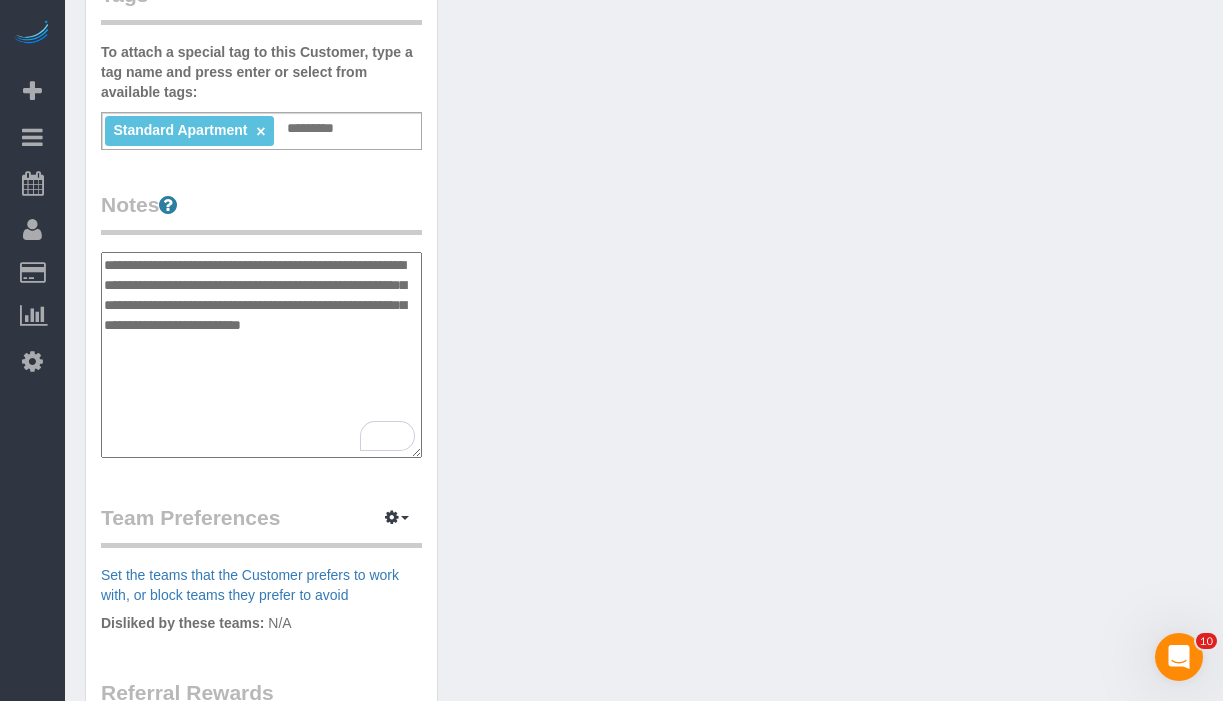 click on "Customer Info
Edit Contact Info
Send Message
Email Preferences
Special Sales Tax
View Changes
Send Confirm Account email
Block this Customer
Archive Account
Delete Account
[PERSON_NAME]" at bounding box center [644, 262] 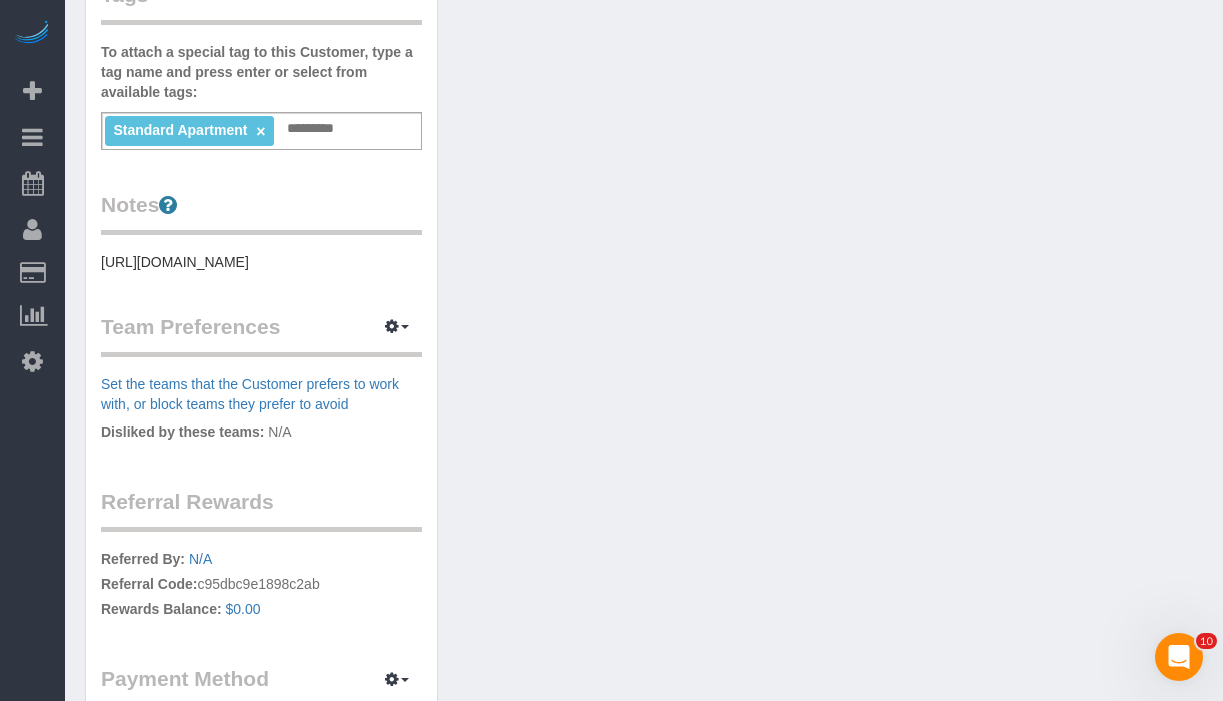 click on "[URL][DOMAIN_NAME]" at bounding box center (261, 262) 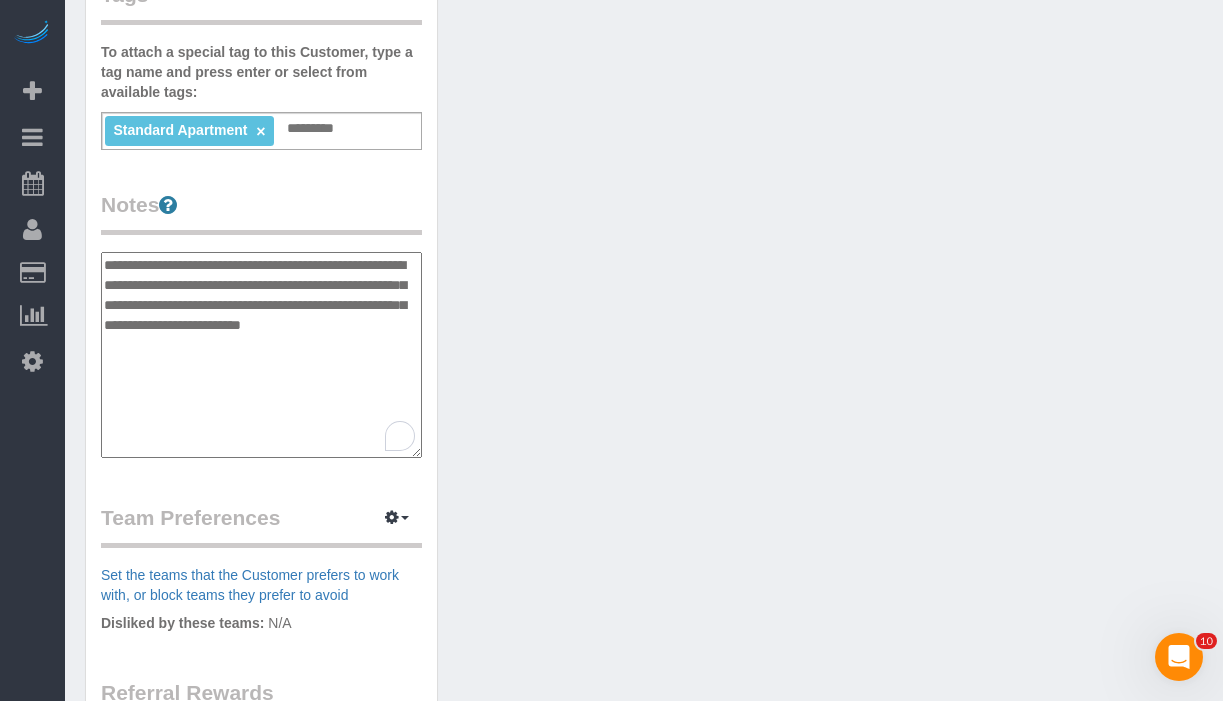 click on "**********" at bounding box center (261, 355) 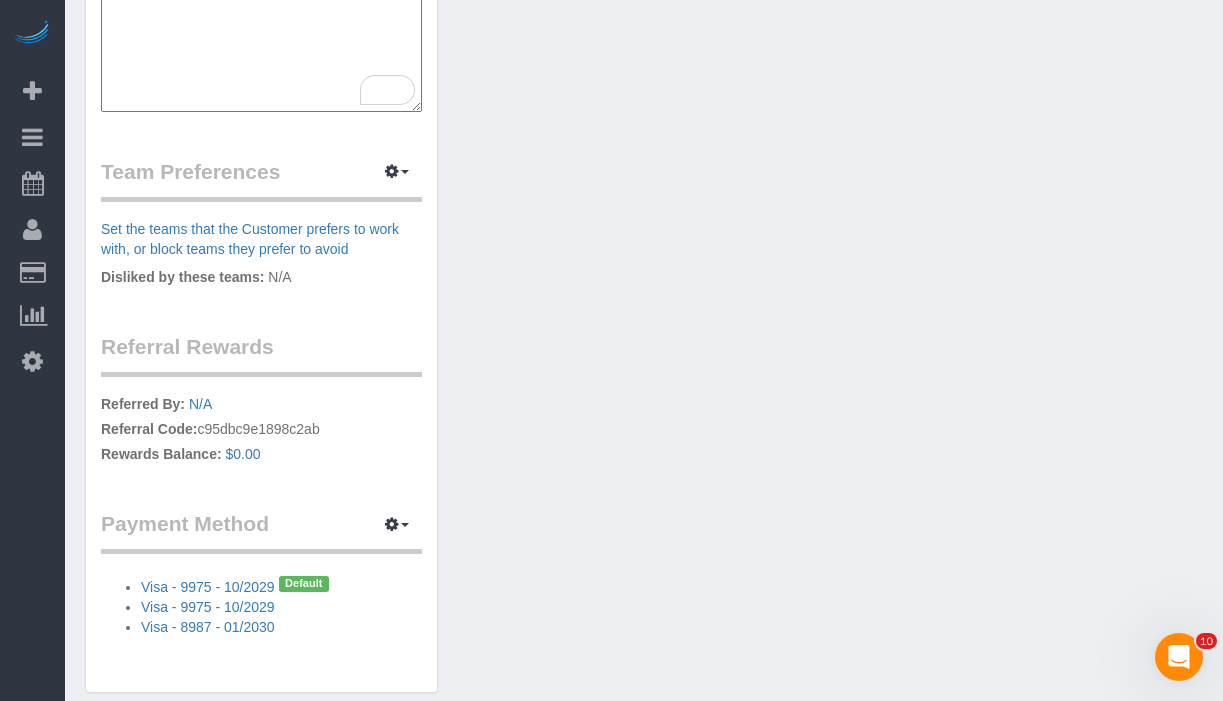 scroll, scrollTop: 1036, scrollLeft: 0, axis: vertical 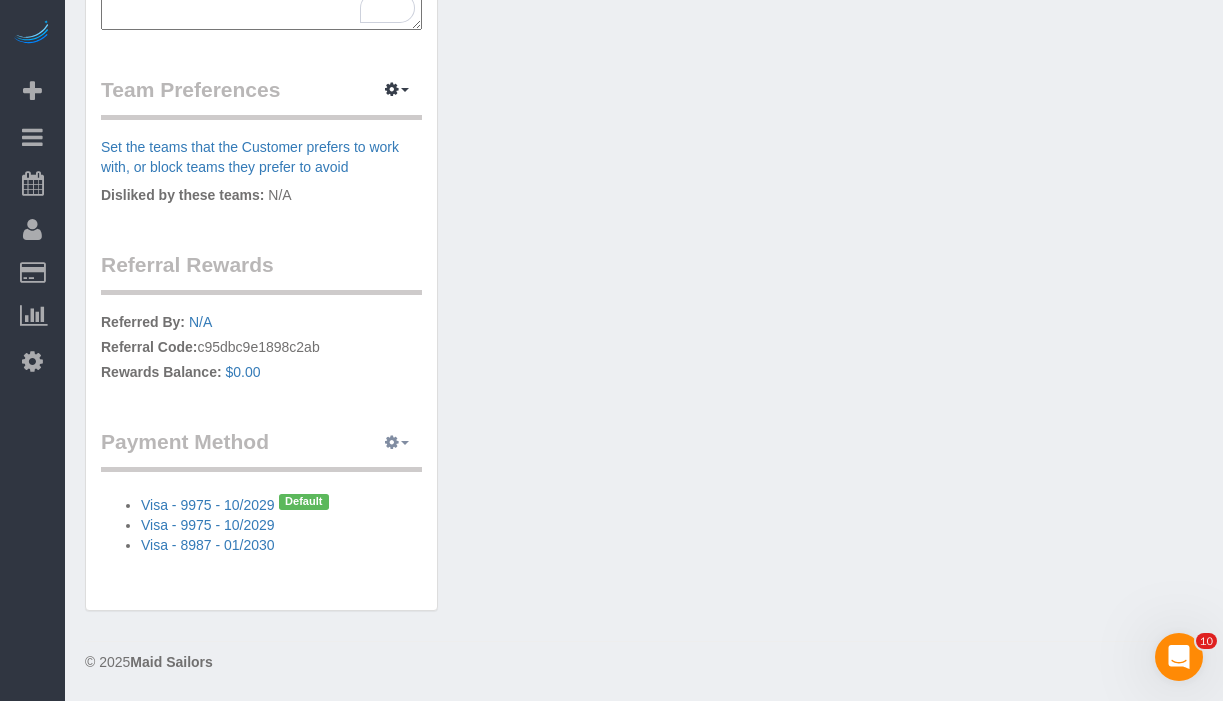 click 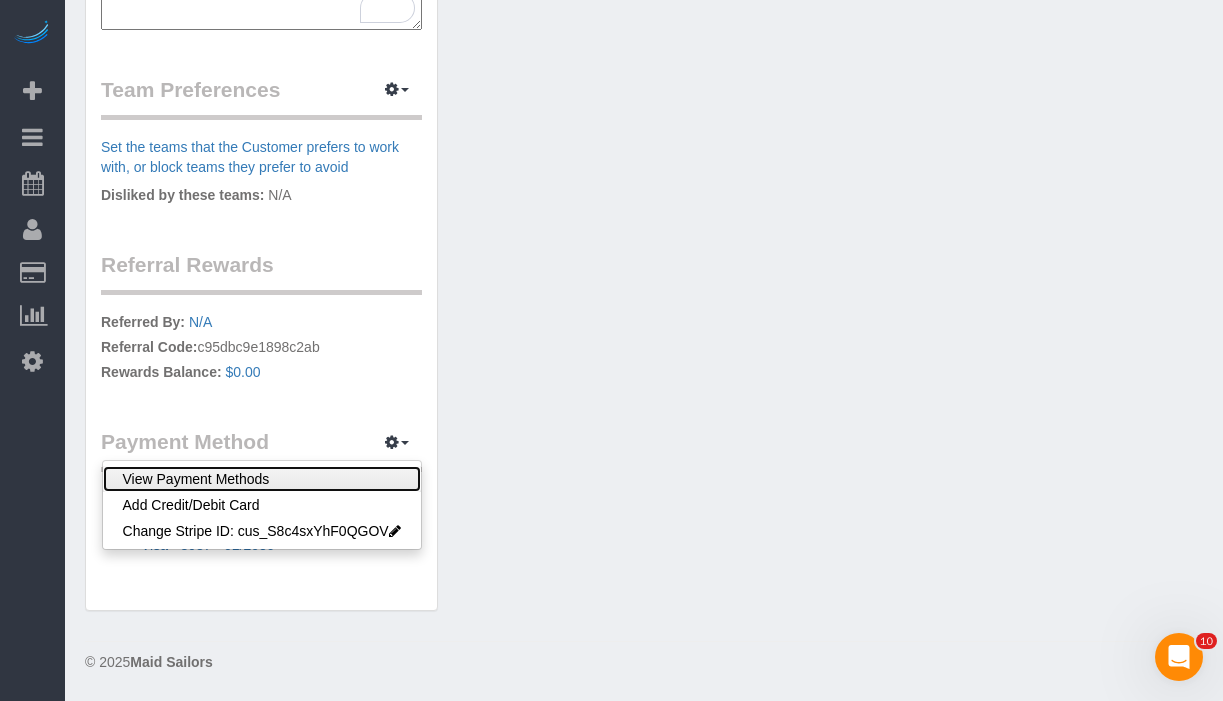 click on "View Payment Methods" 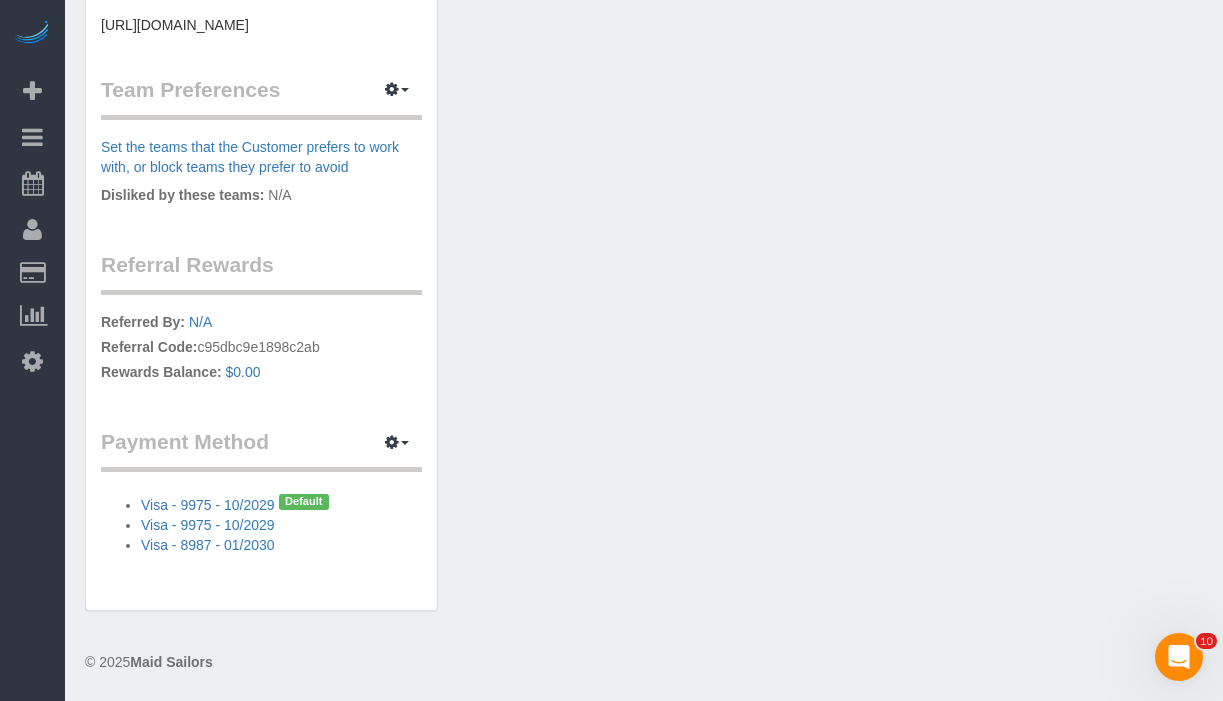 scroll, scrollTop: 945, scrollLeft: 0, axis: vertical 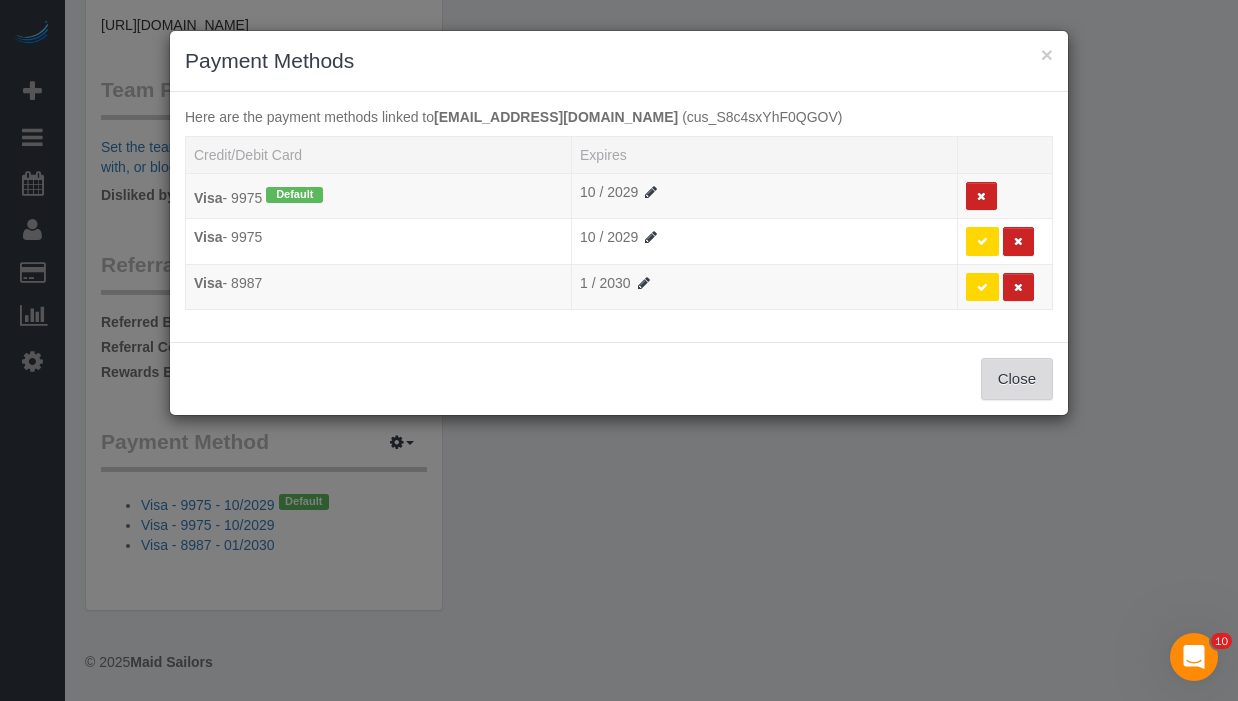 click on "Close" at bounding box center [1017, 379] 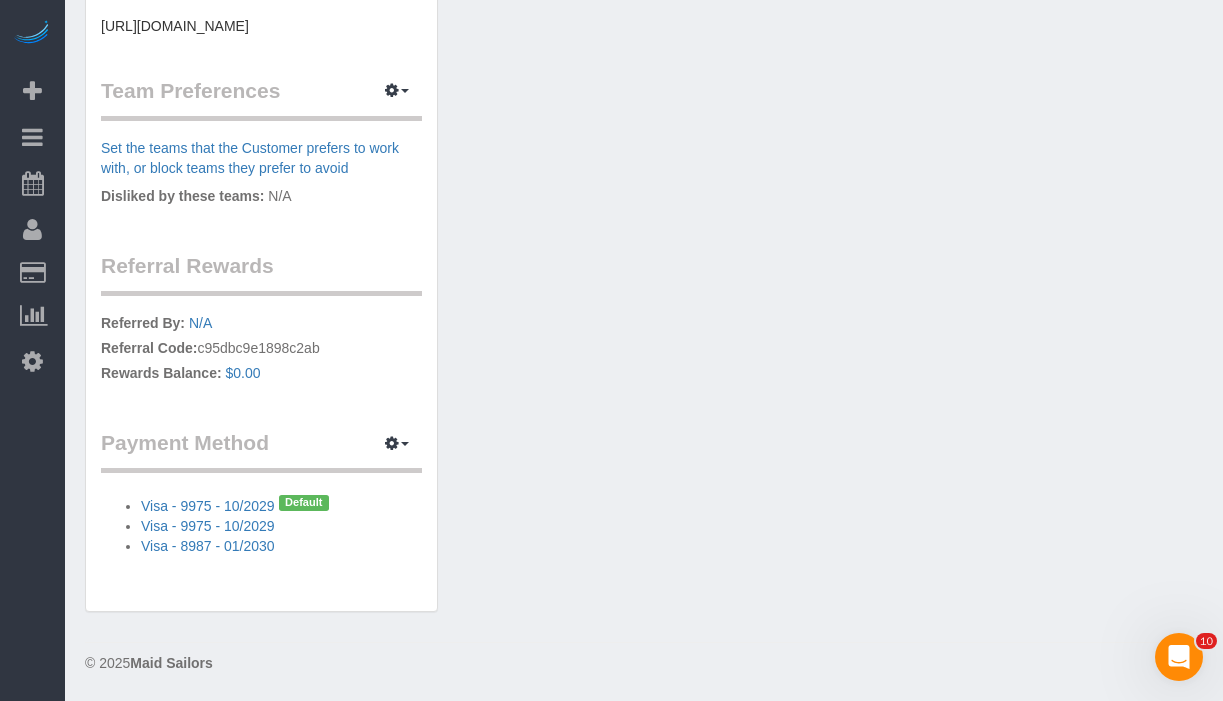 scroll, scrollTop: 0, scrollLeft: 0, axis: both 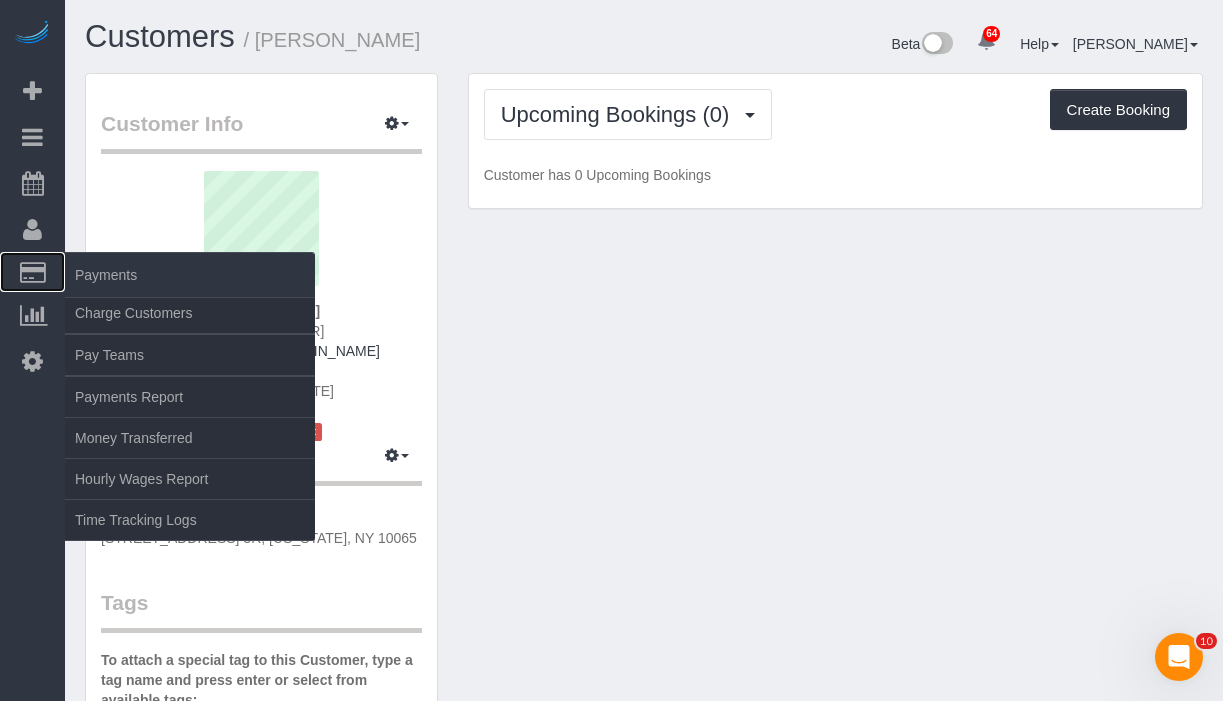 click at bounding box center [33, 272] 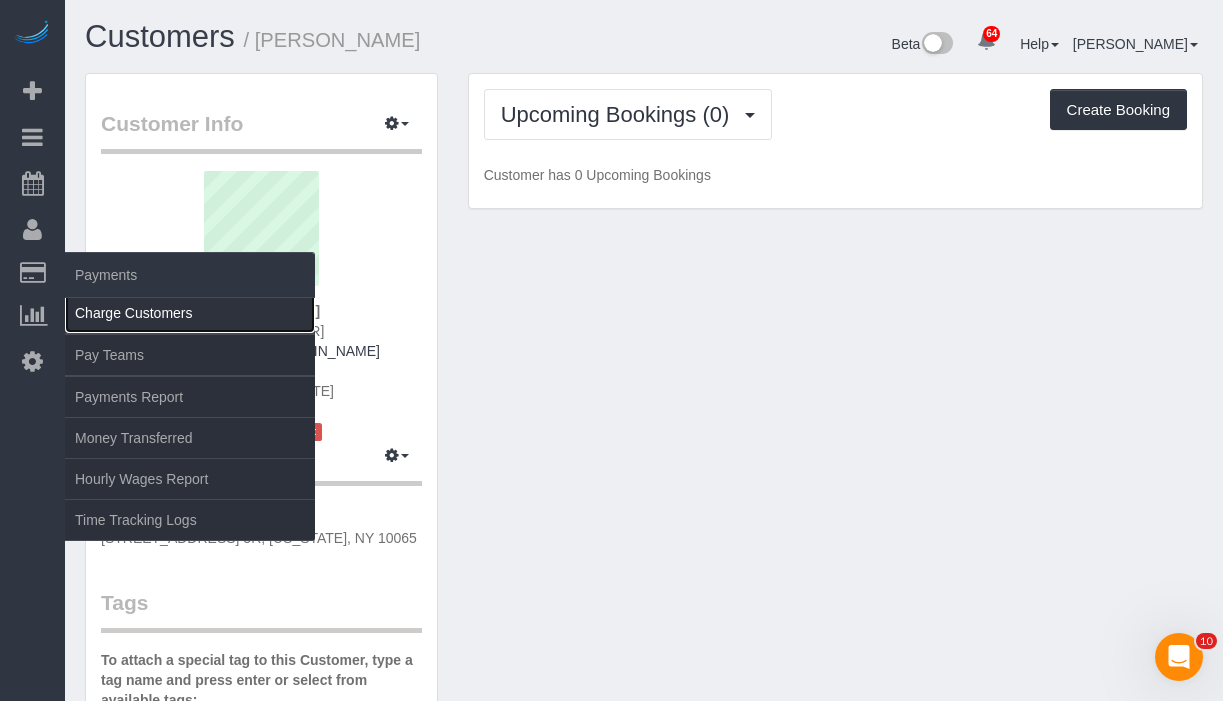 click on "Charge Customers" at bounding box center [190, 313] 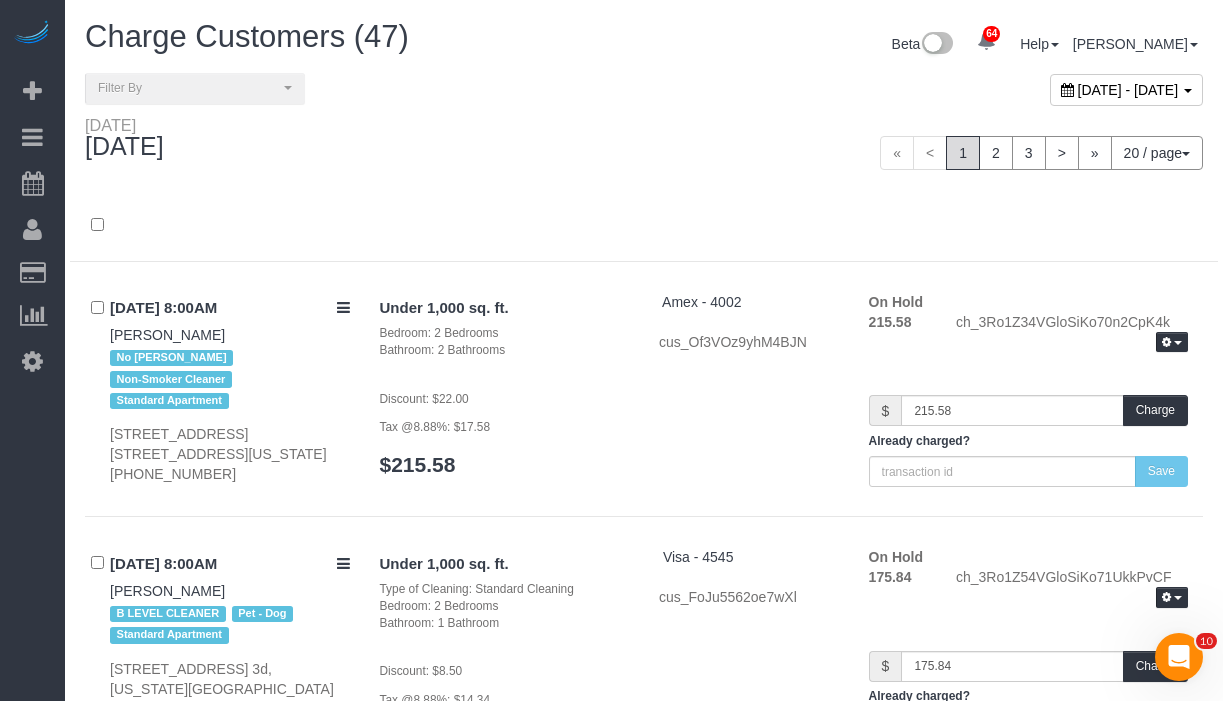 click on "[DATE] - [DATE]" at bounding box center [1128, 90] 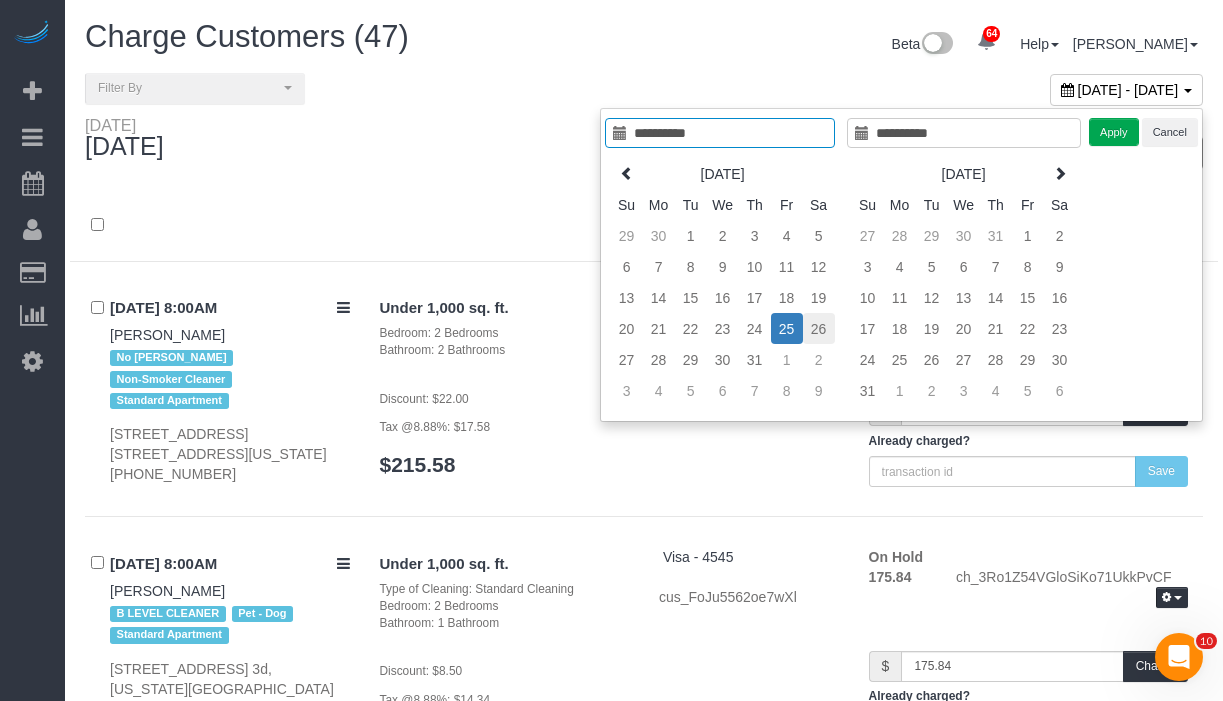 type on "**********" 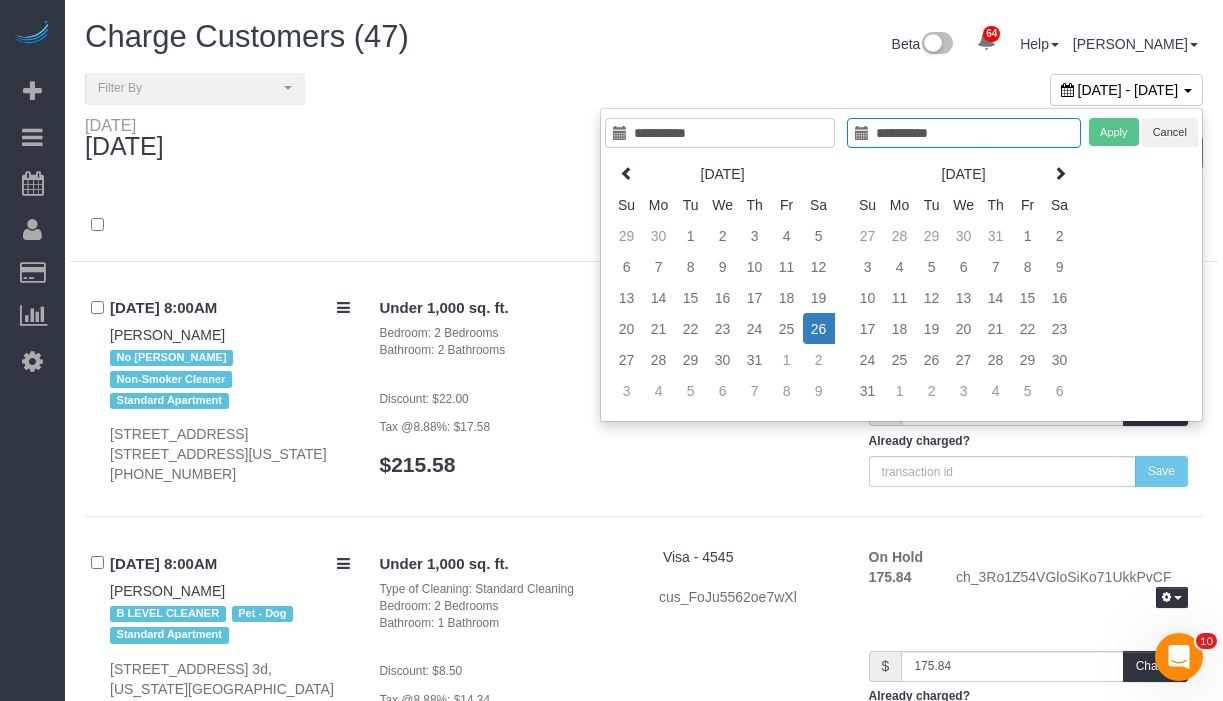 click on "26" at bounding box center (819, 328) 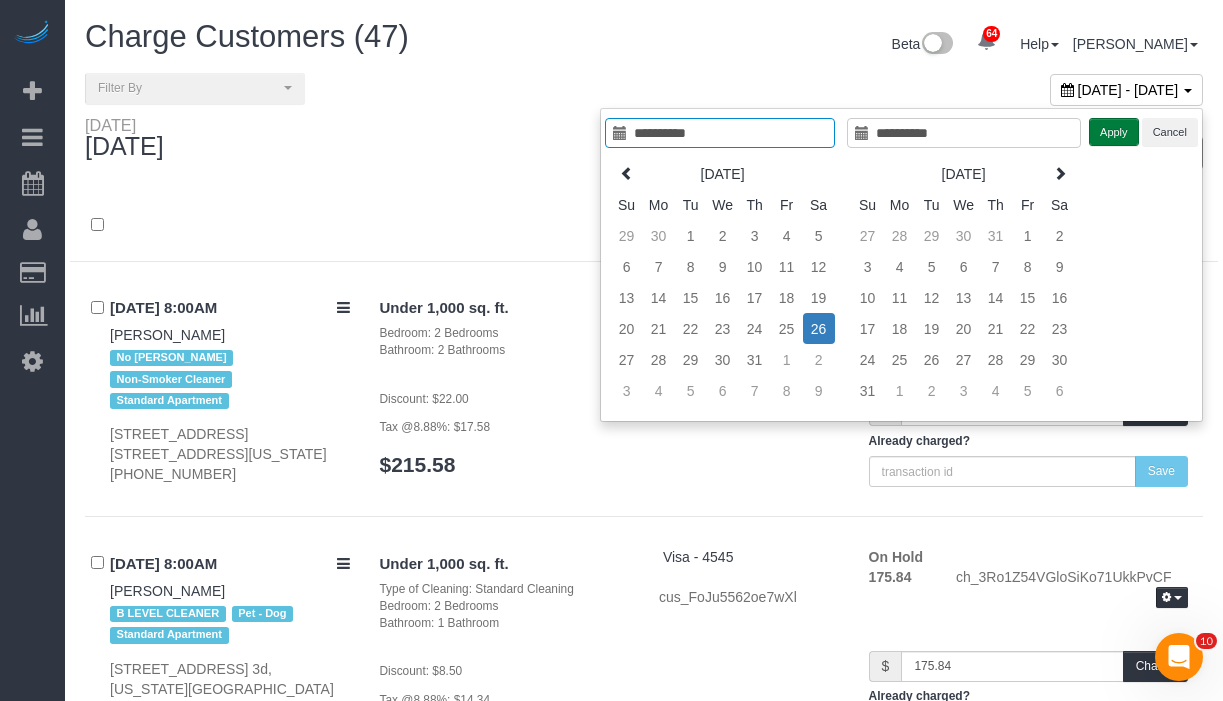 click on "Apply" at bounding box center (1114, 132) 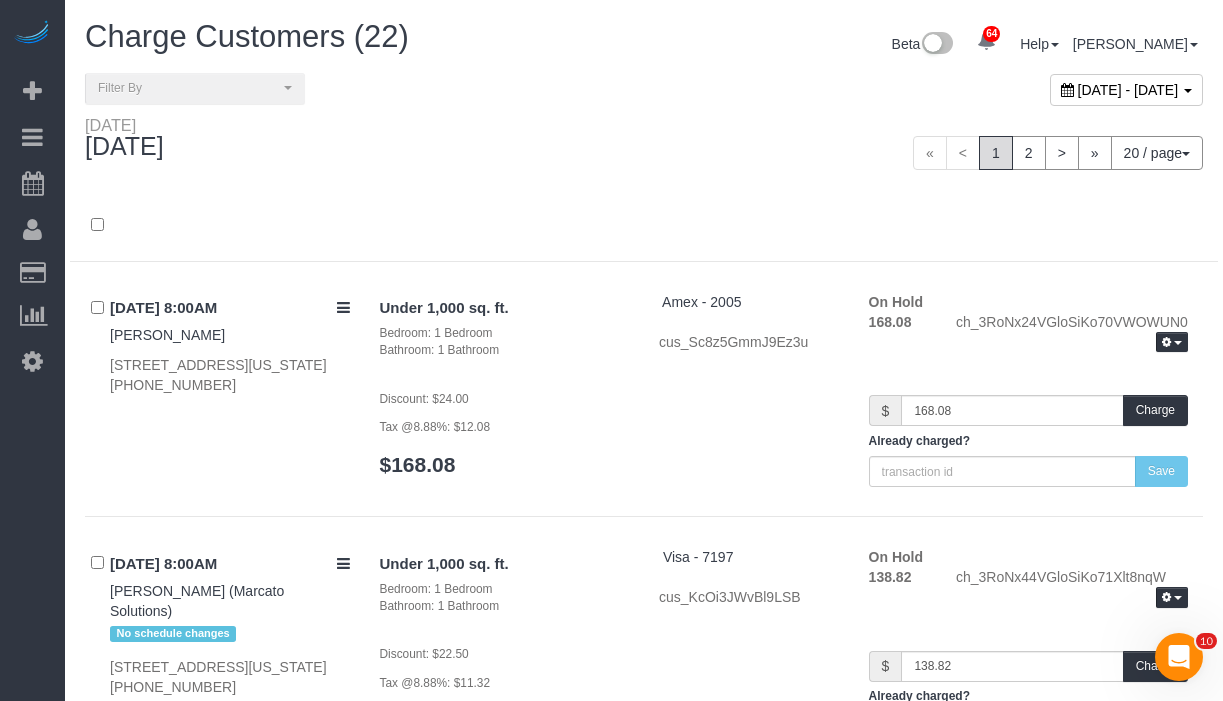 click on "[DATE] - [DATE]" at bounding box center (1128, 90) 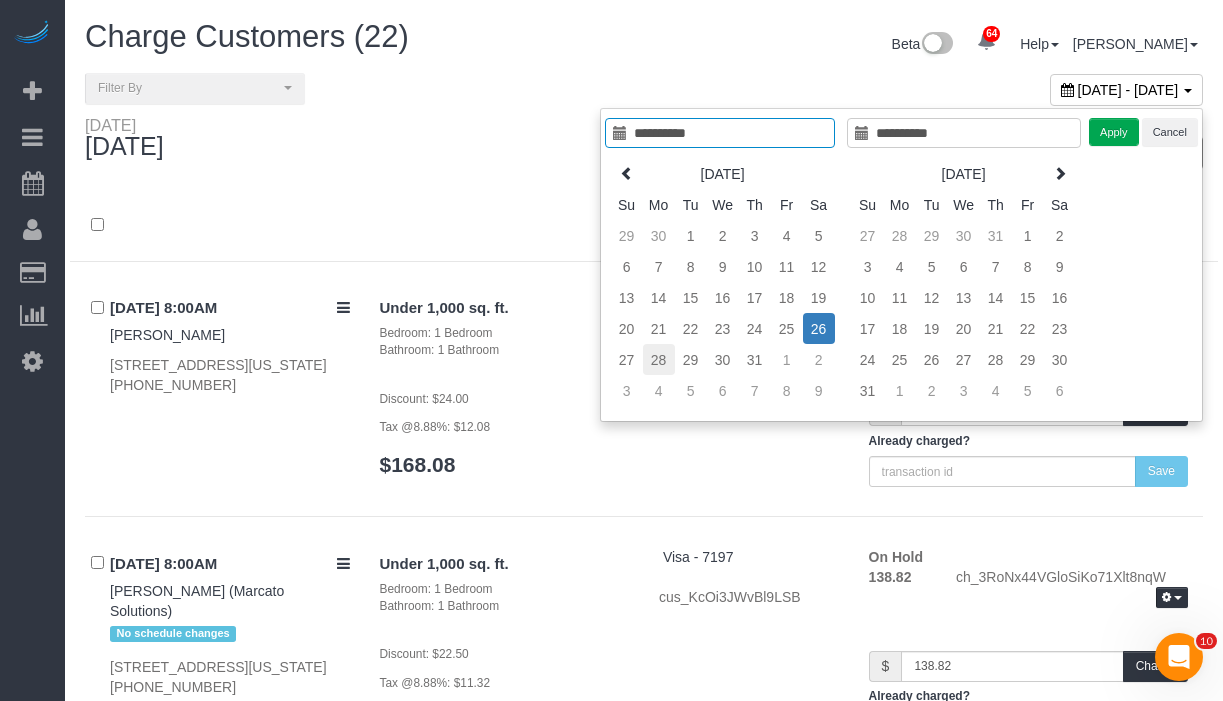 type on "**********" 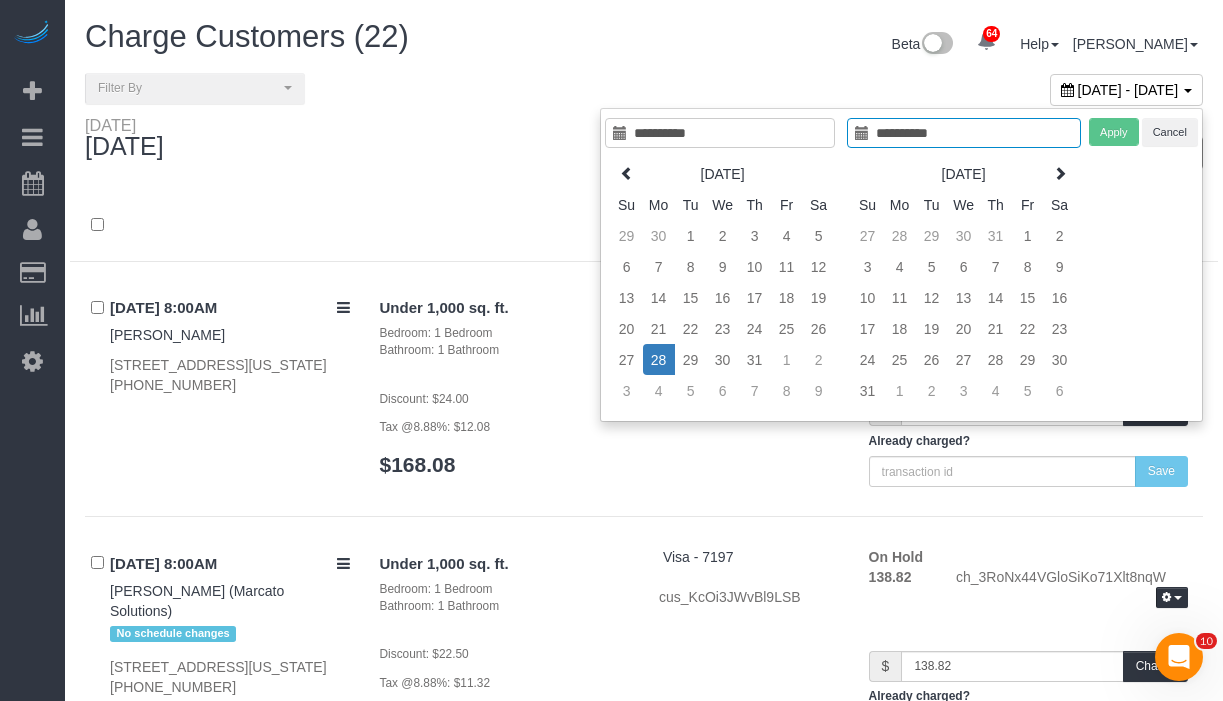 click on "28" at bounding box center (659, 359) 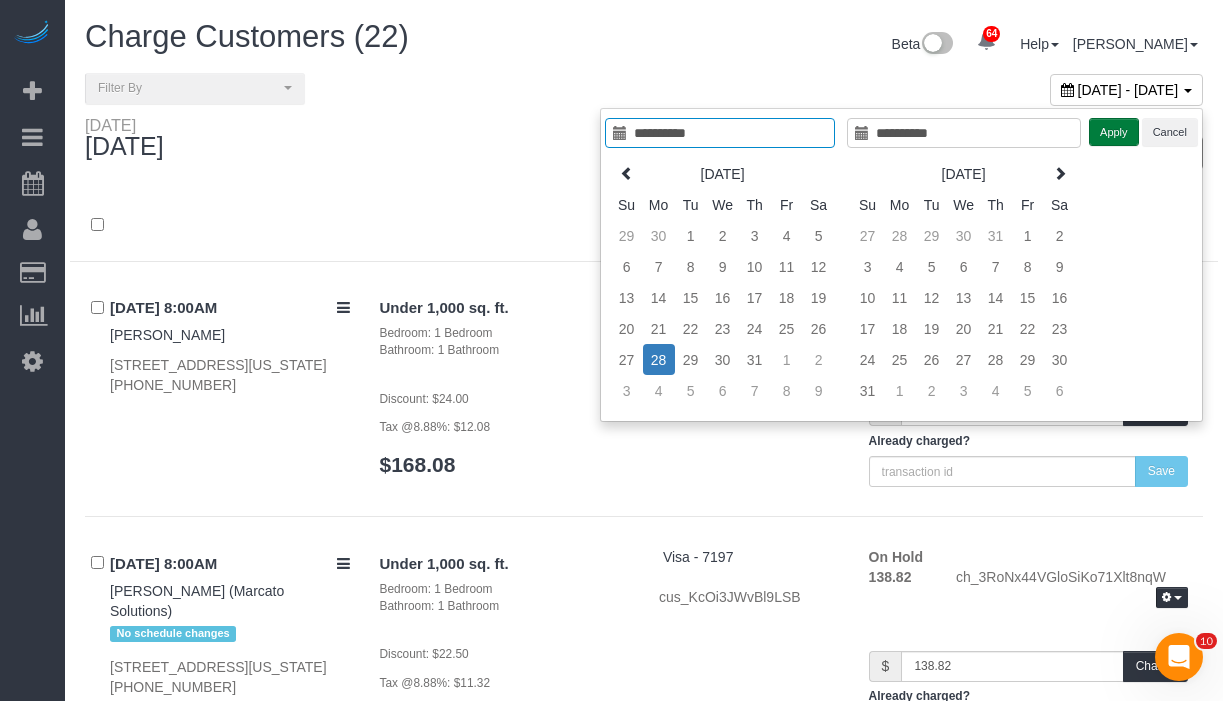 click on "Apply" at bounding box center [1114, 132] 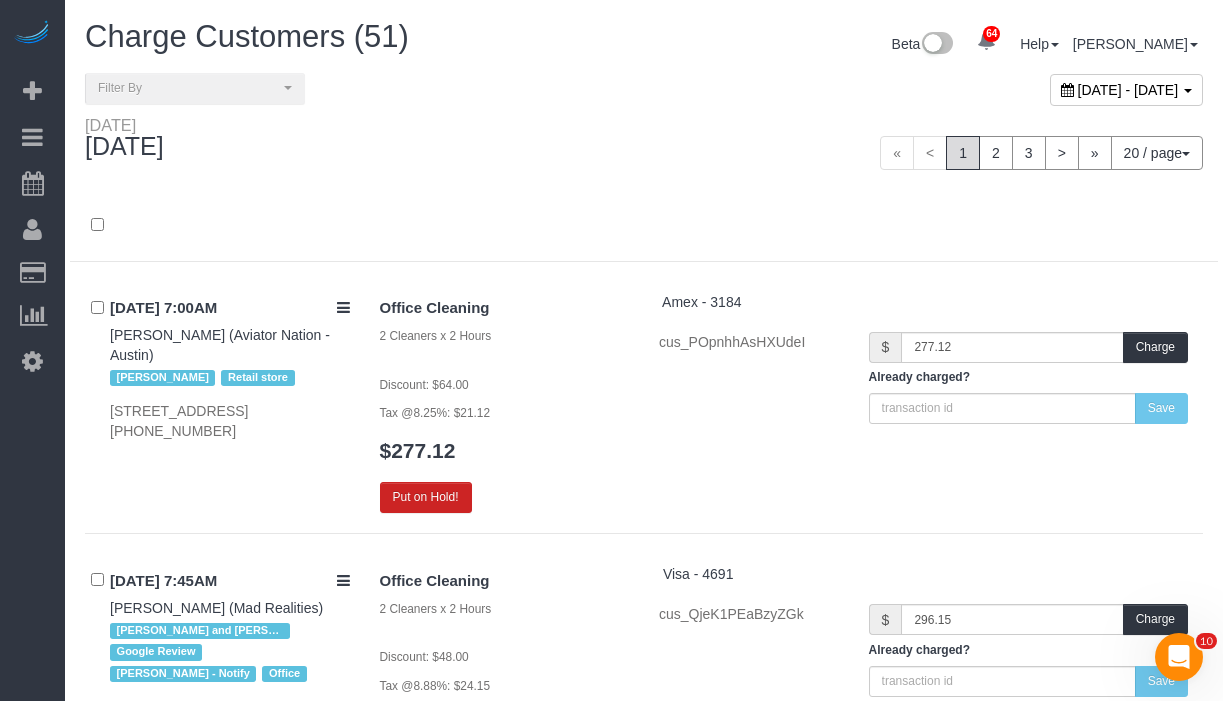 click at bounding box center [644, 226] 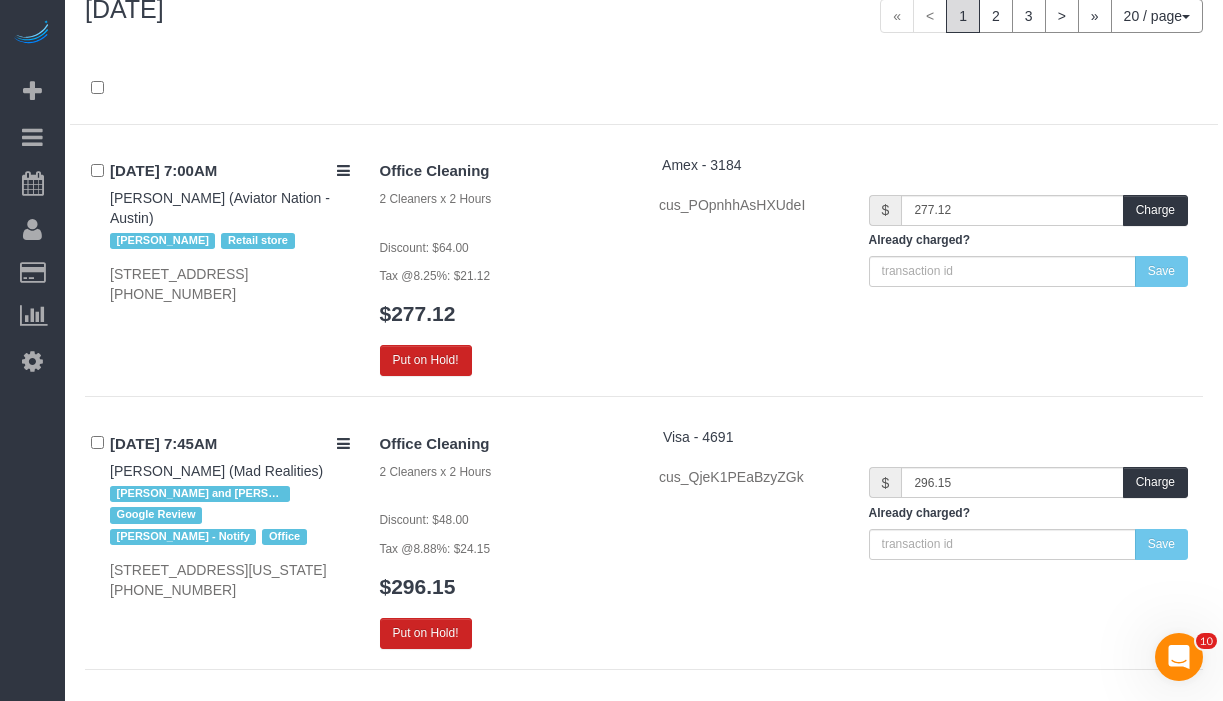 scroll, scrollTop: 0, scrollLeft: 0, axis: both 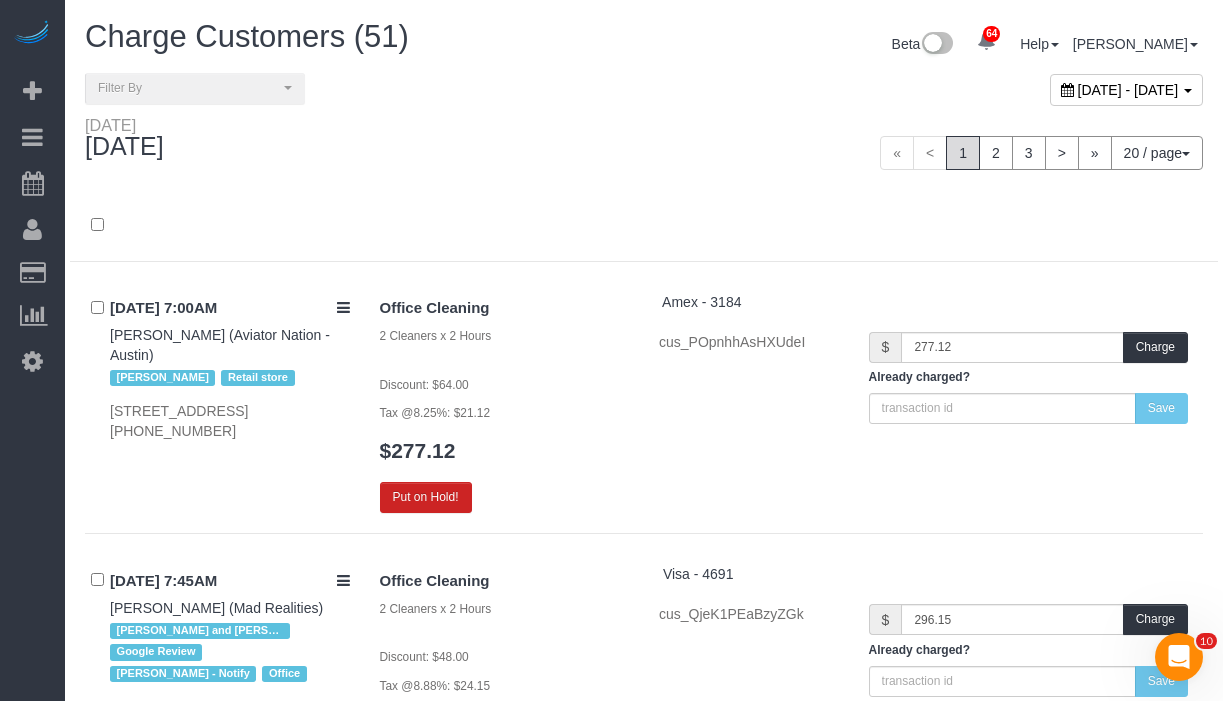 click on "[DATE] - [DATE]" at bounding box center [1128, 90] 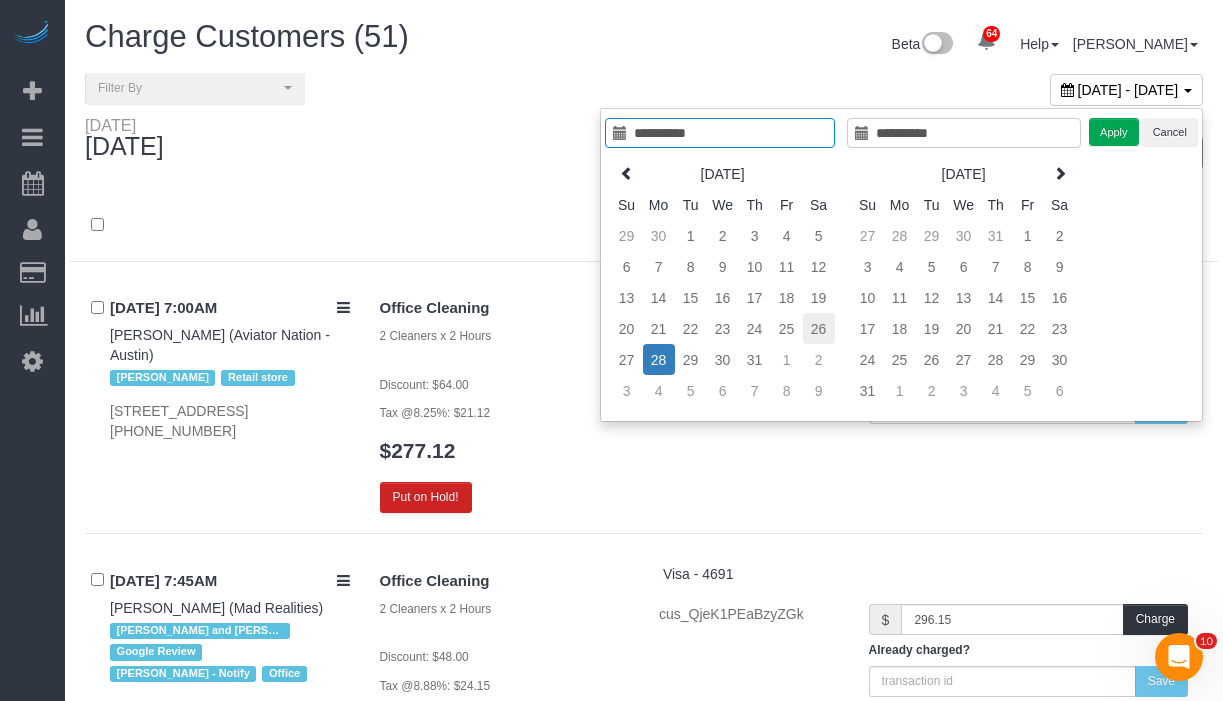 type on "**********" 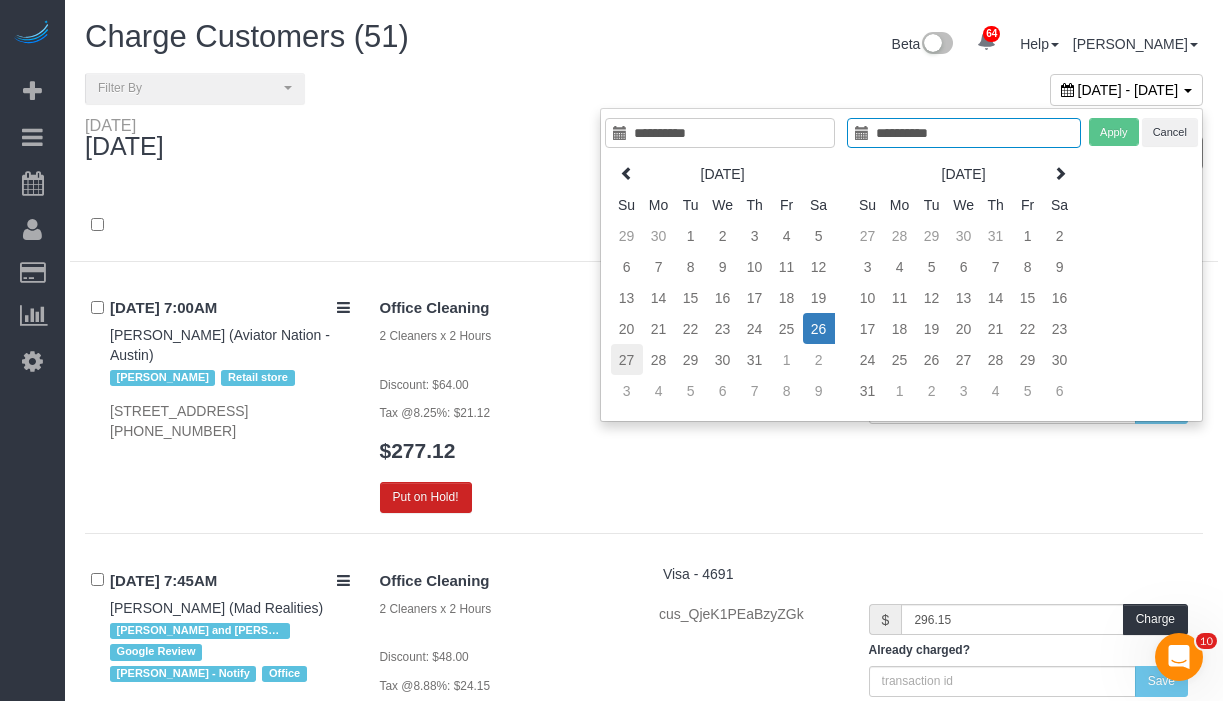 type on "**********" 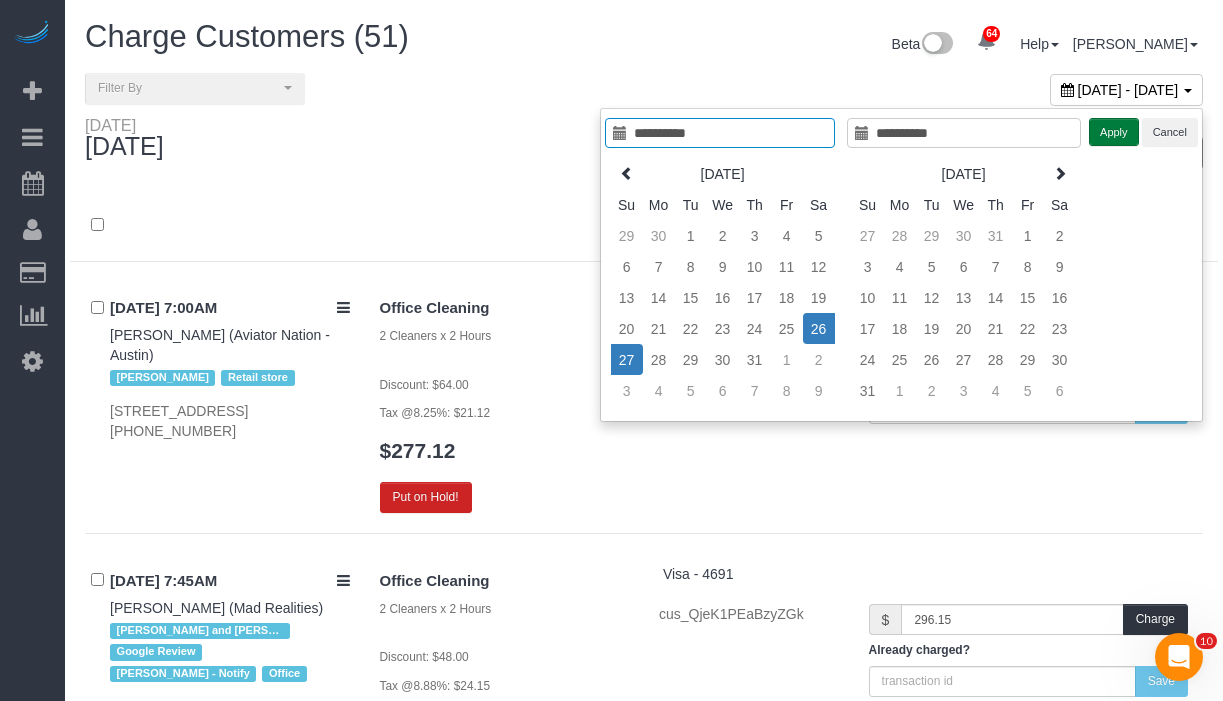 click on "Apply" at bounding box center (1114, 132) 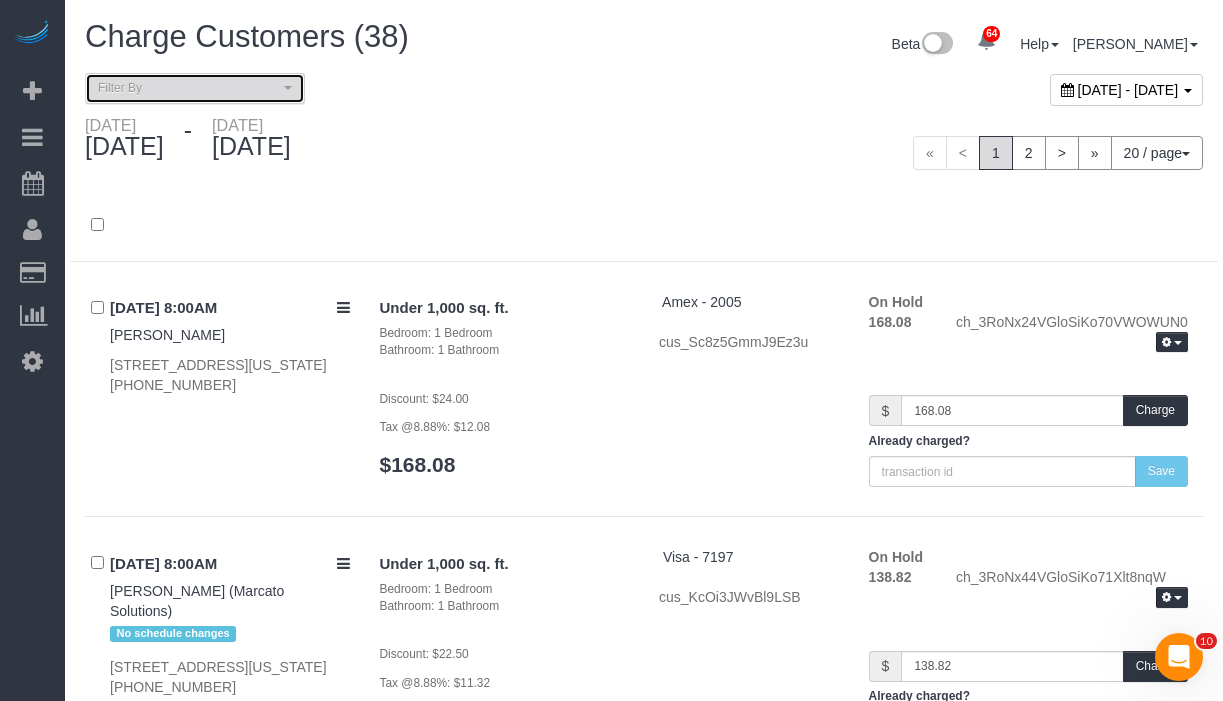 click on "Filter By" at bounding box center [195, 88] 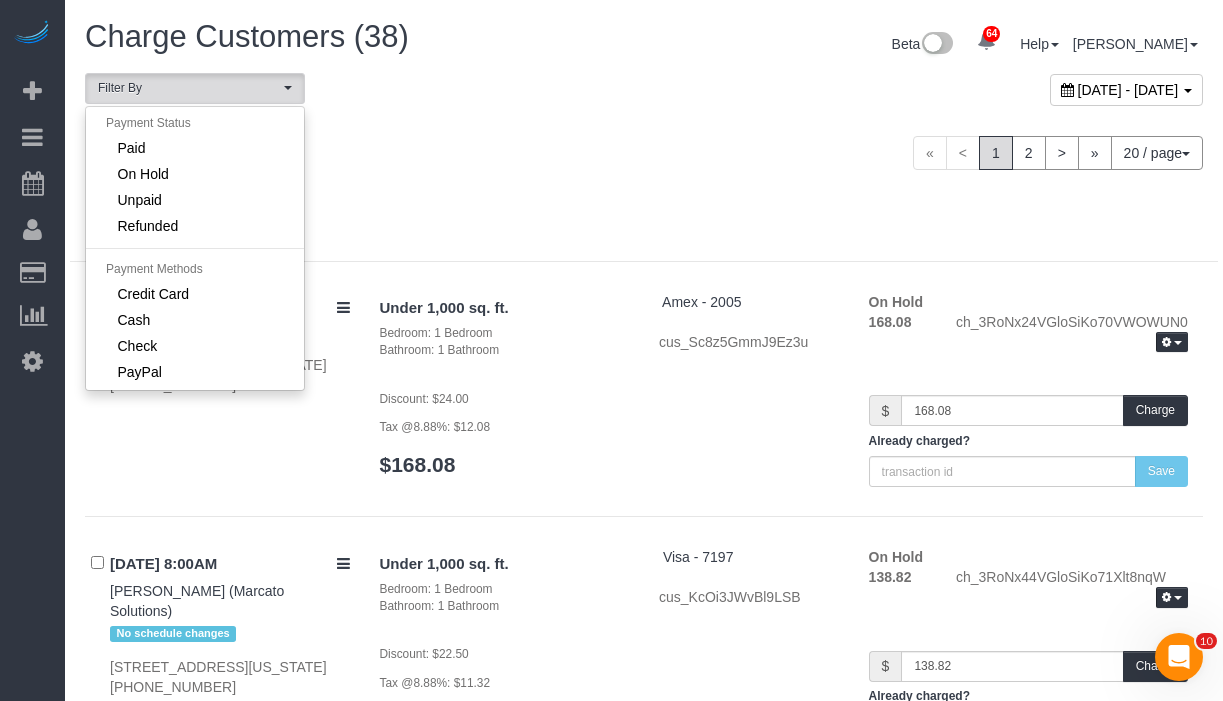 click on "[DATE]
-
[DATE]" at bounding box center [357, 142] 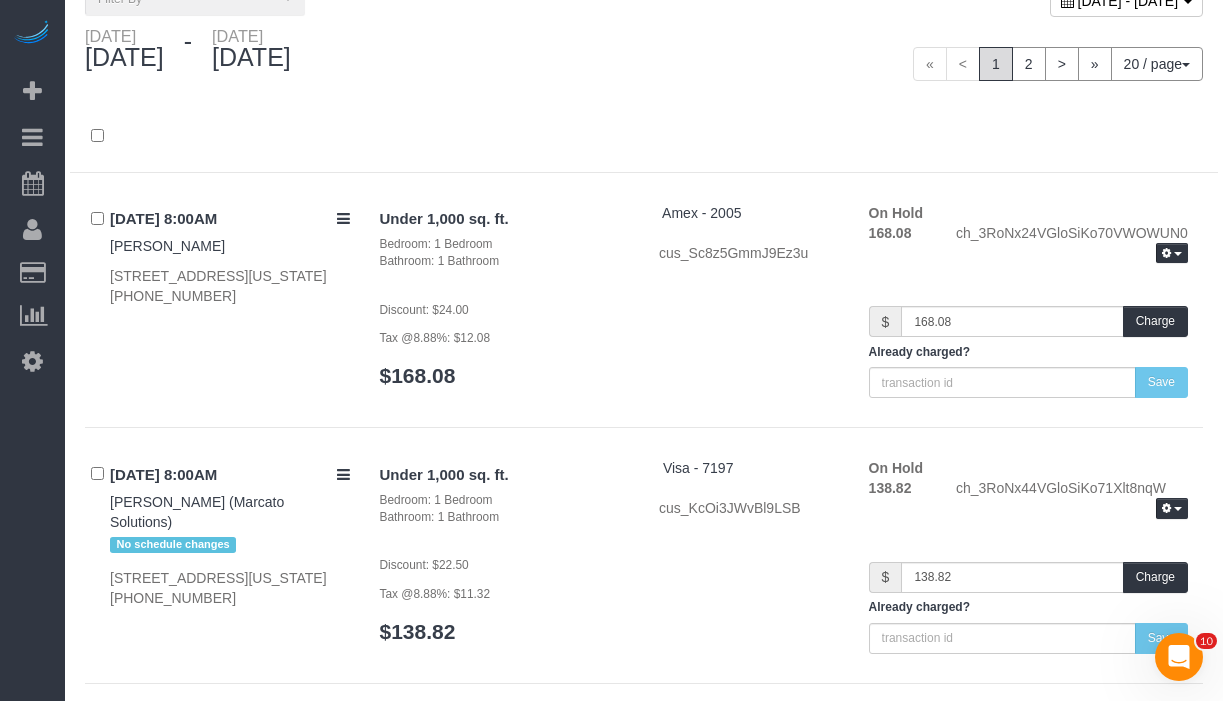 scroll, scrollTop: 0, scrollLeft: 0, axis: both 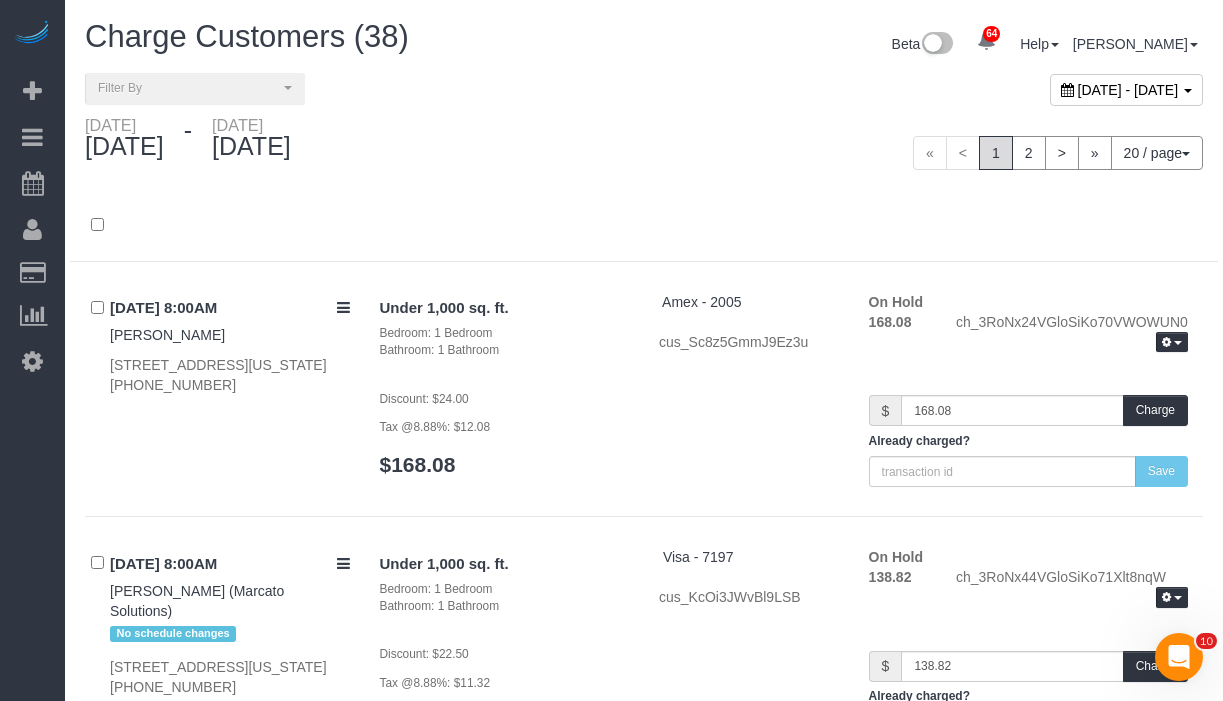 click on "20 / page" at bounding box center (1157, 153) 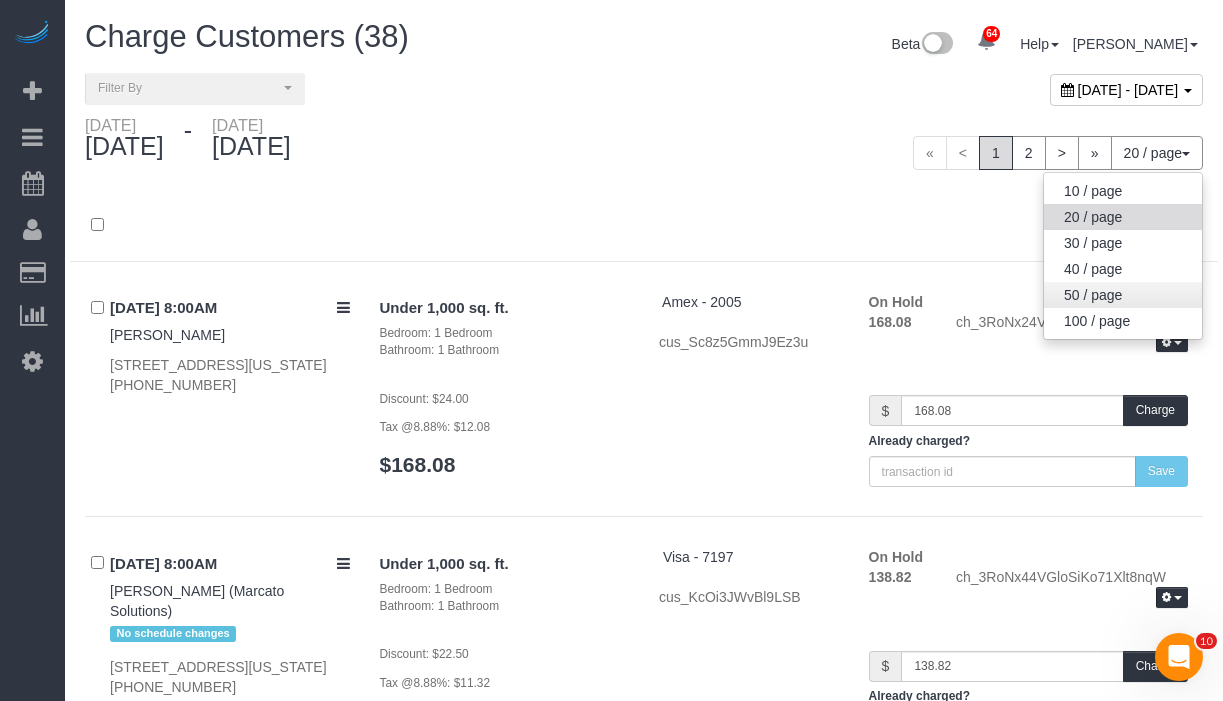 click on "50 / page" at bounding box center [1123, 295] 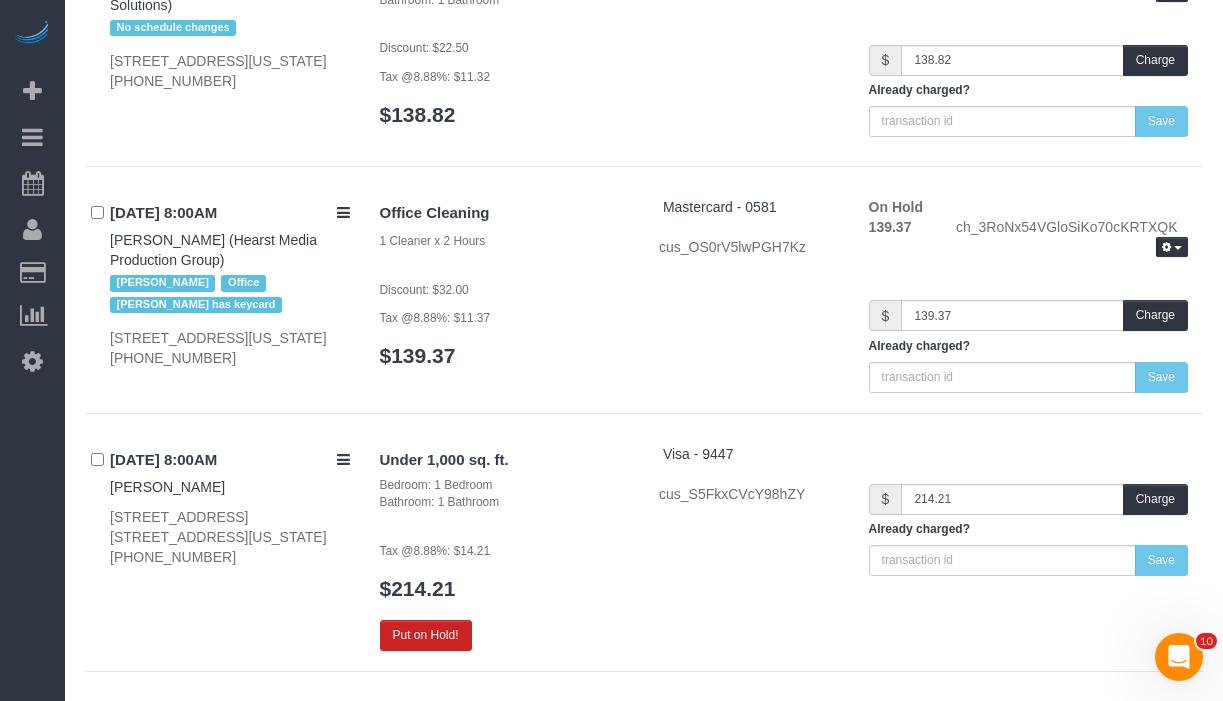 scroll, scrollTop: 0, scrollLeft: 0, axis: both 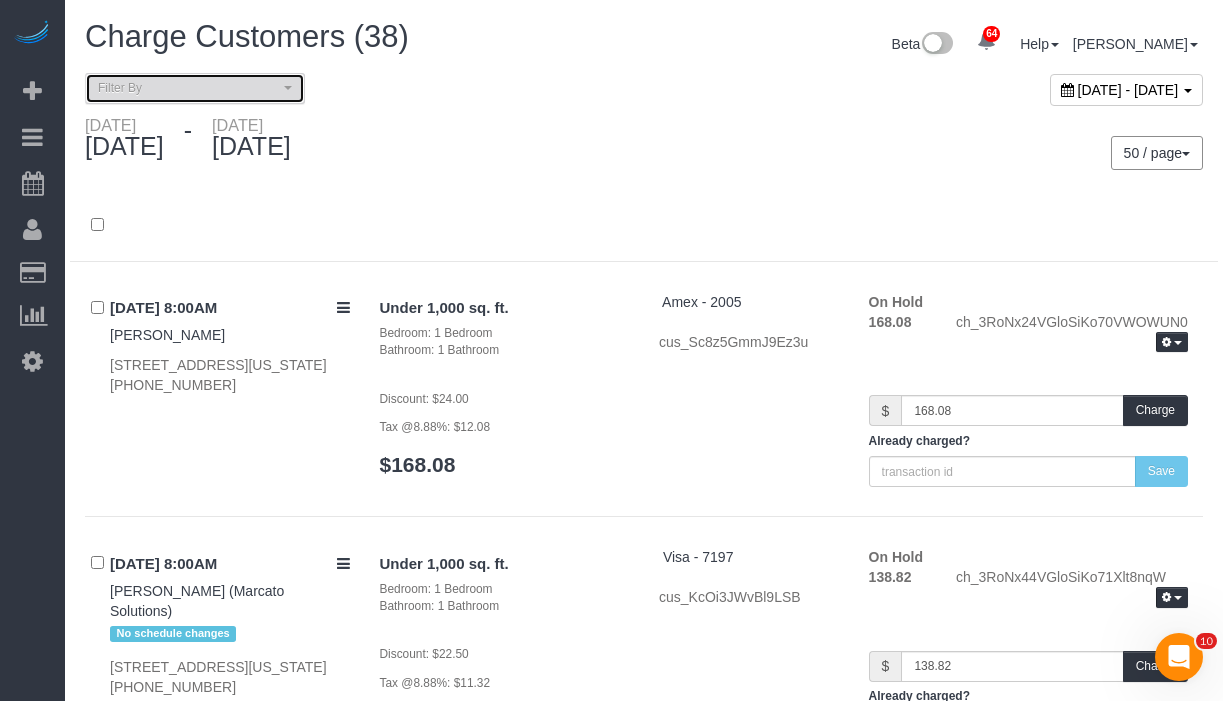 click on "Filter By" at bounding box center (195, 88) 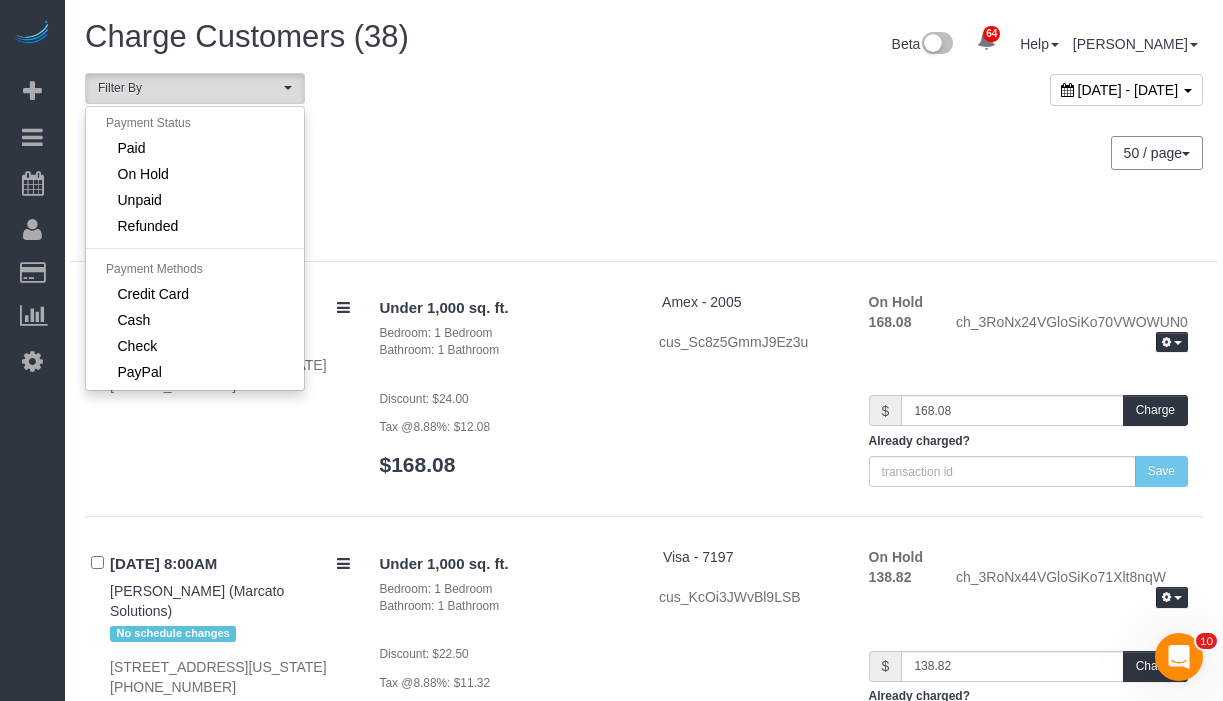 click on "50 / page
10 / page
20 / page
30 / page
40 / page
50 / page
100 / page" at bounding box center [931, 153] 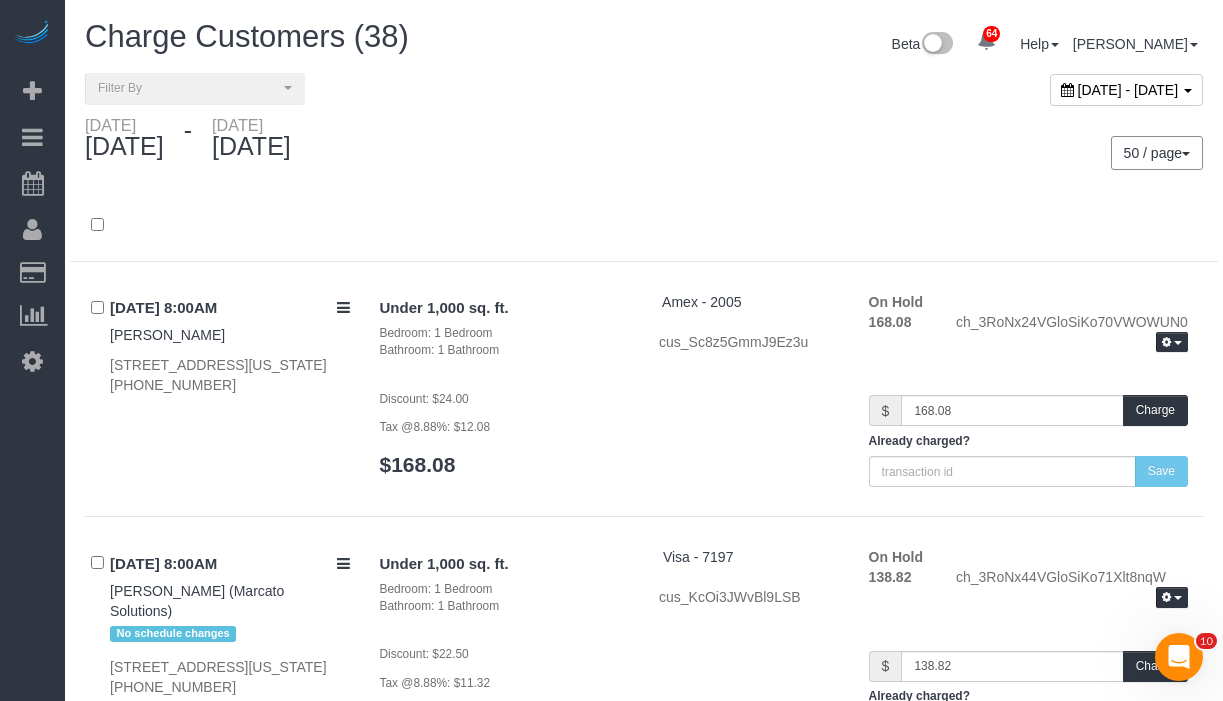 click on "[DATE] - [DATE]" at bounding box center [1128, 90] 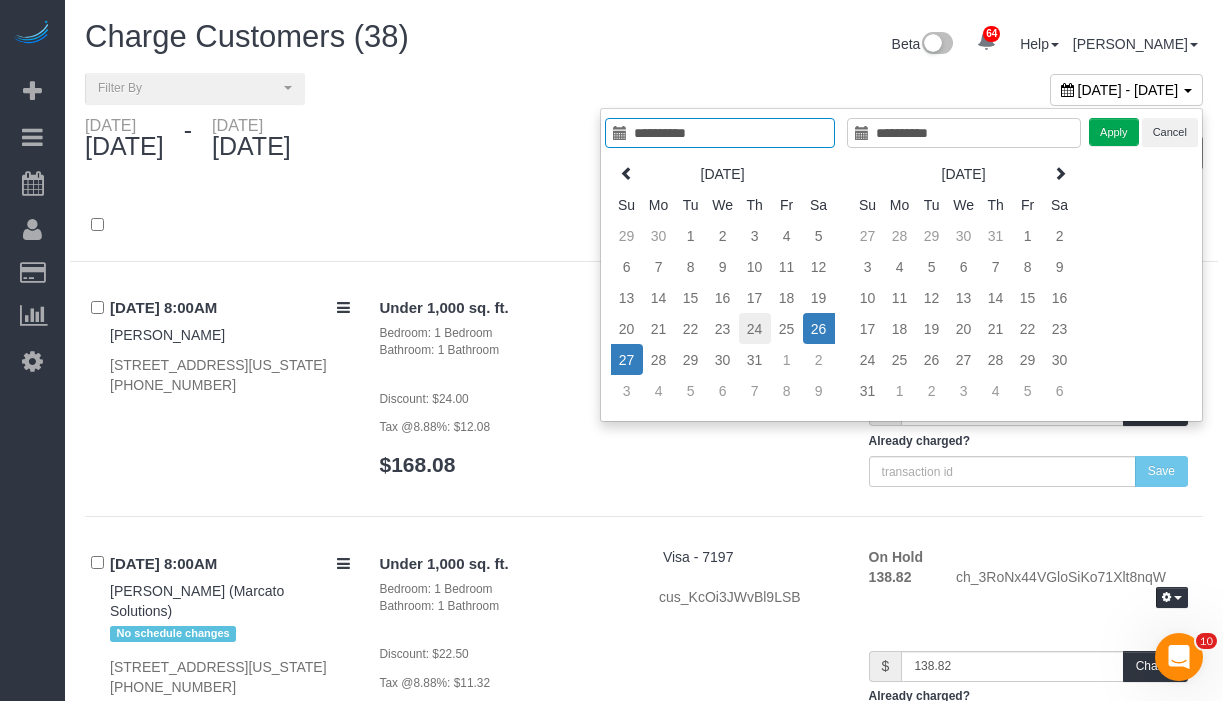 type on "**********" 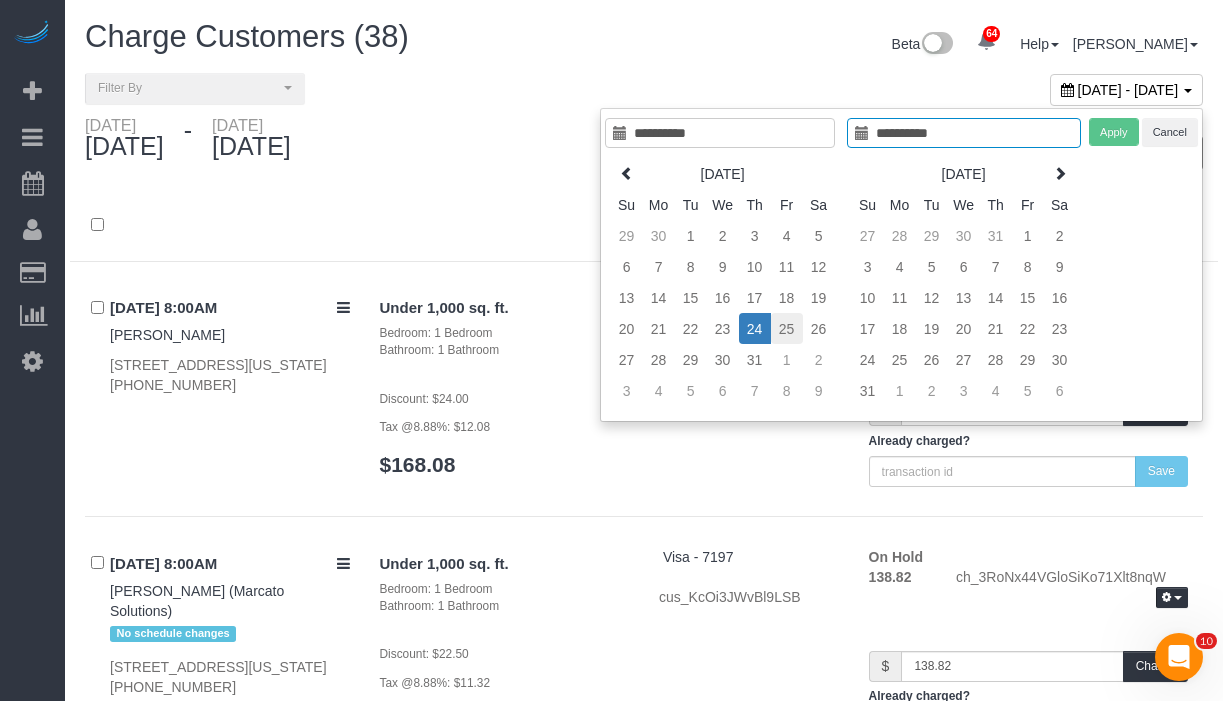 type on "**********" 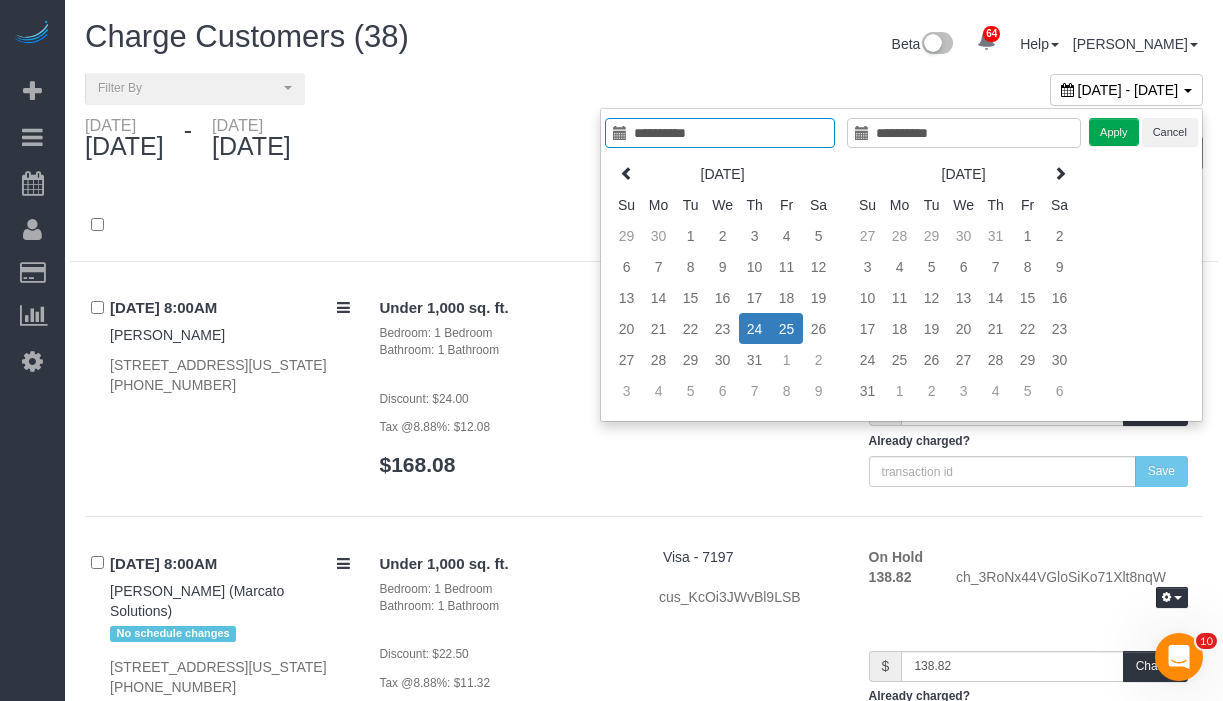 type on "**********" 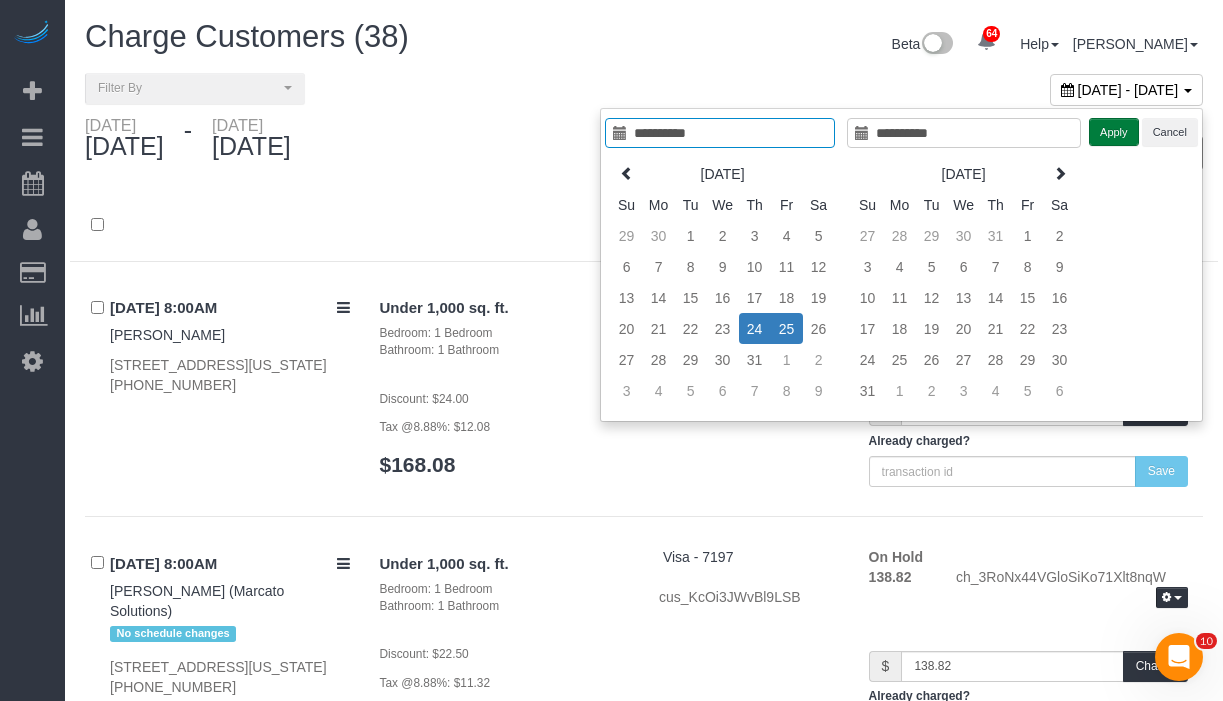 click on "Apply" at bounding box center (1114, 132) 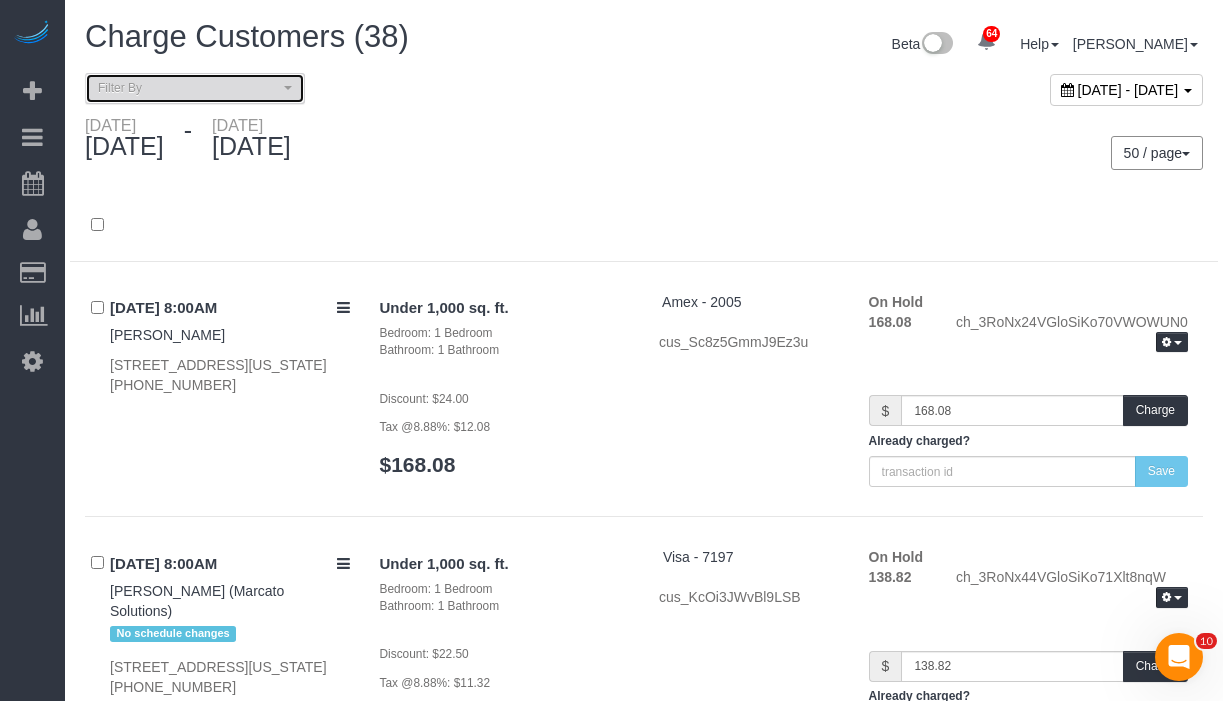 click on "Filter By" at bounding box center [195, 88] 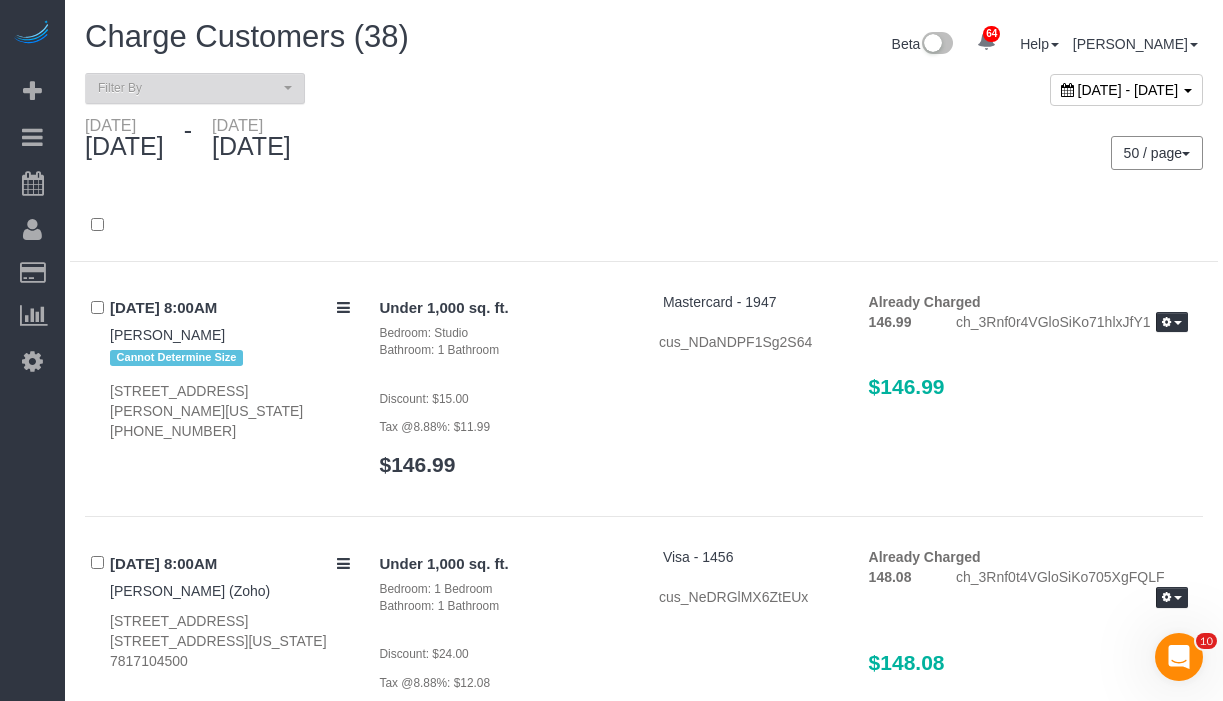 click on "**********" at bounding box center [357, 88] 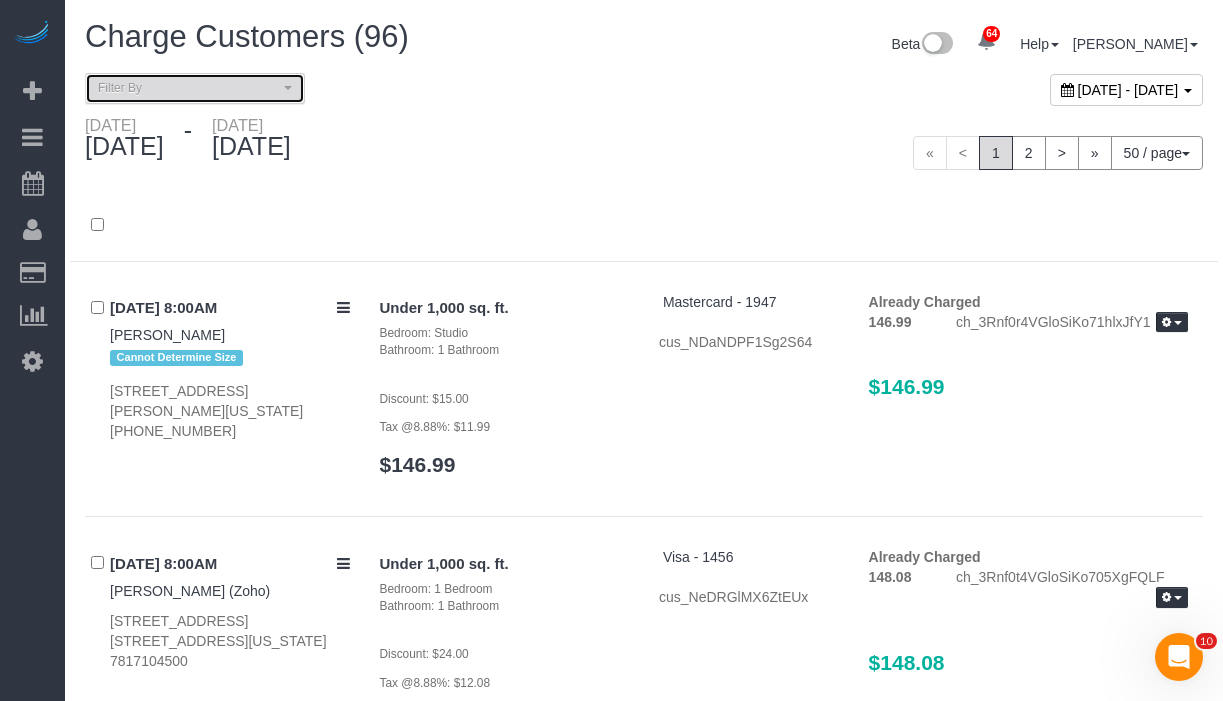 click on "Filter By" at bounding box center (188, 88) 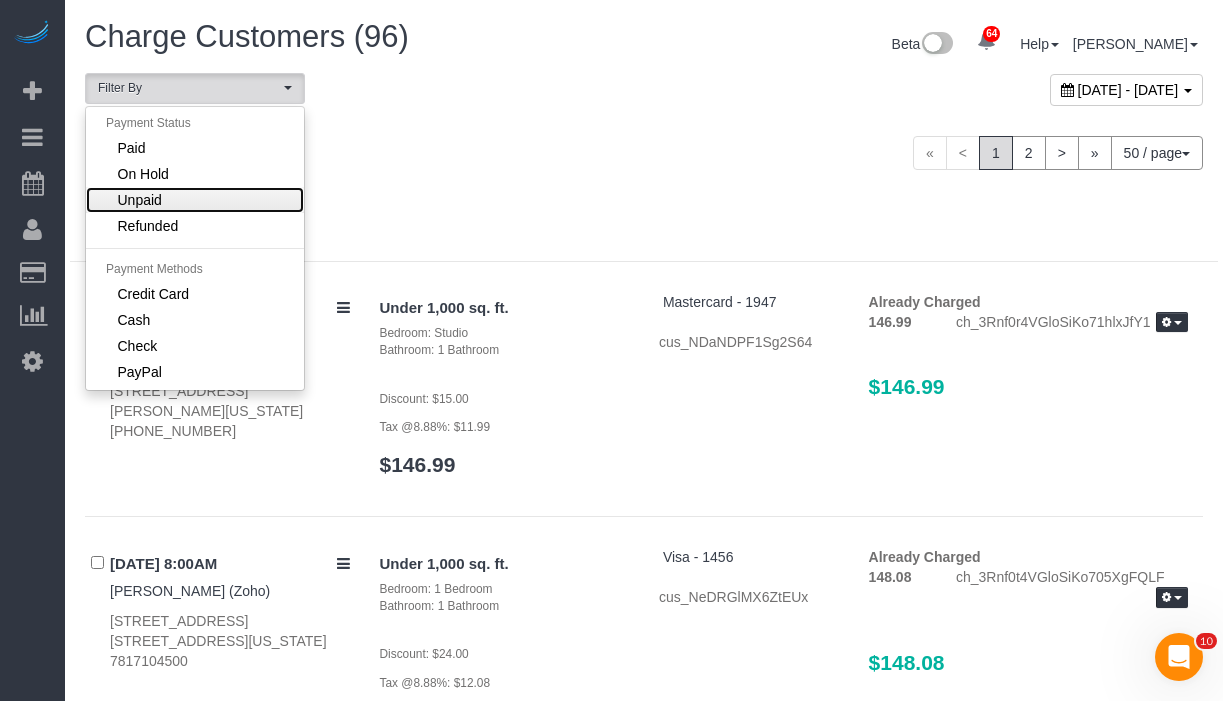 click on "Unpaid" at bounding box center (195, 200) 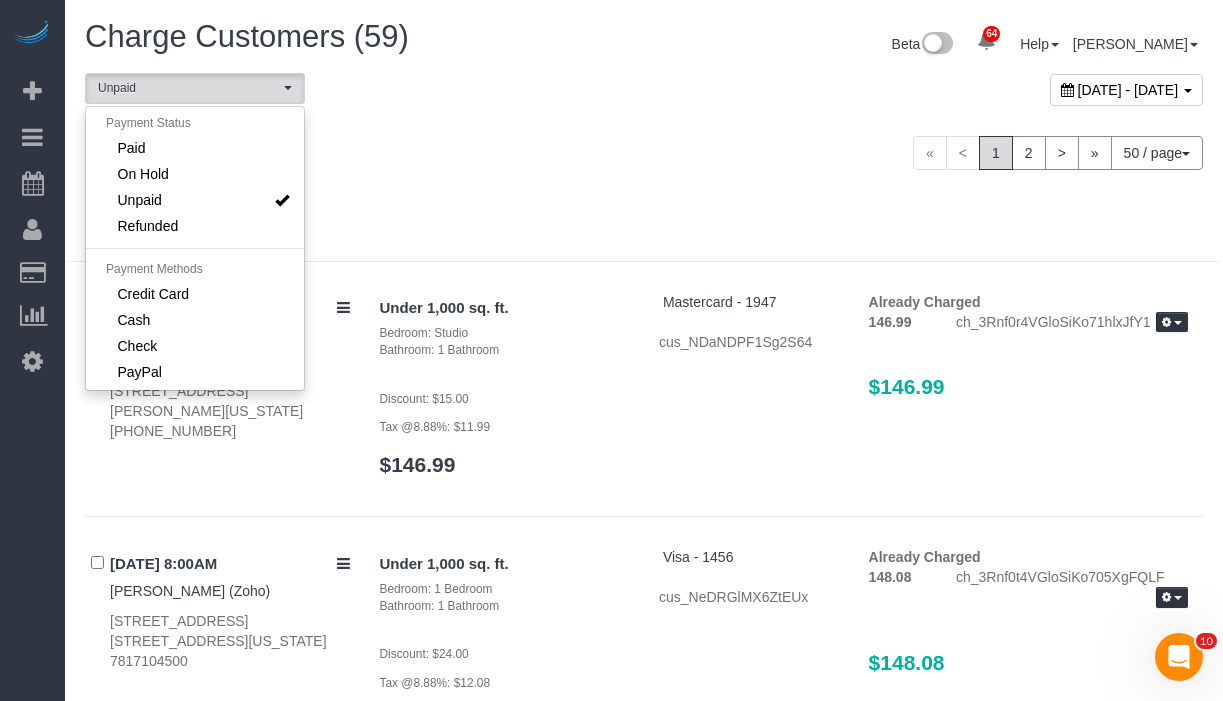 click on "[DATE]
-
[DATE]" at bounding box center (357, 142) 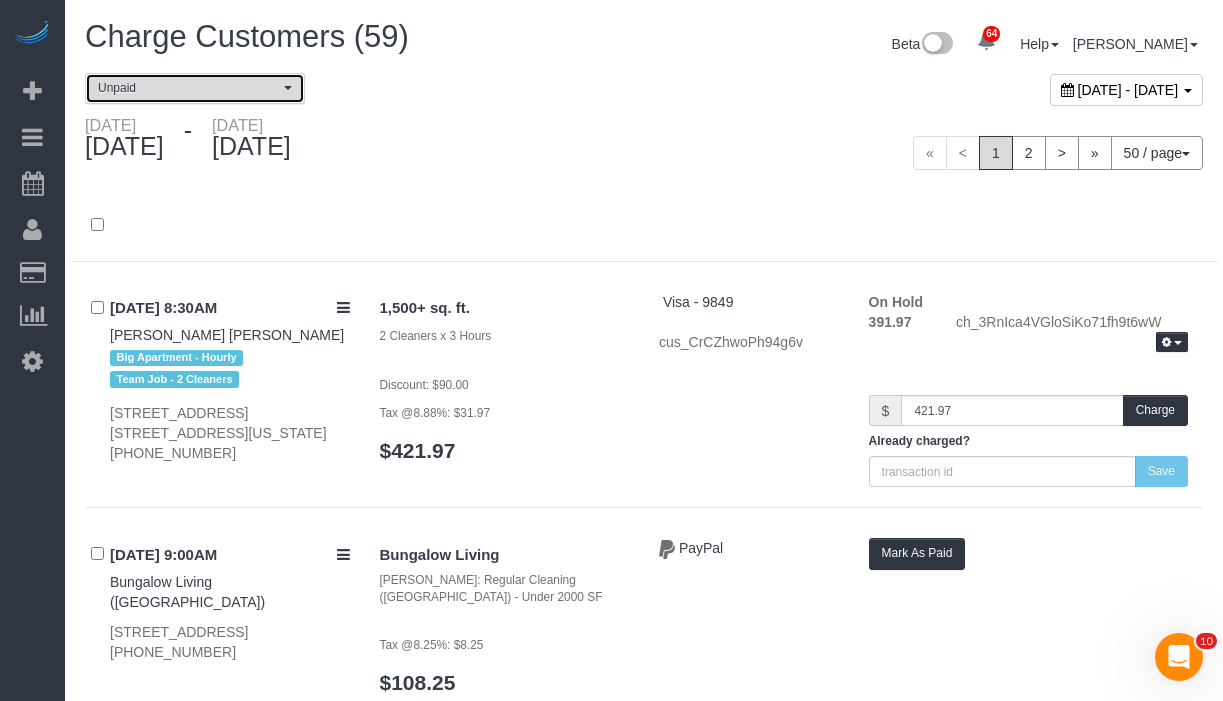 scroll, scrollTop: 38, scrollLeft: 0, axis: vertical 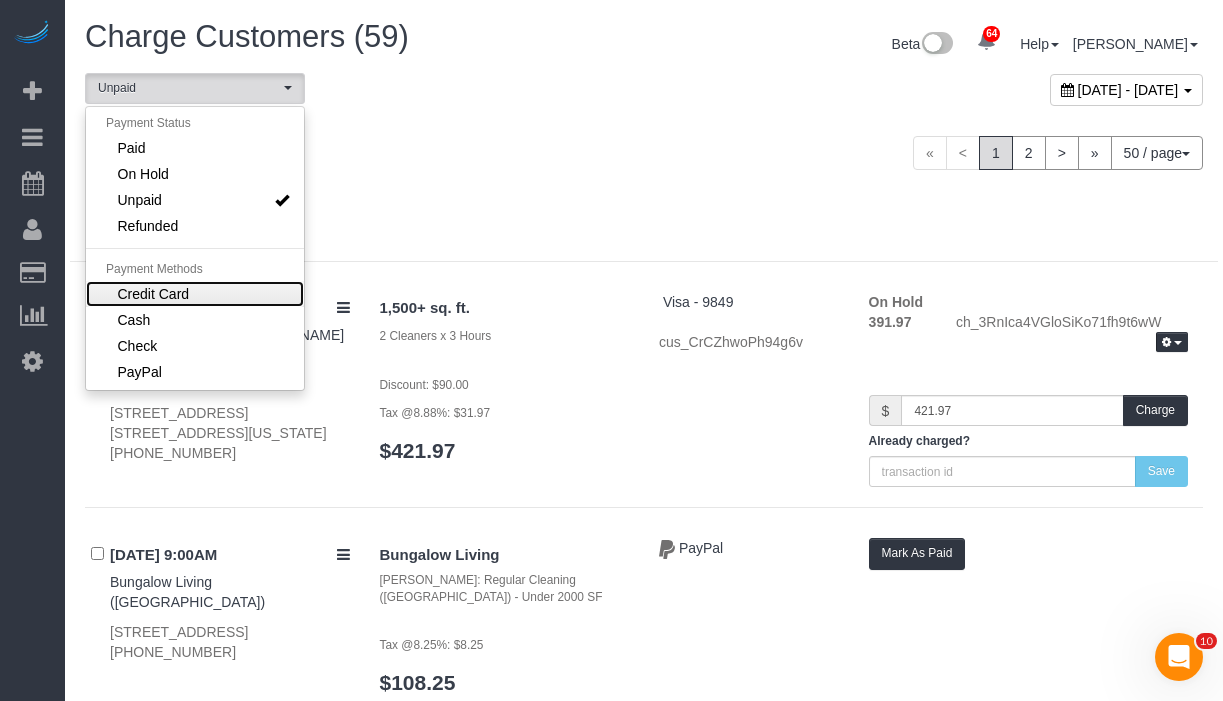 click on "Credit Card" at bounding box center (195, 294) 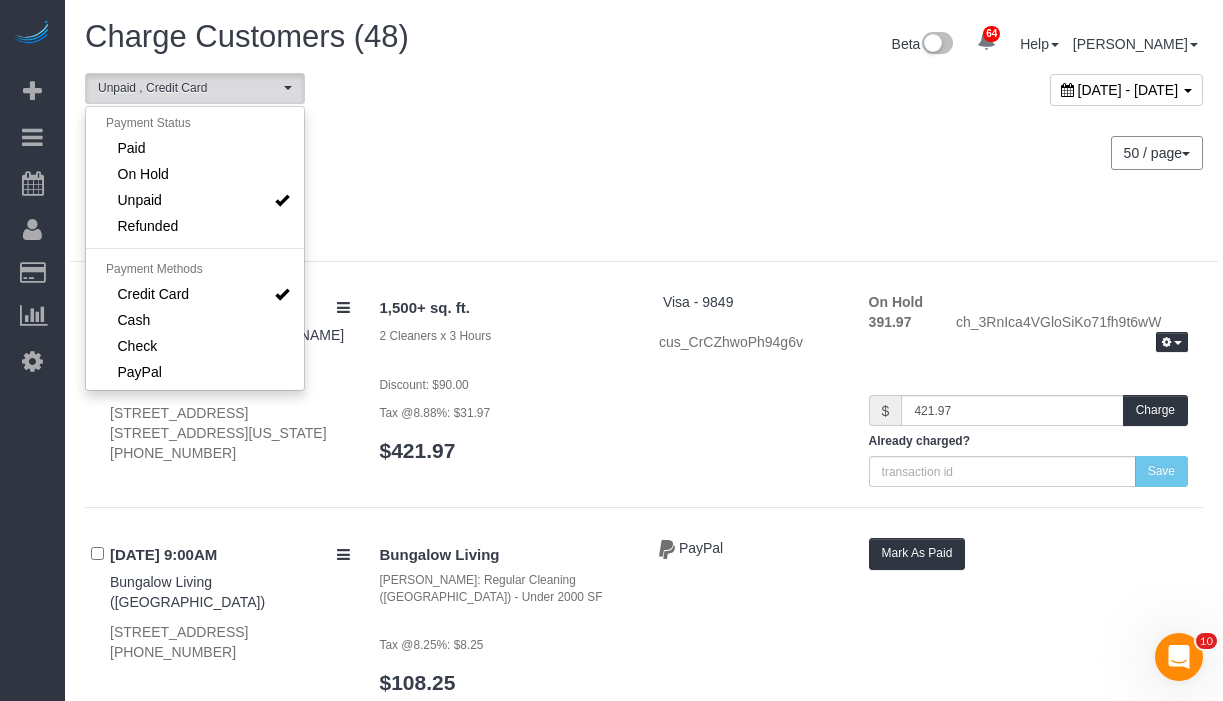 click on "[DATE]
-
[DATE]
50 / page
10 / page
20 / page
30 / page
40 / page
50 / page
100 / page" at bounding box center [644, 153] 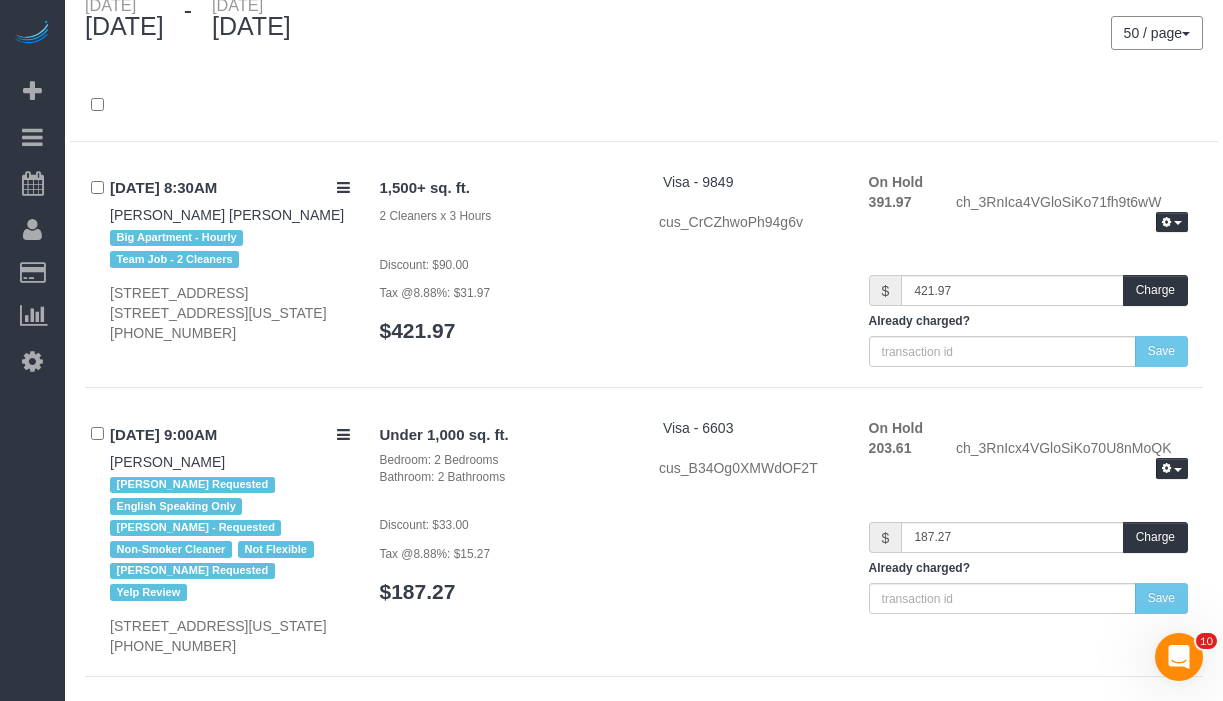 scroll, scrollTop: 0, scrollLeft: 0, axis: both 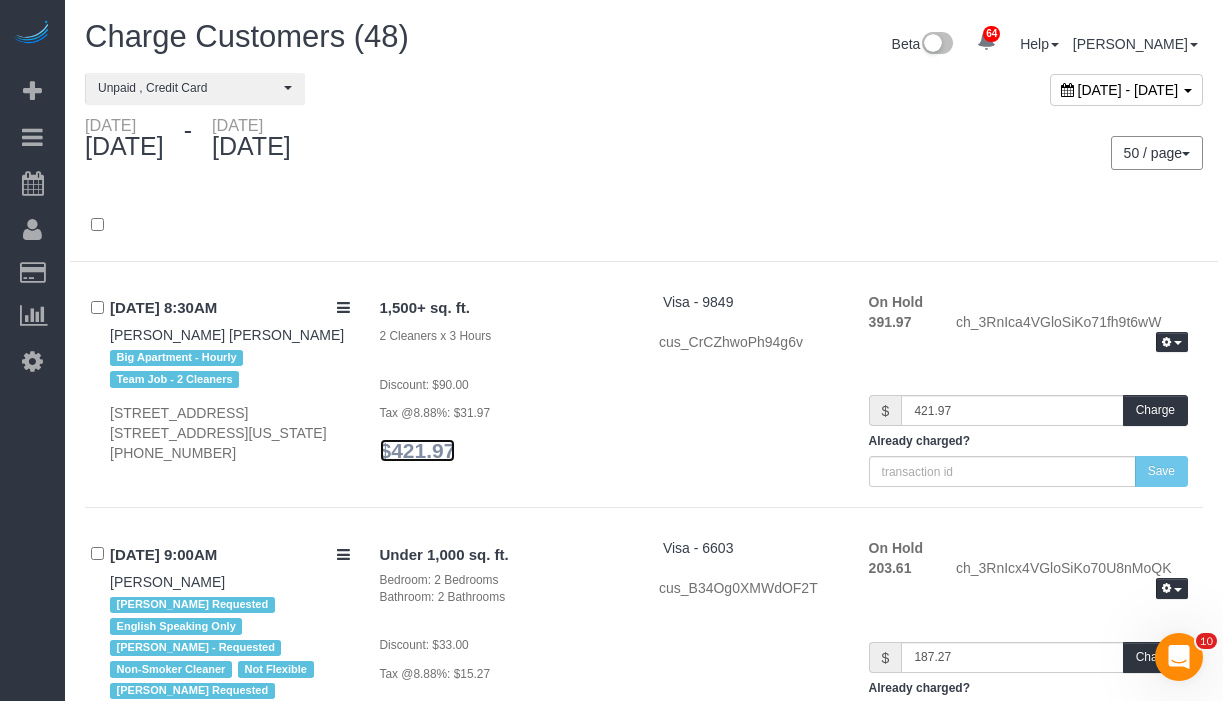 click on "$421.97" at bounding box center [418, 450] 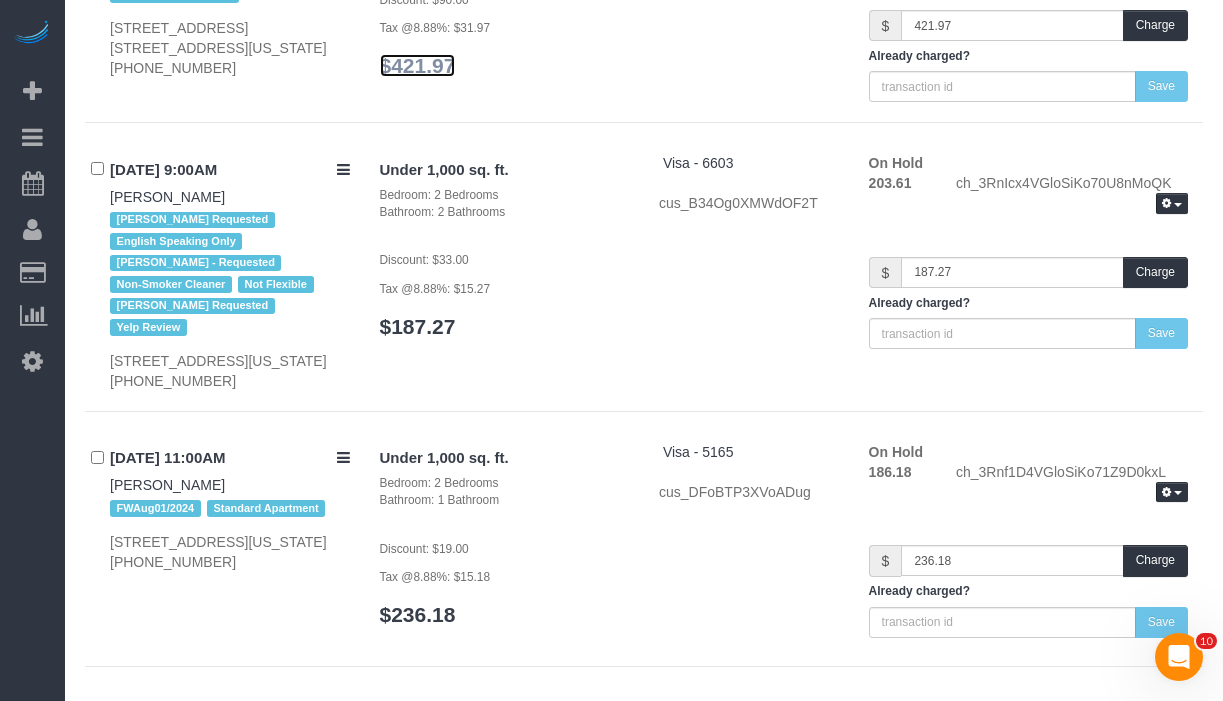 scroll, scrollTop: 403, scrollLeft: 0, axis: vertical 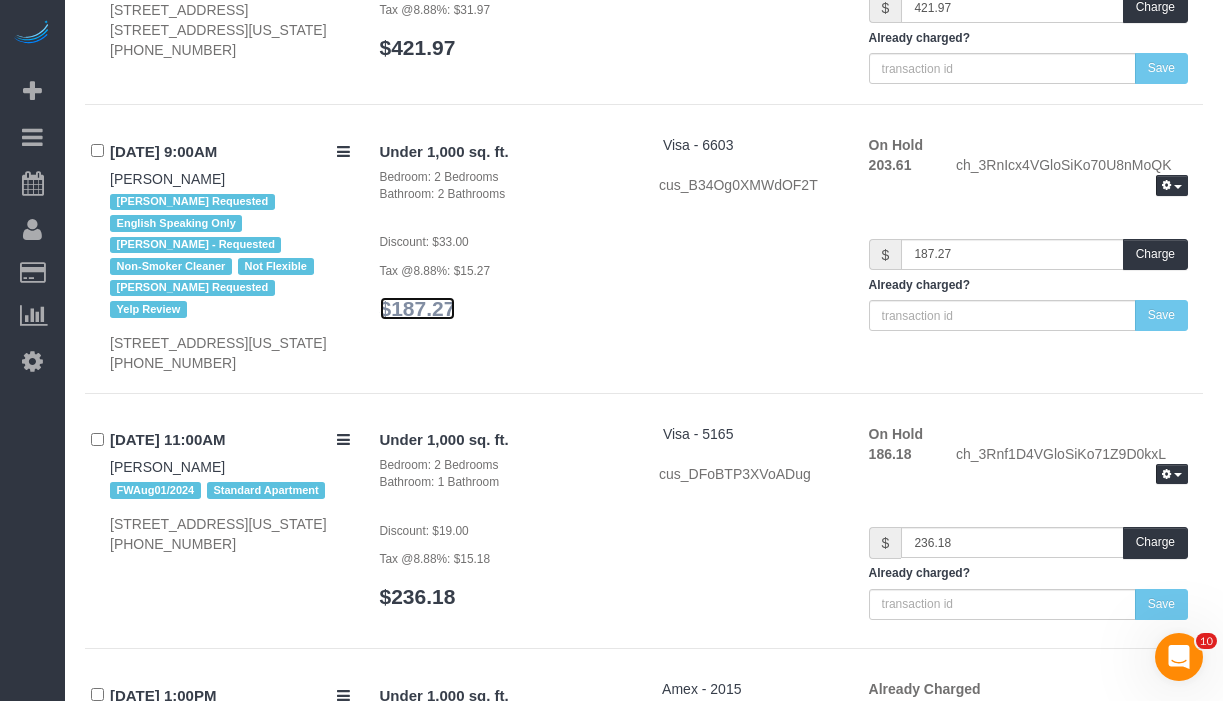 click on "$187.27" at bounding box center (418, 308) 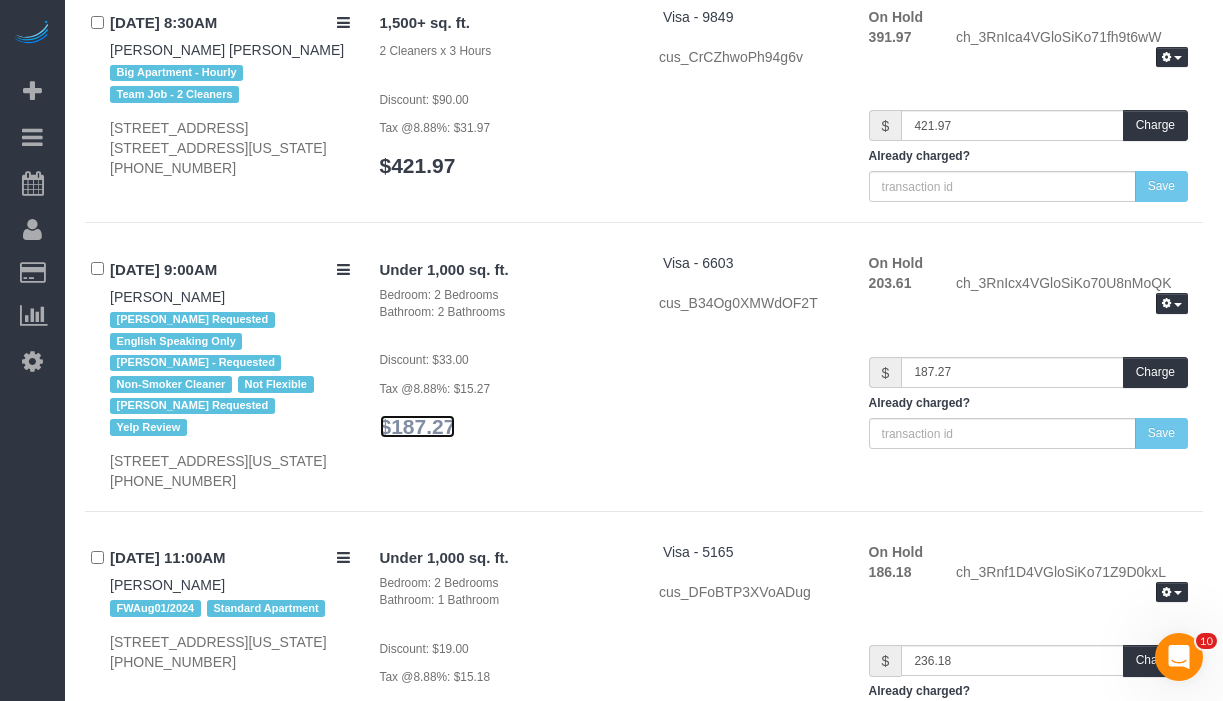 scroll, scrollTop: 0, scrollLeft: 0, axis: both 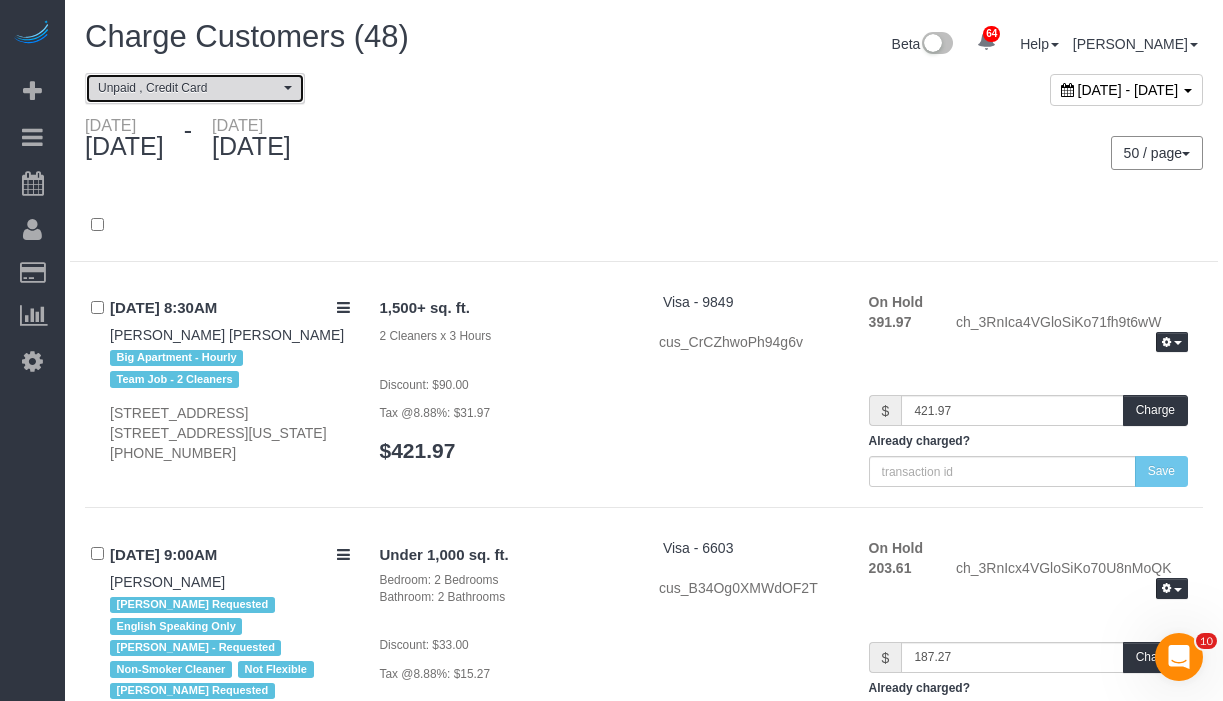 click on "Unpaid
,
Credit Card" at bounding box center [188, 88] 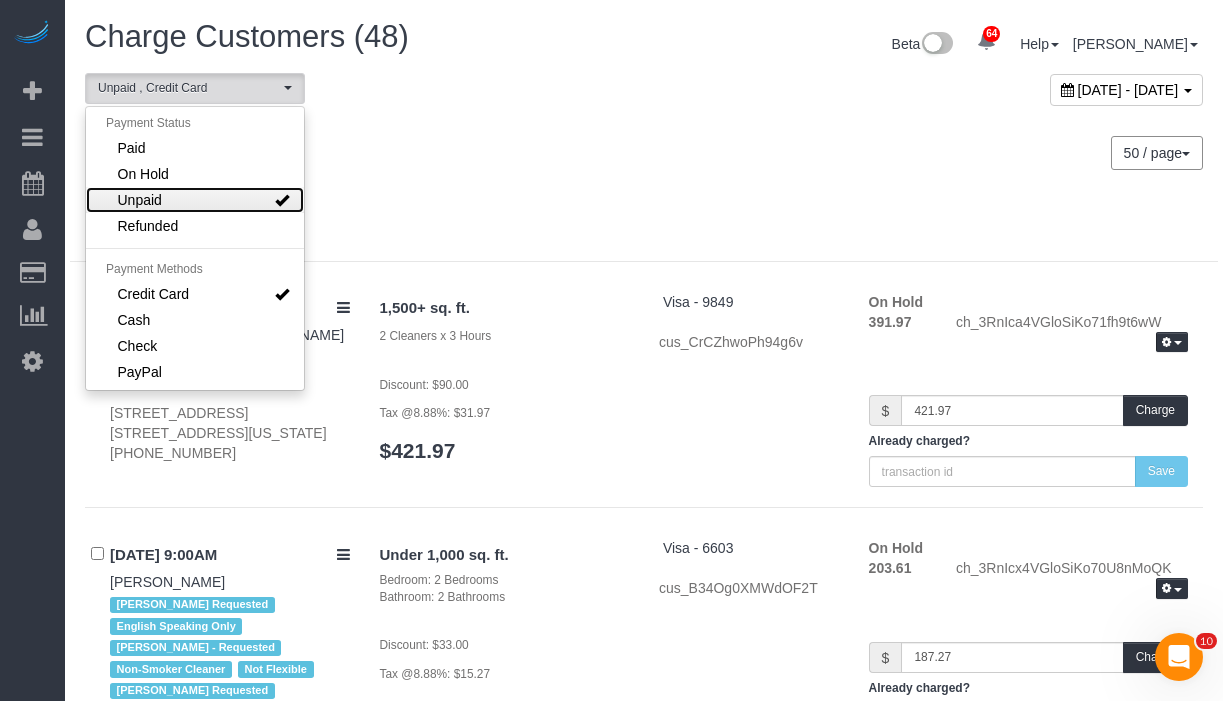 click on "Unpaid" at bounding box center (195, 200) 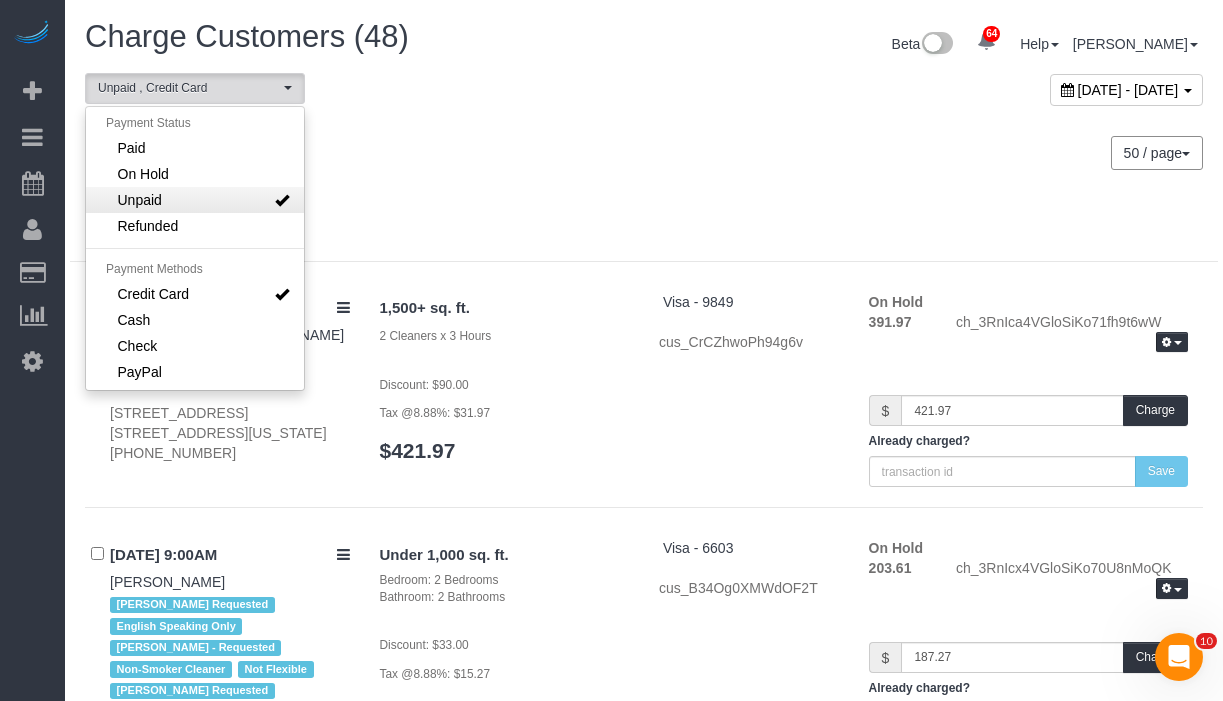 select on "******" 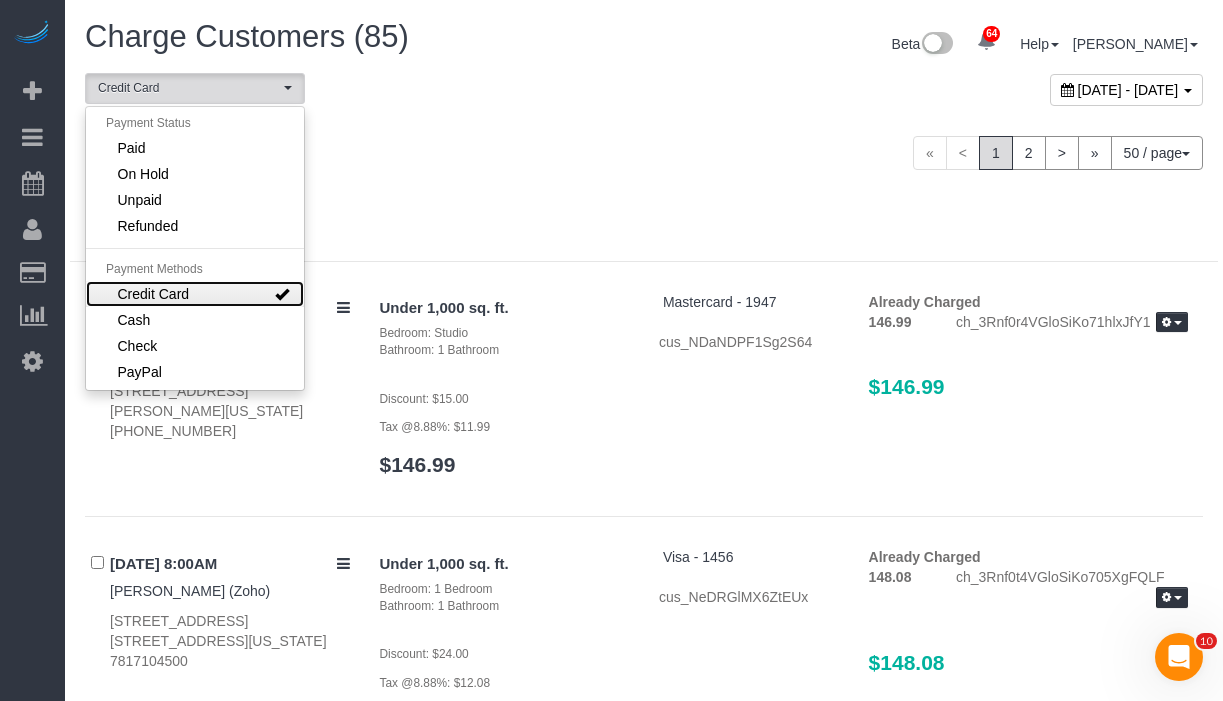 click on "Credit Card" at bounding box center [195, 294] 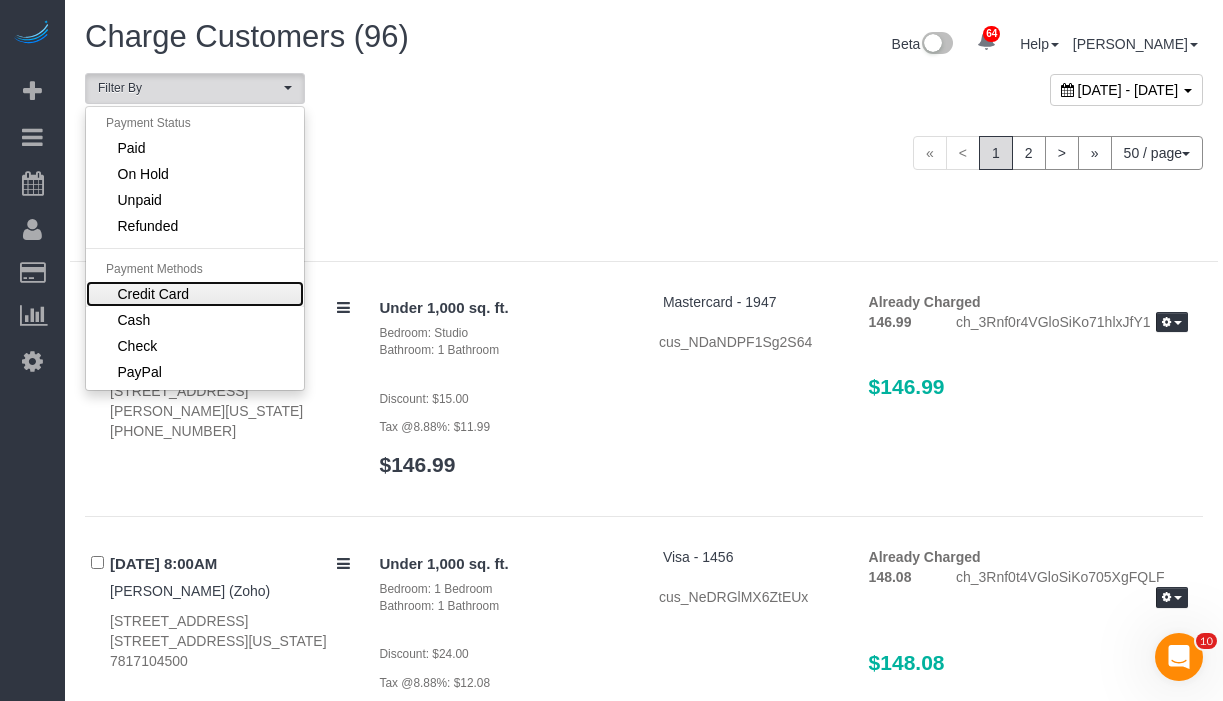 click on "Credit Card" at bounding box center [195, 294] 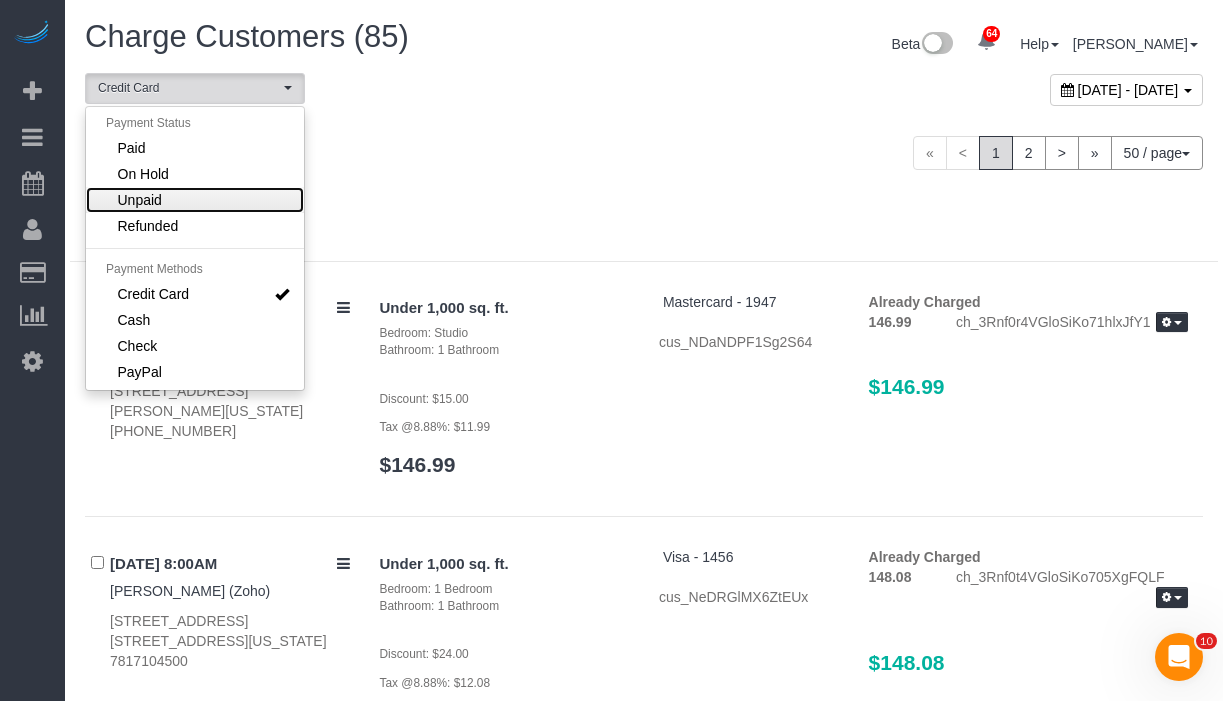 click on "Unpaid" at bounding box center (195, 200) 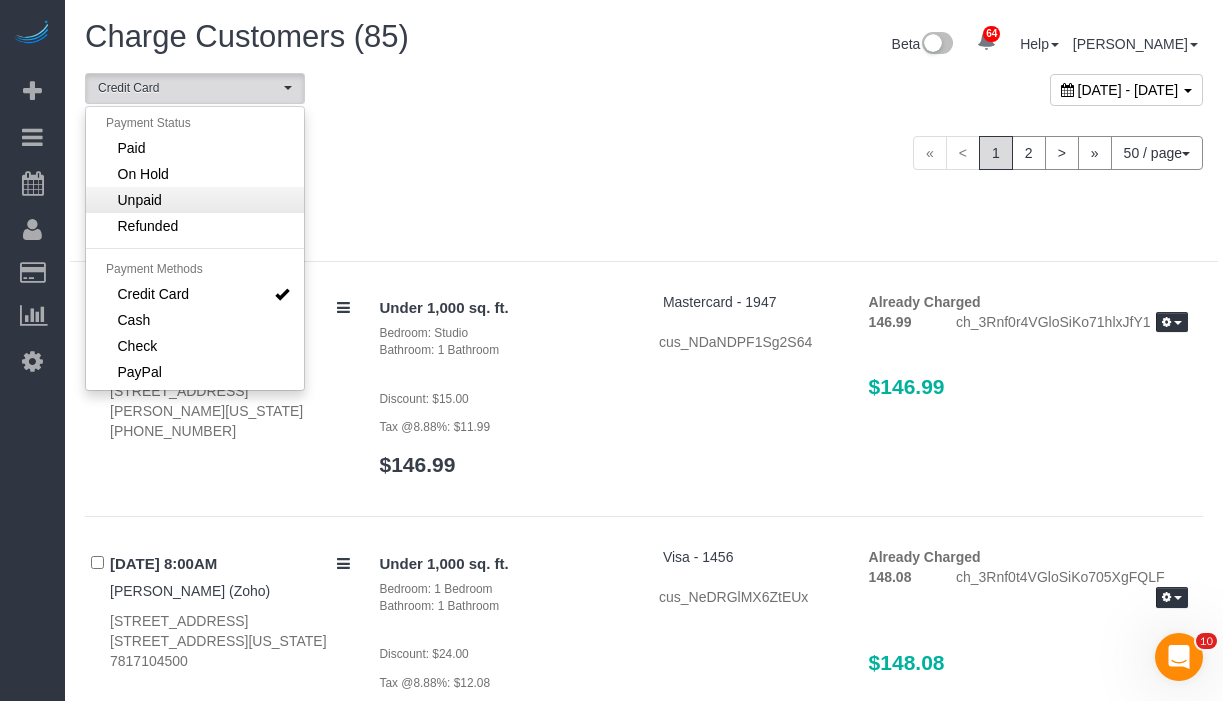 select on "******" 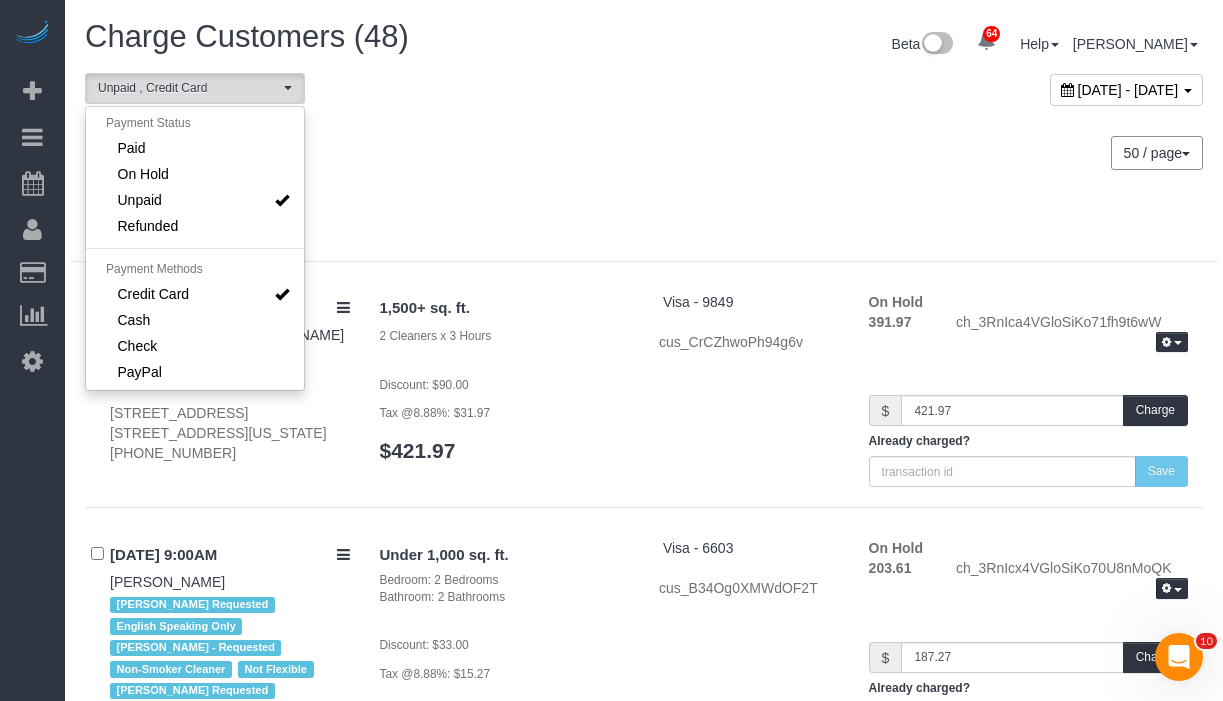 scroll, scrollTop: 6, scrollLeft: 0, axis: vertical 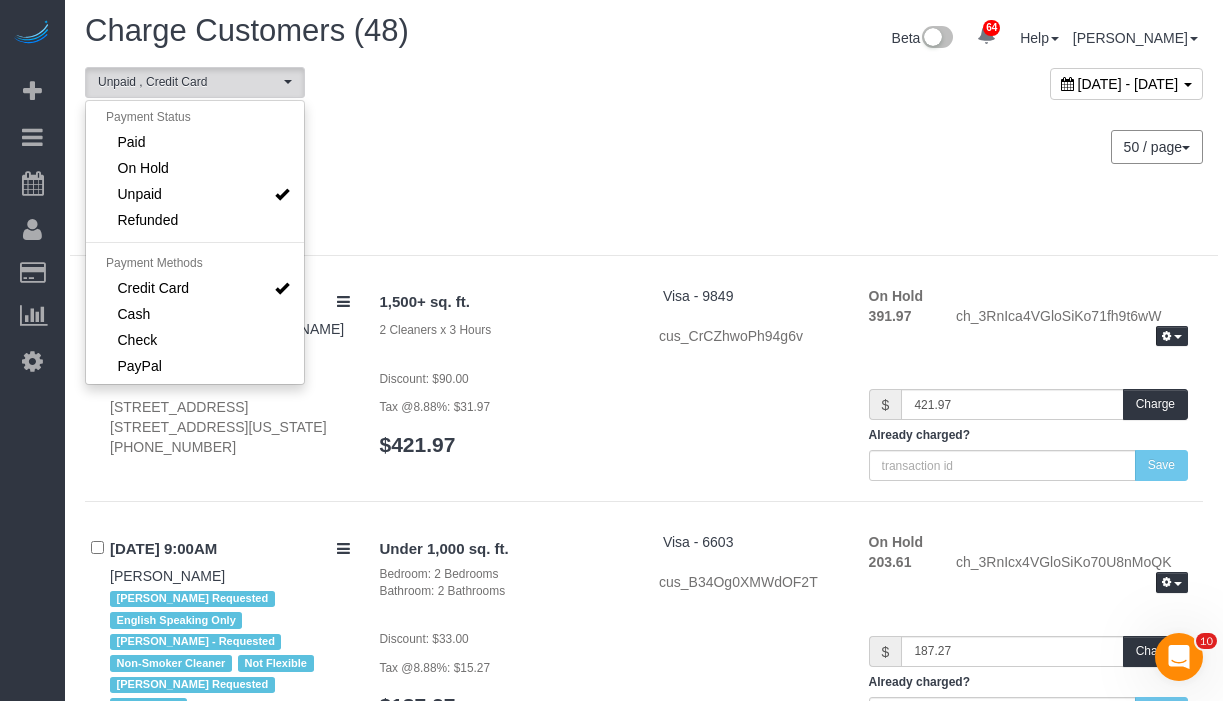 click on "[DATE] - [DATE]" at bounding box center [931, 88] 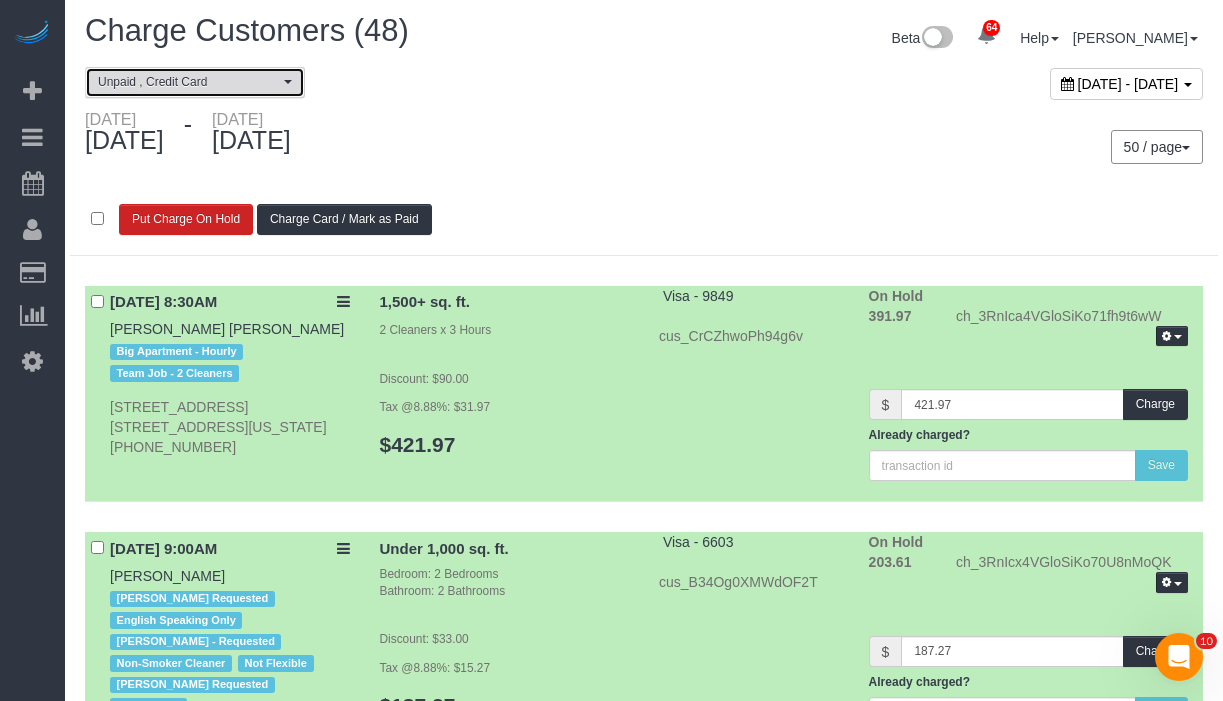 click on "Unpaid
,
Credit Card" at bounding box center (188, 82) 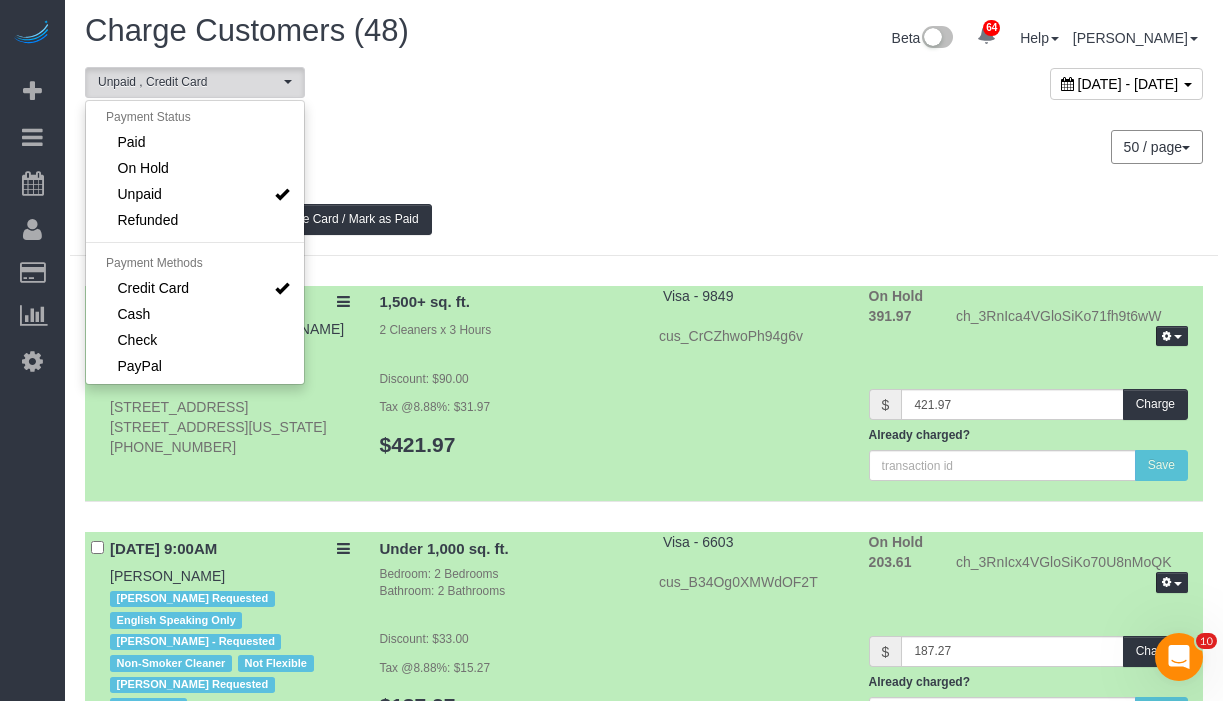 click on "[DATE]
-
[DATE]" at bounding box center [357, 136] 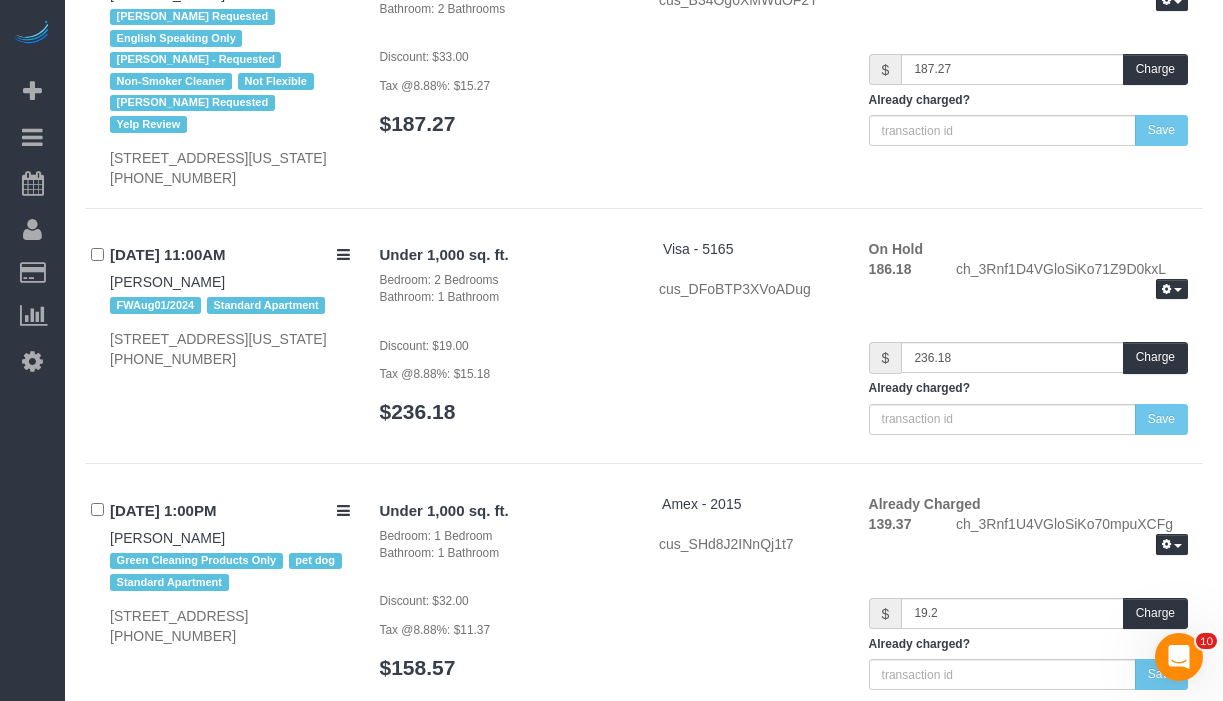 scroll, scrollTop: 0, scrollLeft: 0, axis: both 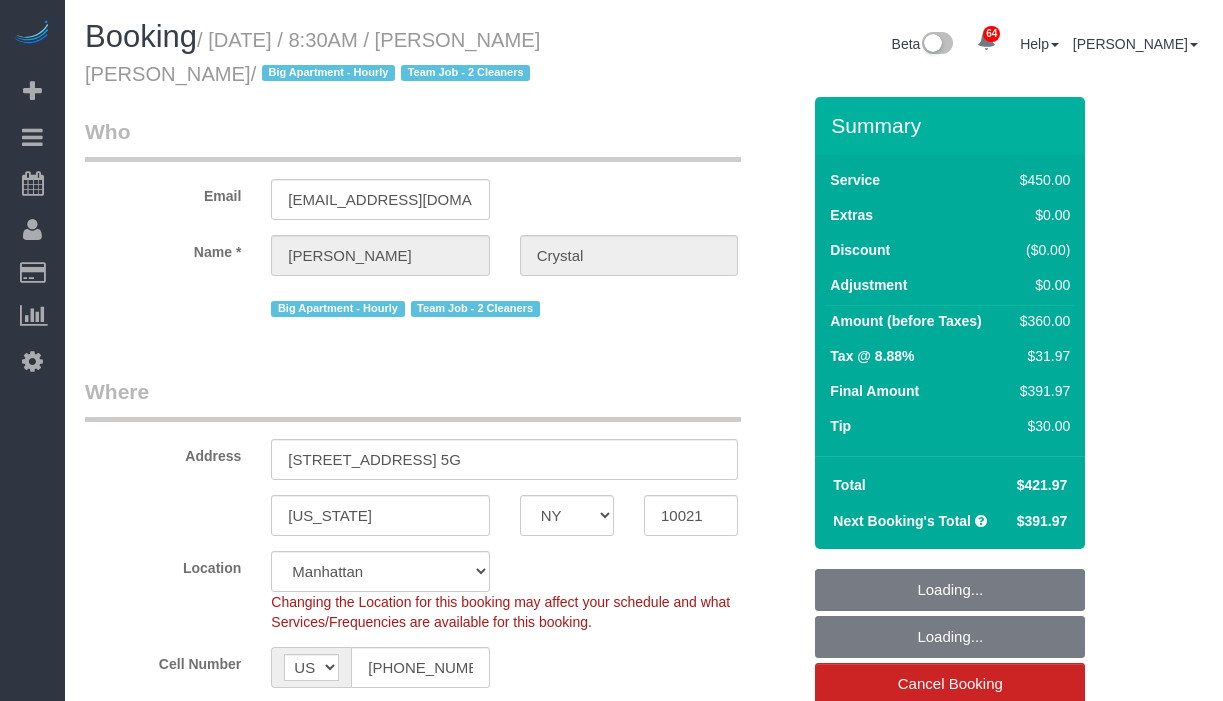 select on "NY" 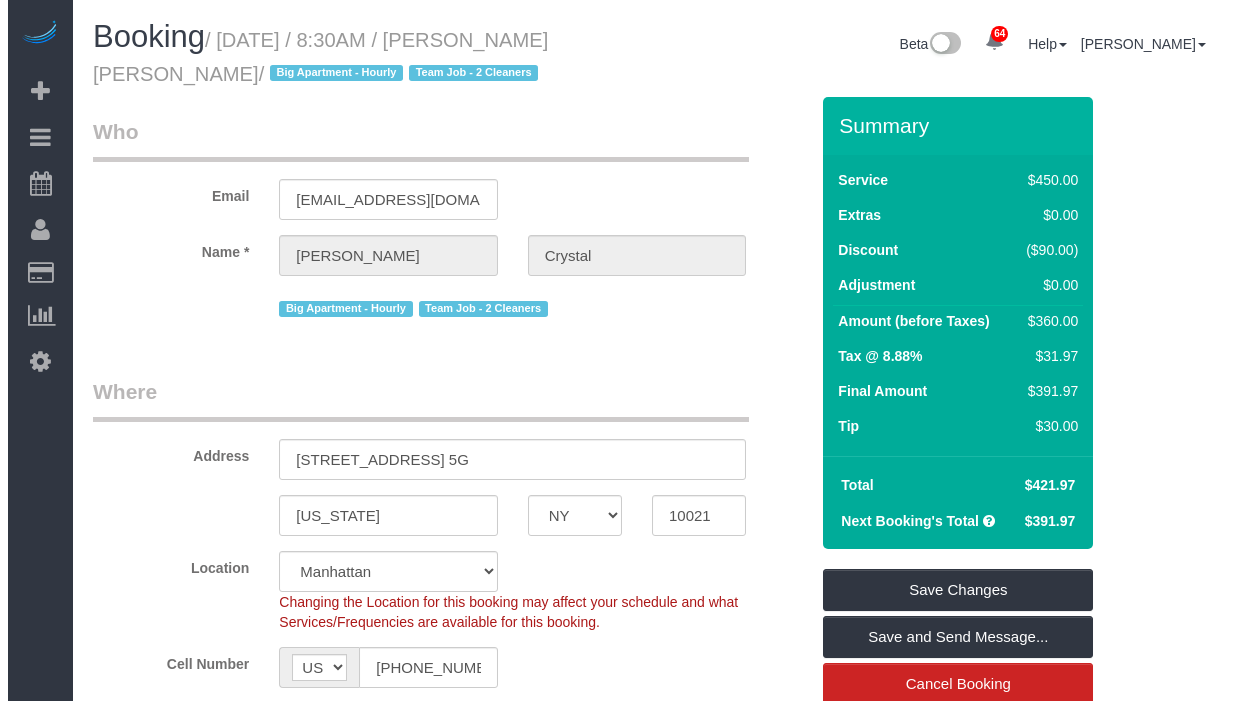 scroll, scrollTop: 683, scrollLeft: 0, axis: vertical 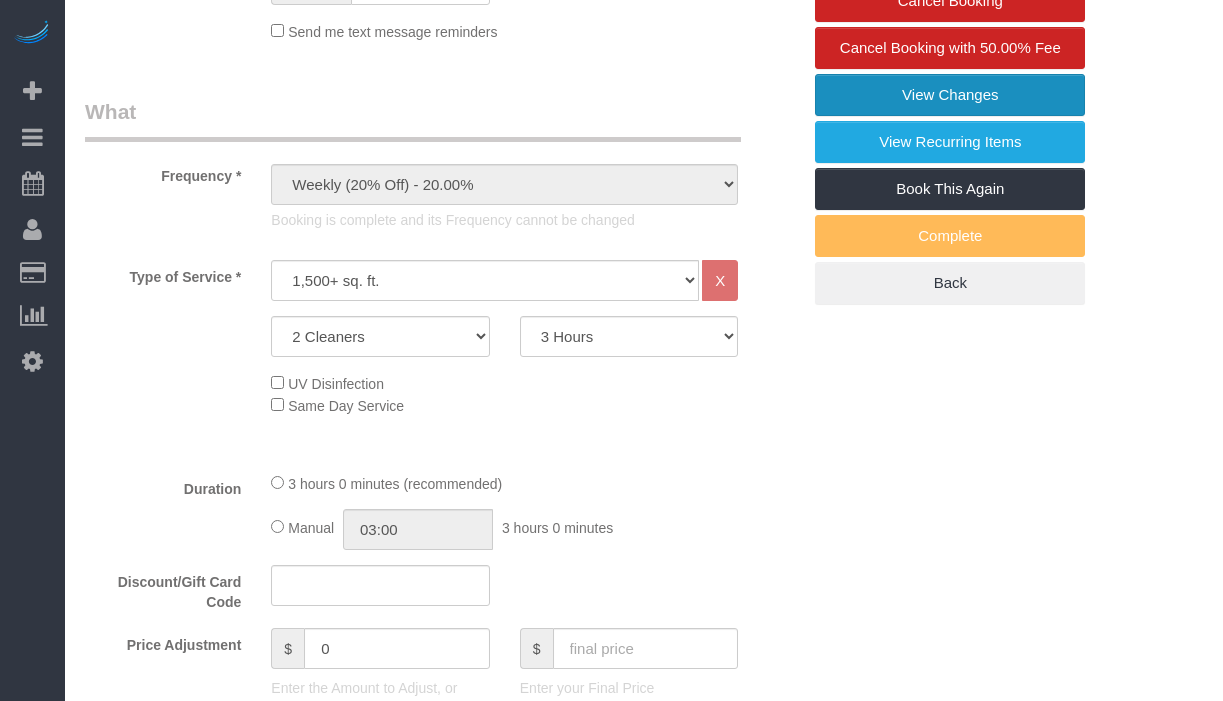 click on "View Changes" at bounding box center (950, 95) 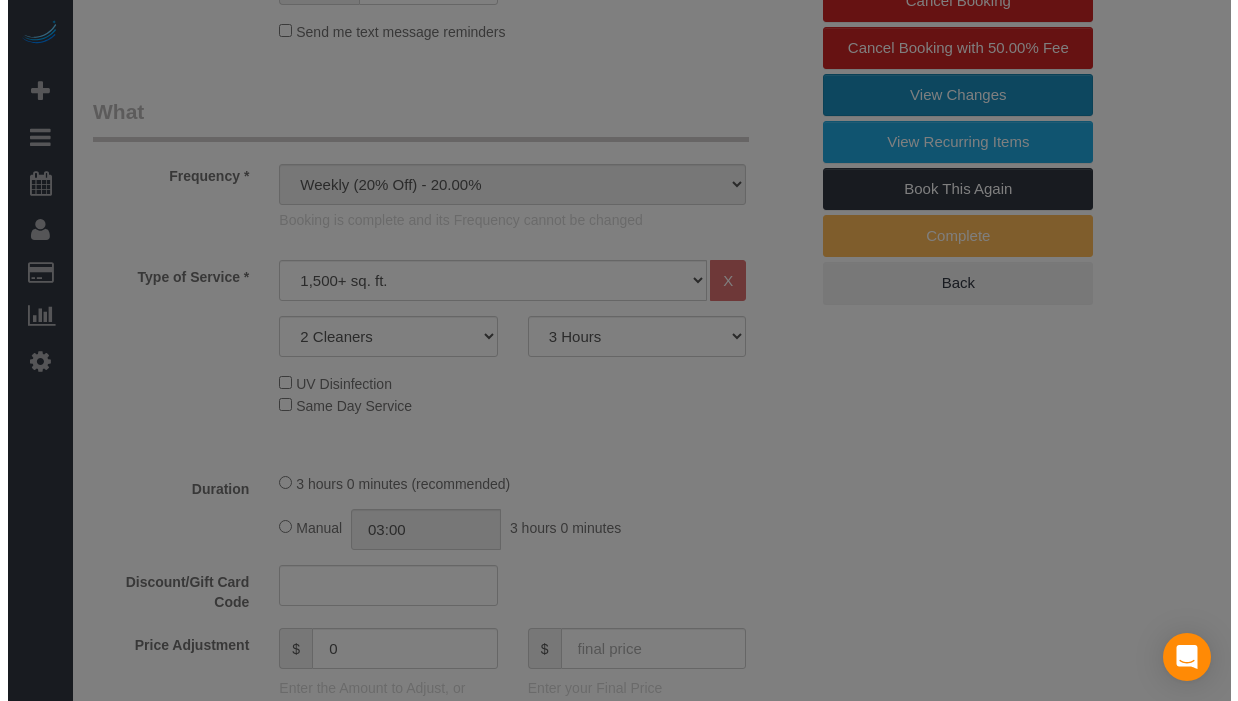 scroll, scrollTop: 683, scrollLeft: 0, axis: vertical 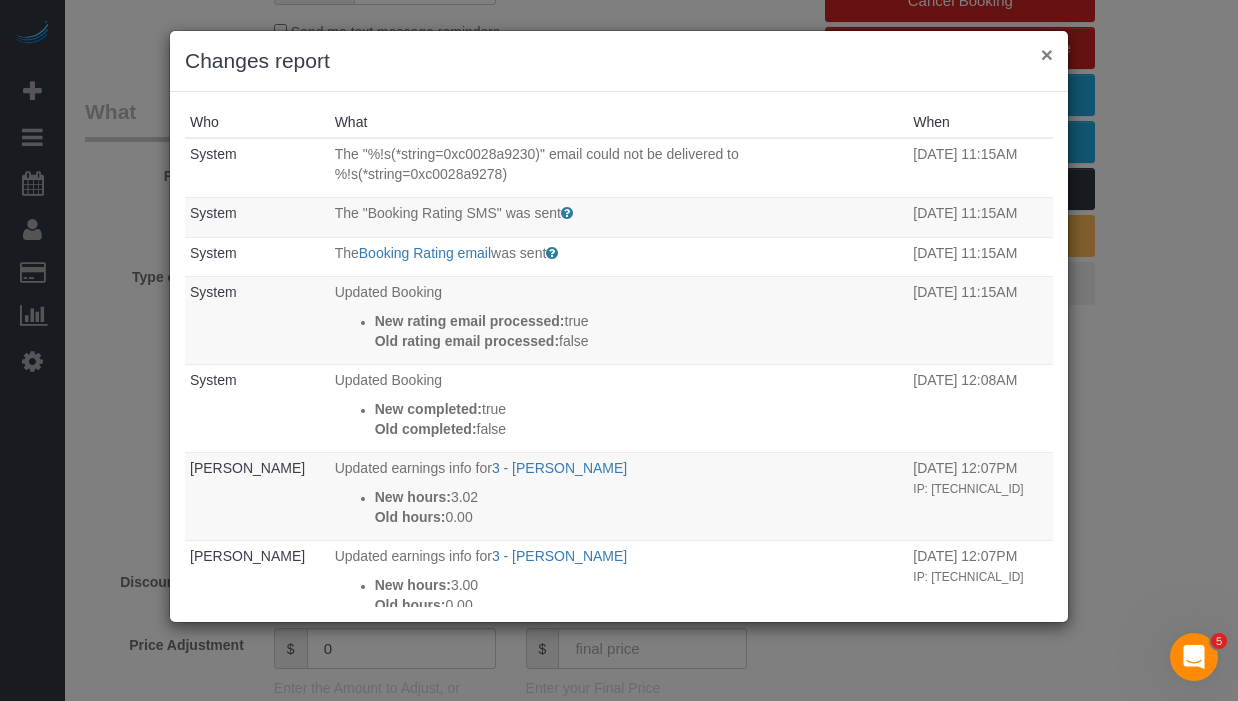 click on "×" at bounding box center (1047, 54) 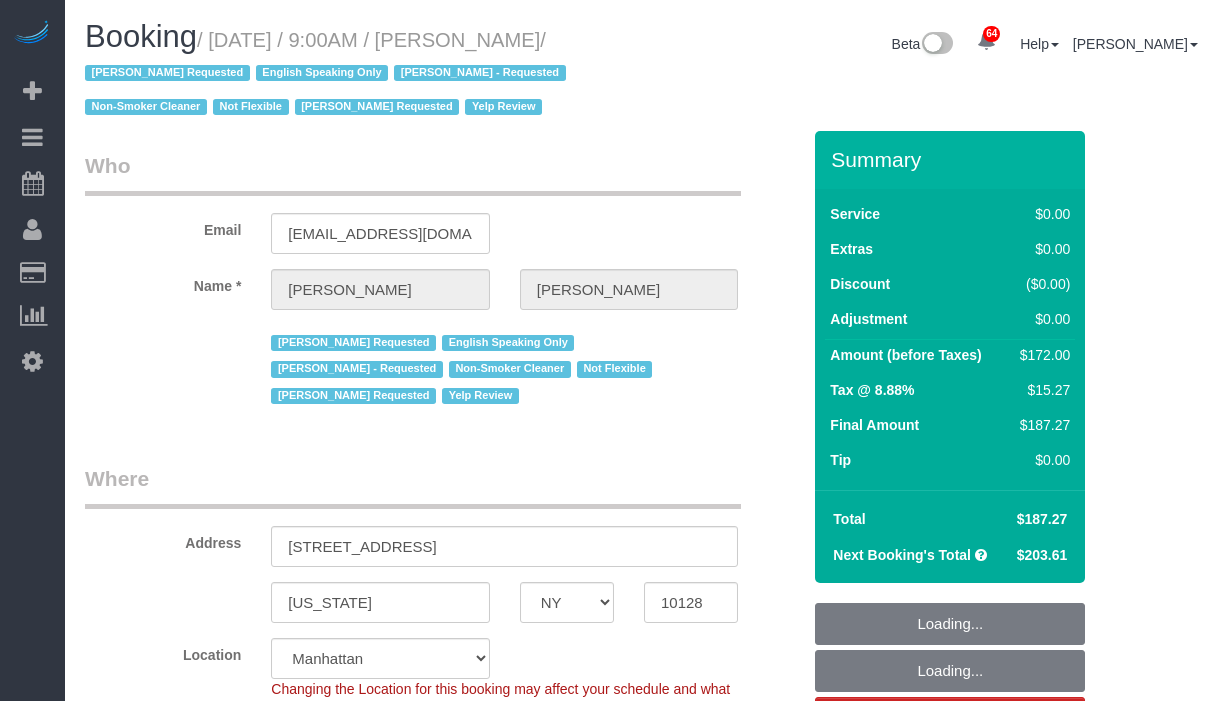 select on "NY" 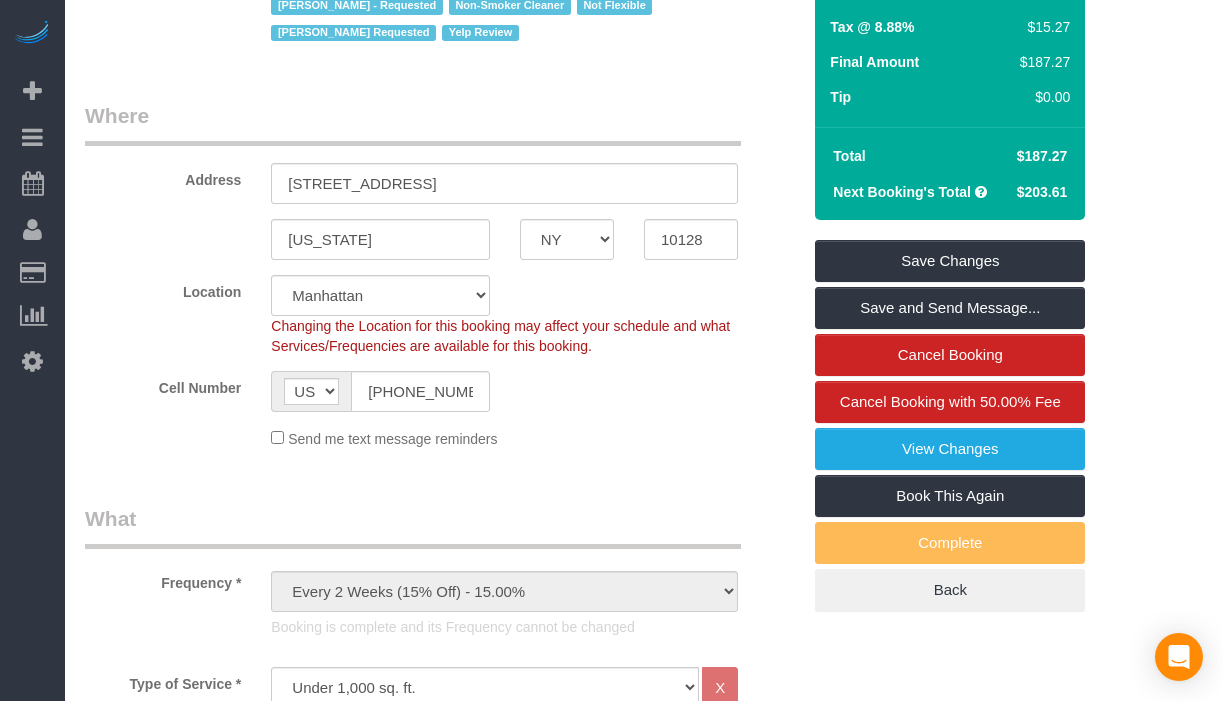 scroll, scrollTop: 1393, scrollLeft: 0, axis: vertical 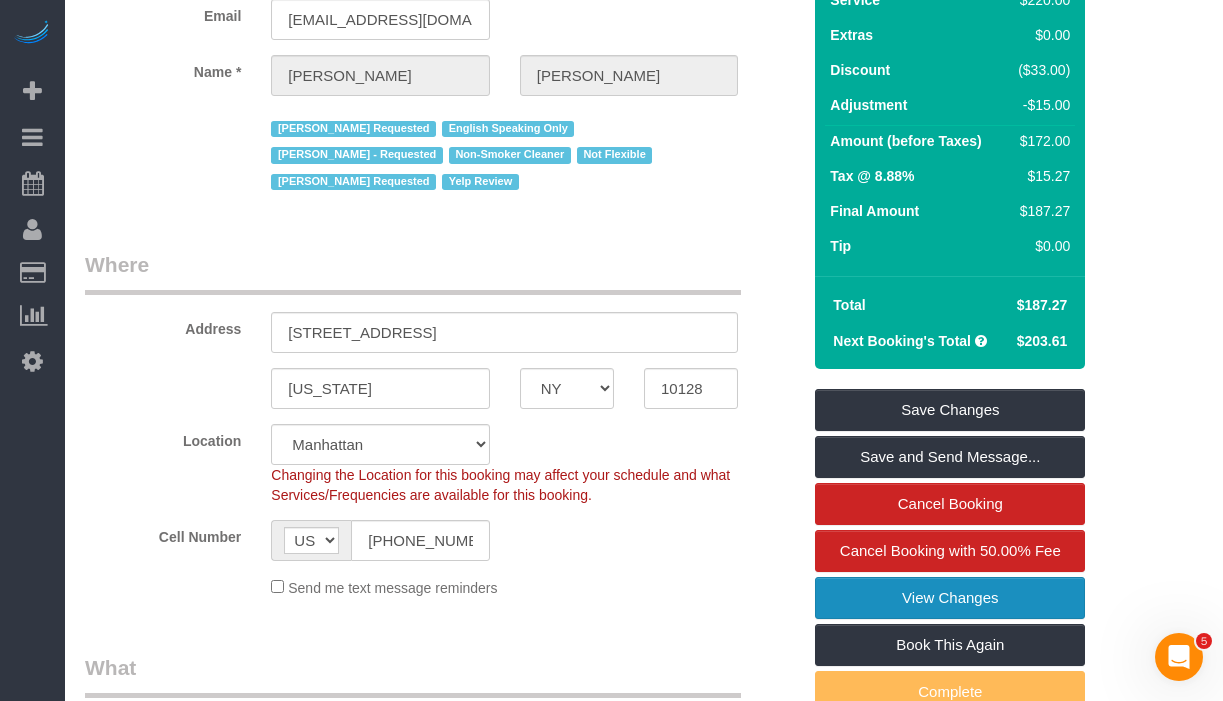 click on "View Changes" at bounding box center (950, 598) 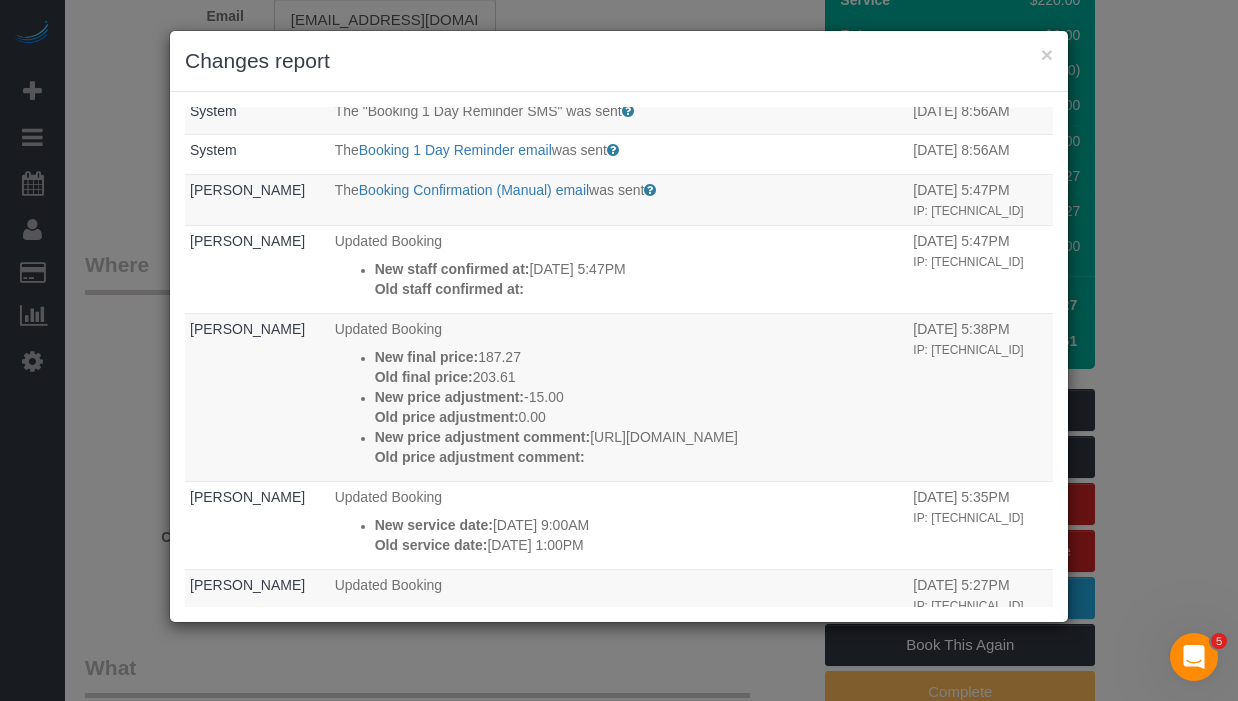 scroll, scrollTop: 393, scrollLeft: 0, axis: vertical 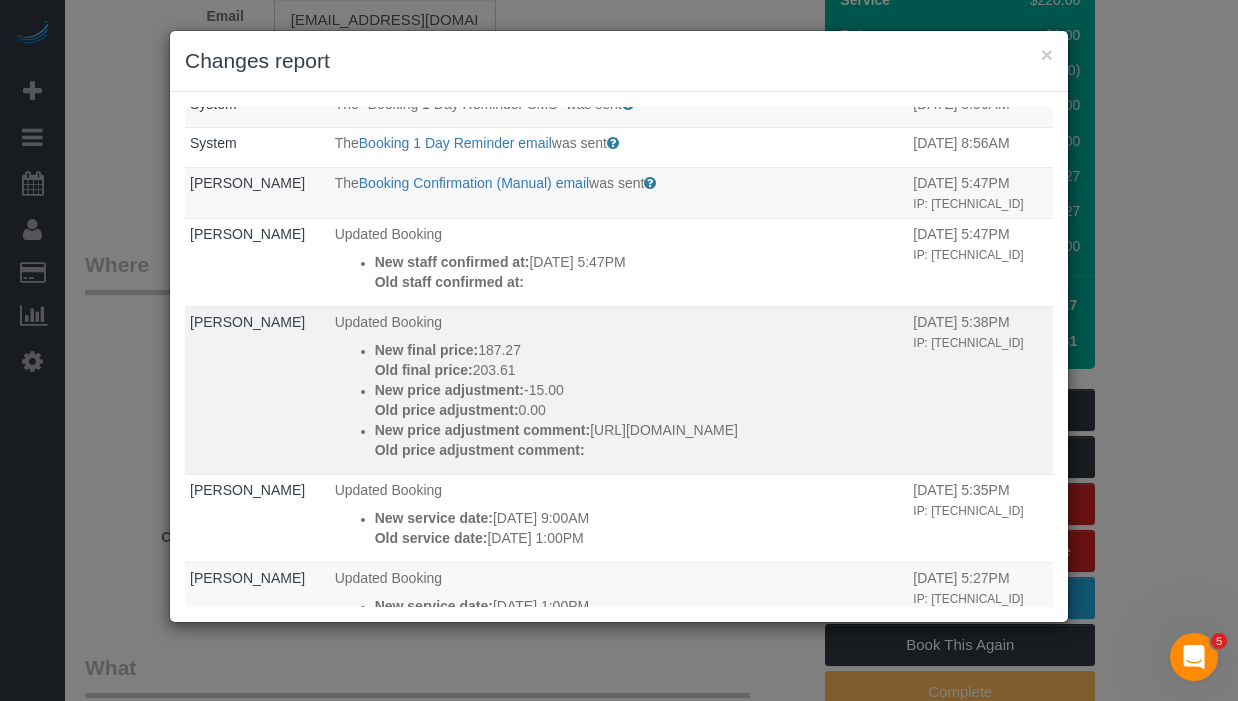 click on "New price adjustment comment:
https://maidsailors.slack.com/archives/C23238ZGC/p1753214278126519" at bounding box center [639, 430] 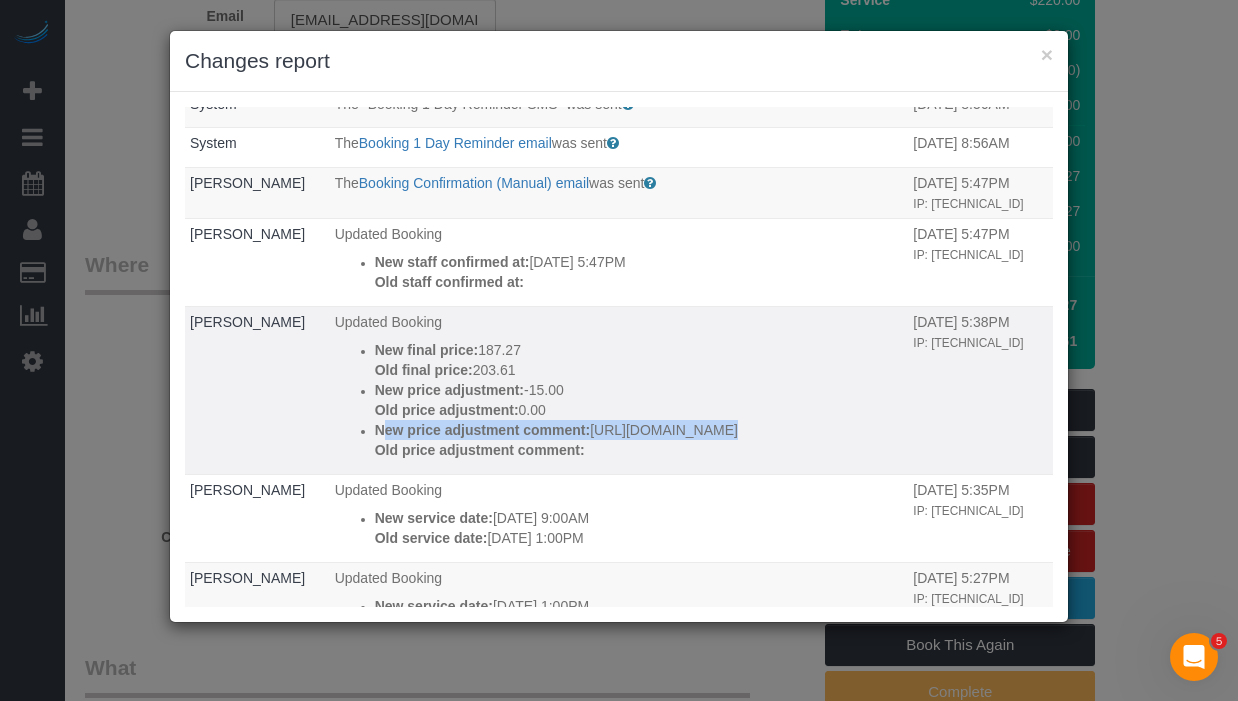 click on "New price adjustment comment:
https://maidsailors.slack.com/archives/C23238ZGC/p1753214278126519" at bounding box center (639, 430) 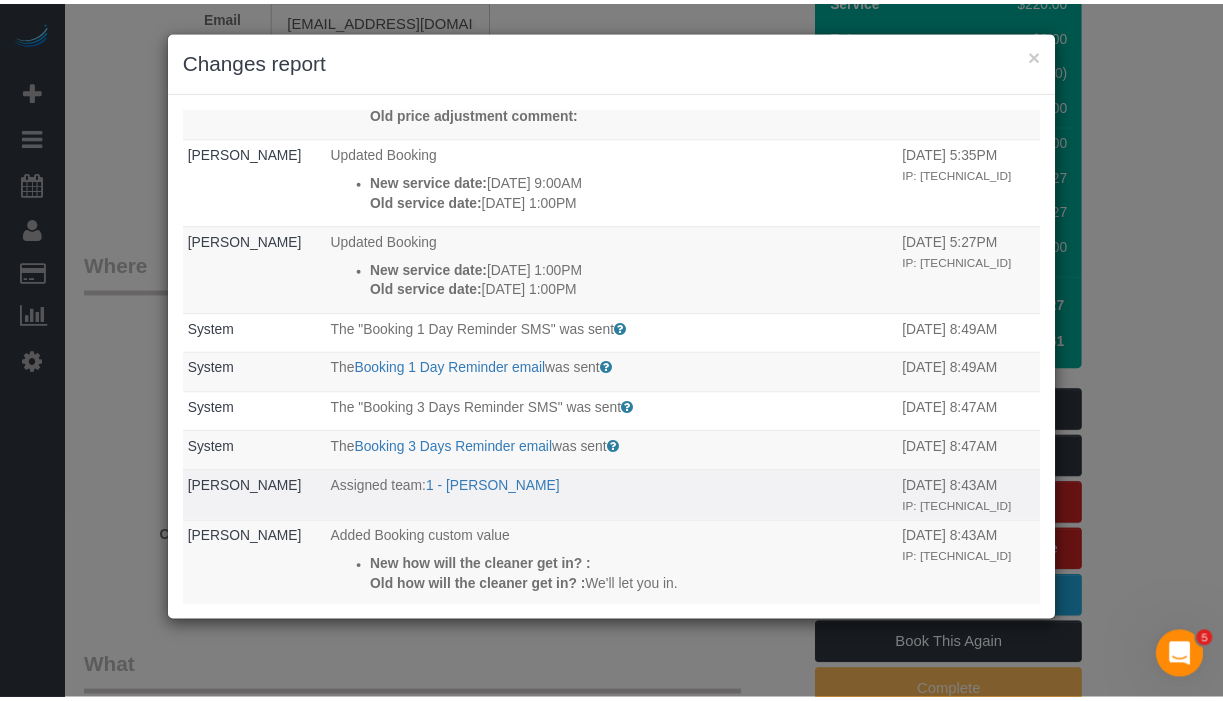 scroll, scrollTop: 710, scrollLeft: 0, axis: vertical 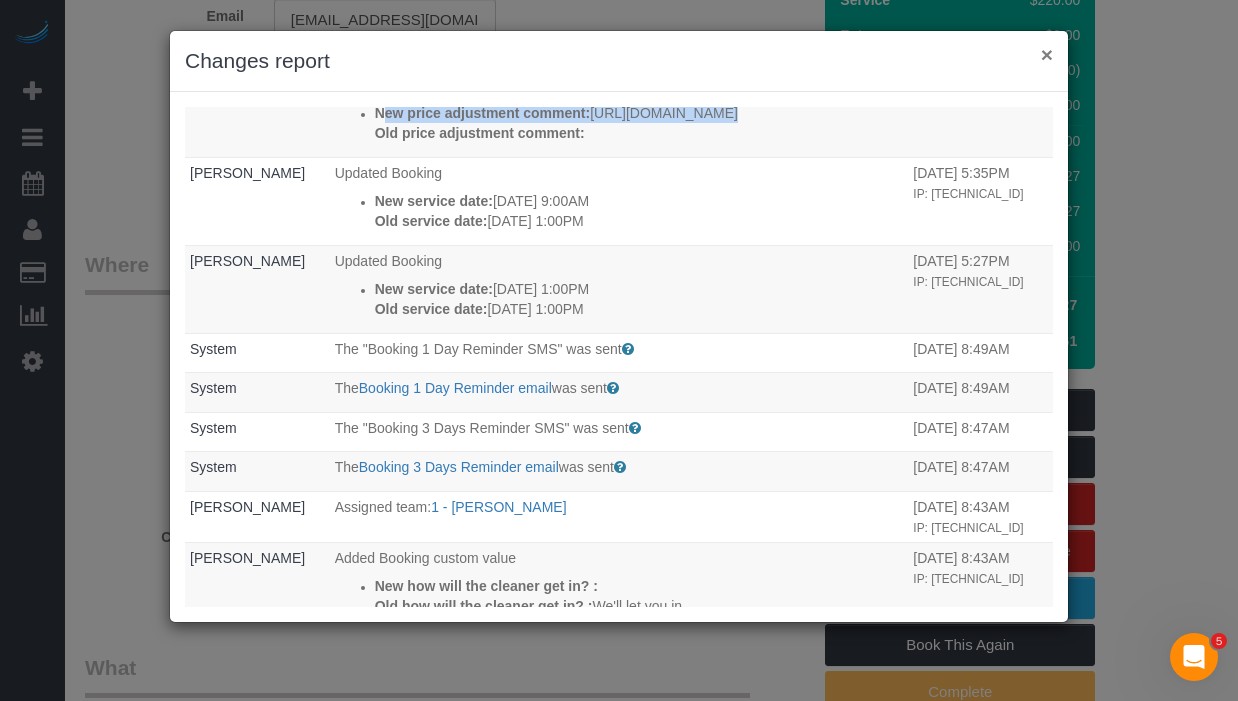 click on "×" at bounding box center [1047, 54] 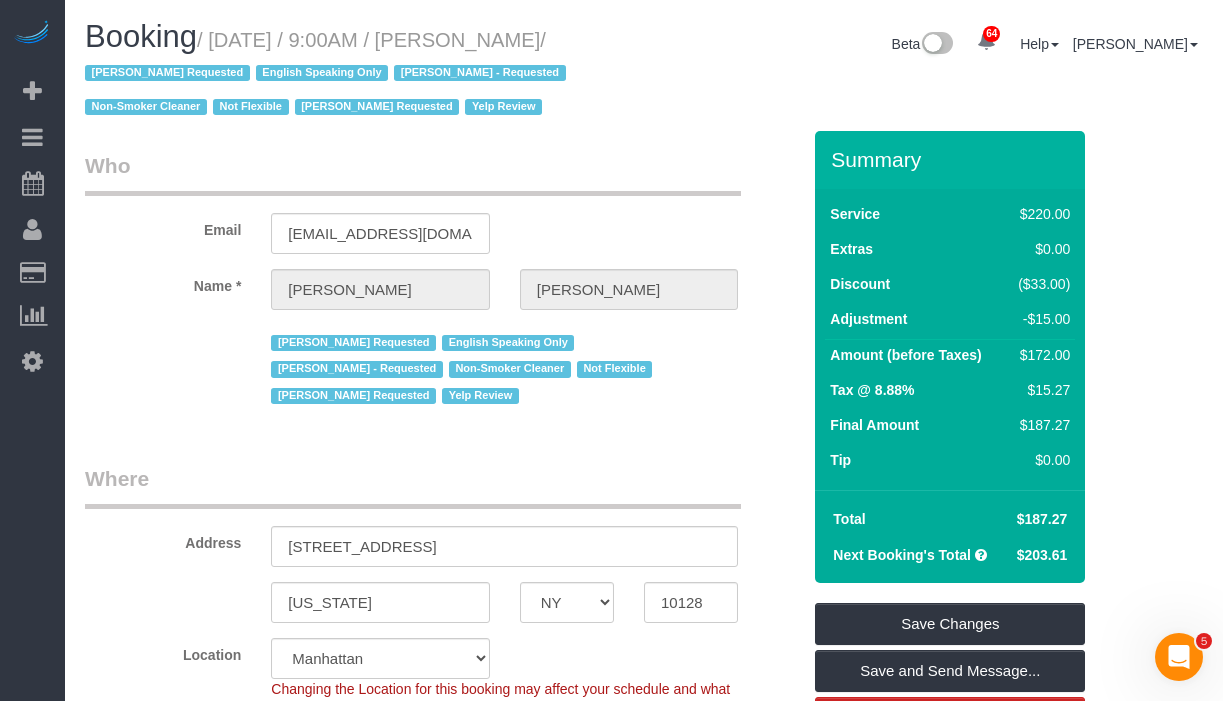 scroll, scrollTop: 5, scrollLeft: 0, axis: vertical 